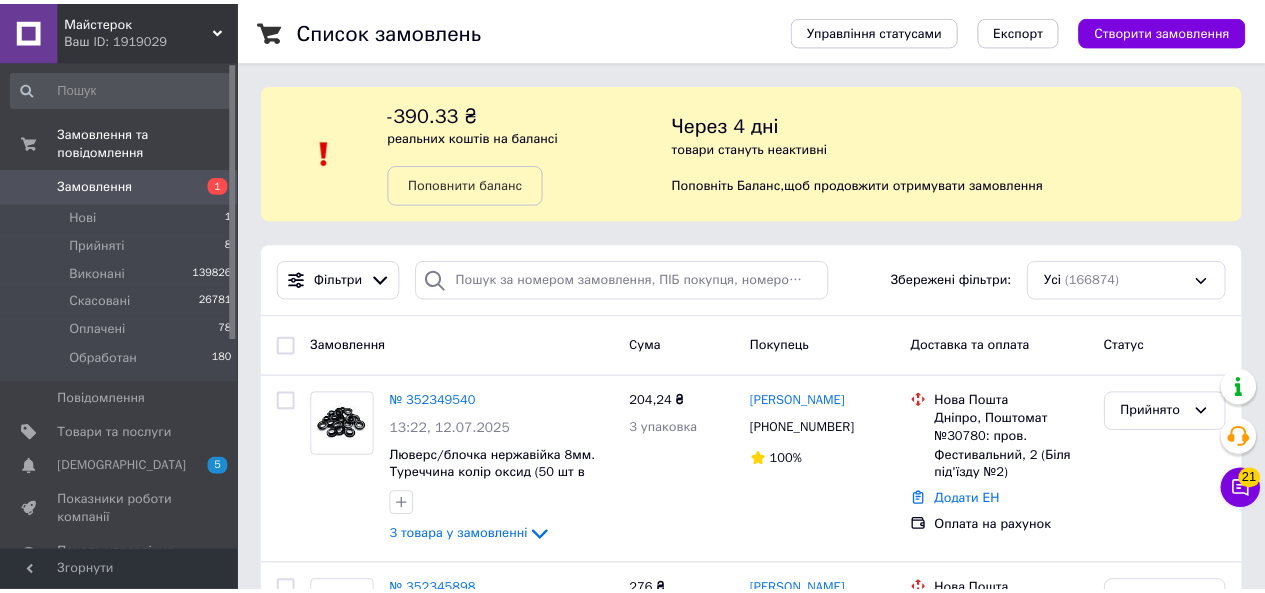 scroll, scrollTop: 0, scrollLeft: 0, axis: both 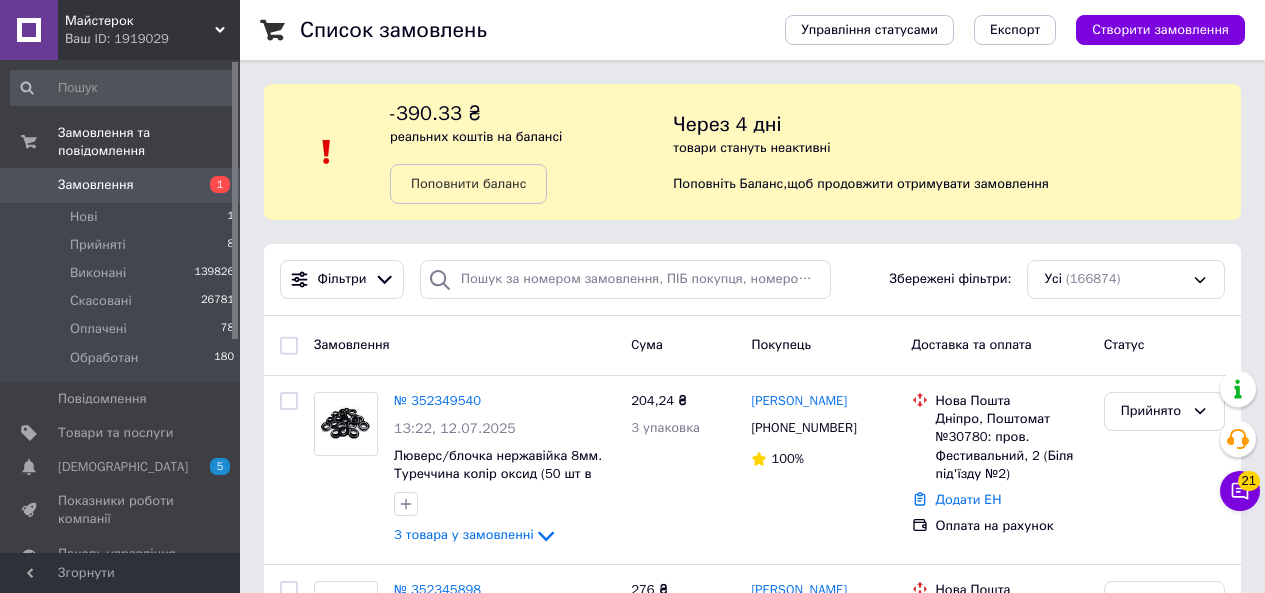 click on "Усі (166874)" at bounding box center (1126, 279) 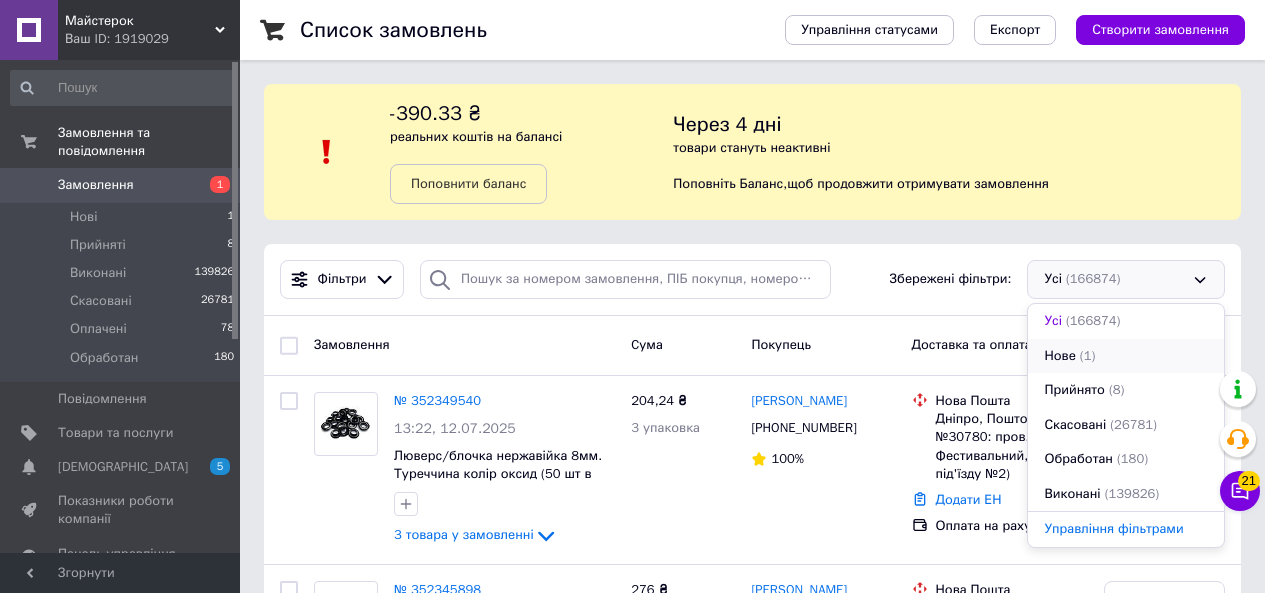 click on "(1)" at bounding box center (1088, 355) 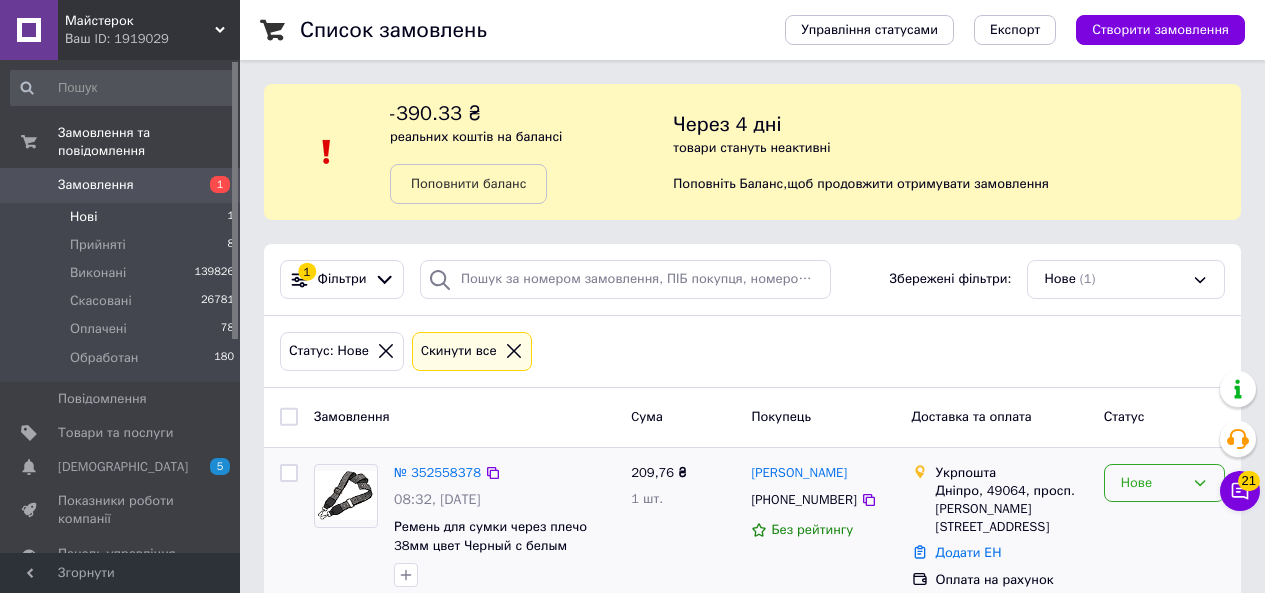 click on "Нове" at bounding box center (1152, 483) 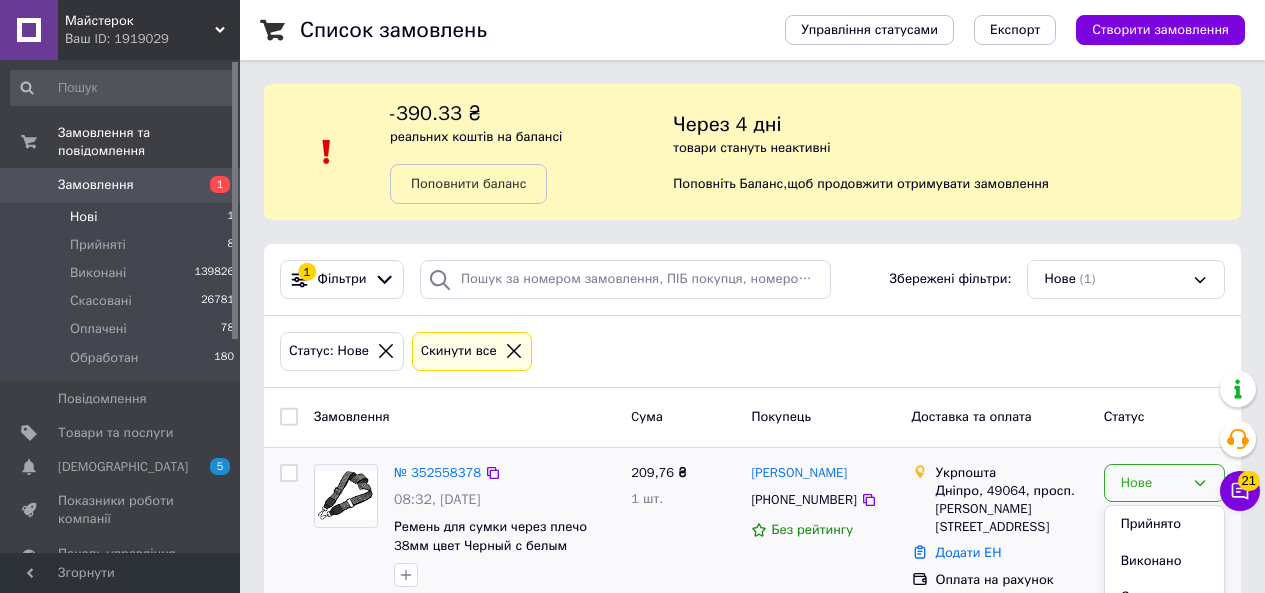 click on "Прийнято" at bounding box center [1164, 524] 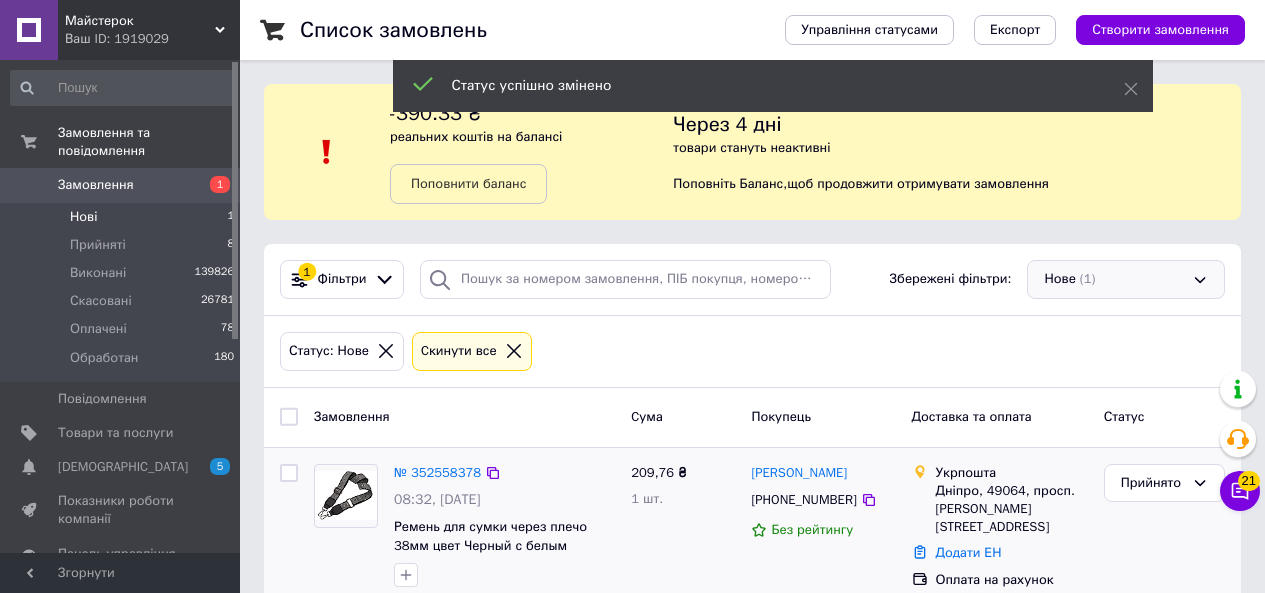 click on "Нове (1)" at bounding box center [1126, 279] 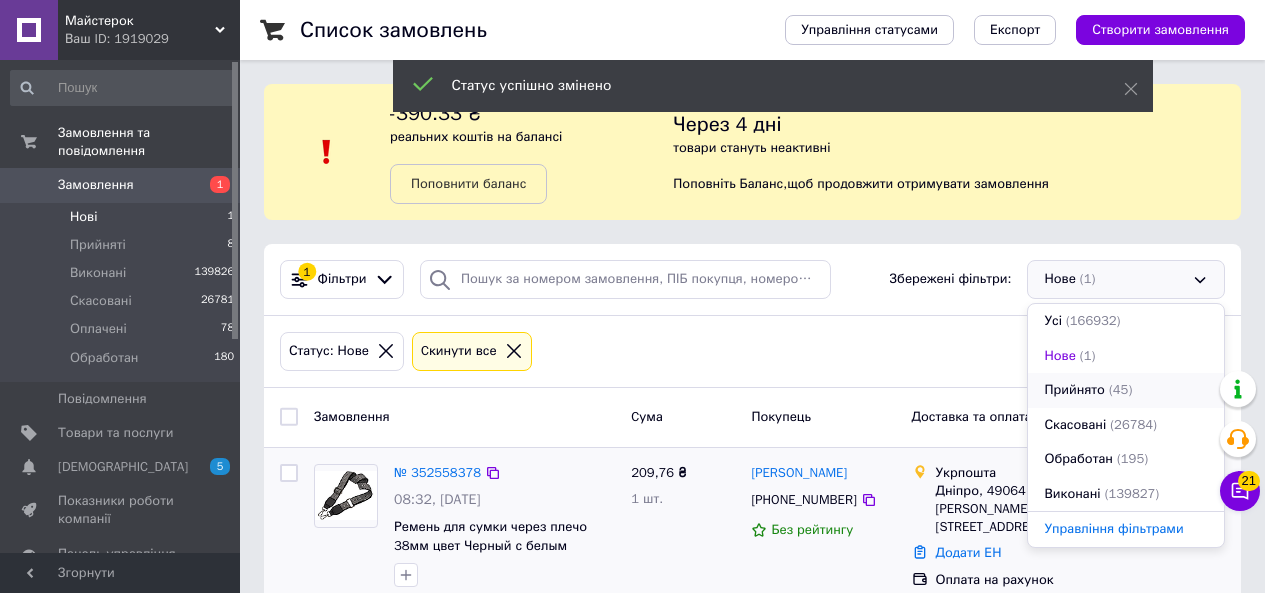 click on "(45)" at bounding box center (1120, 389) 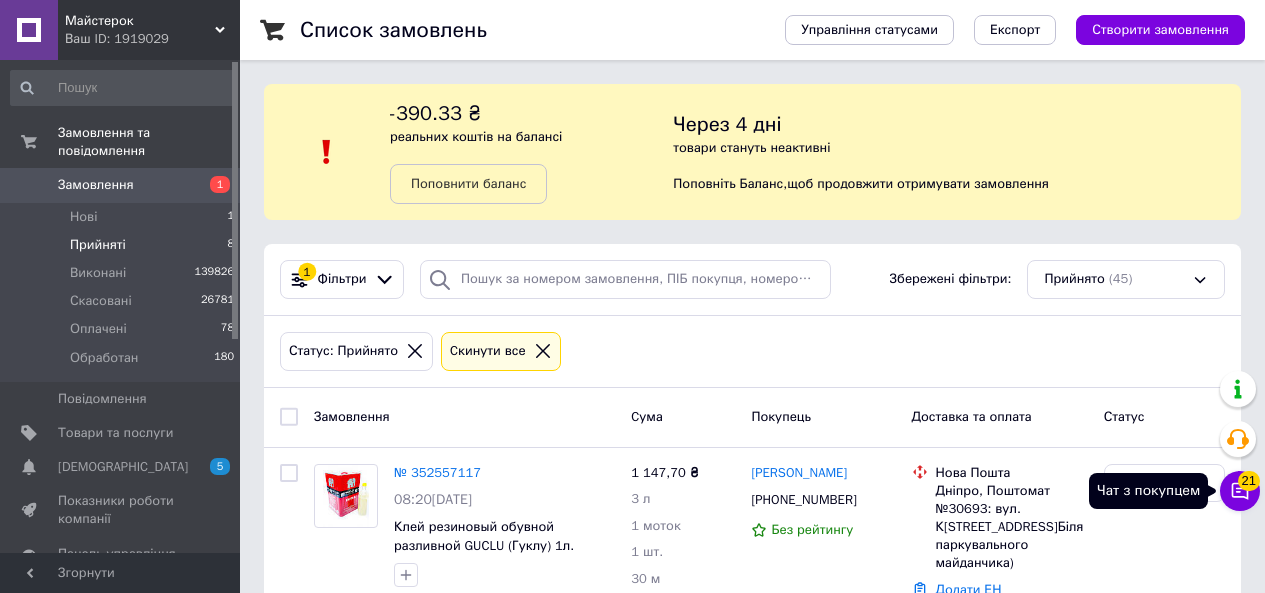 click on "21" at bounding box center [1249, 481] 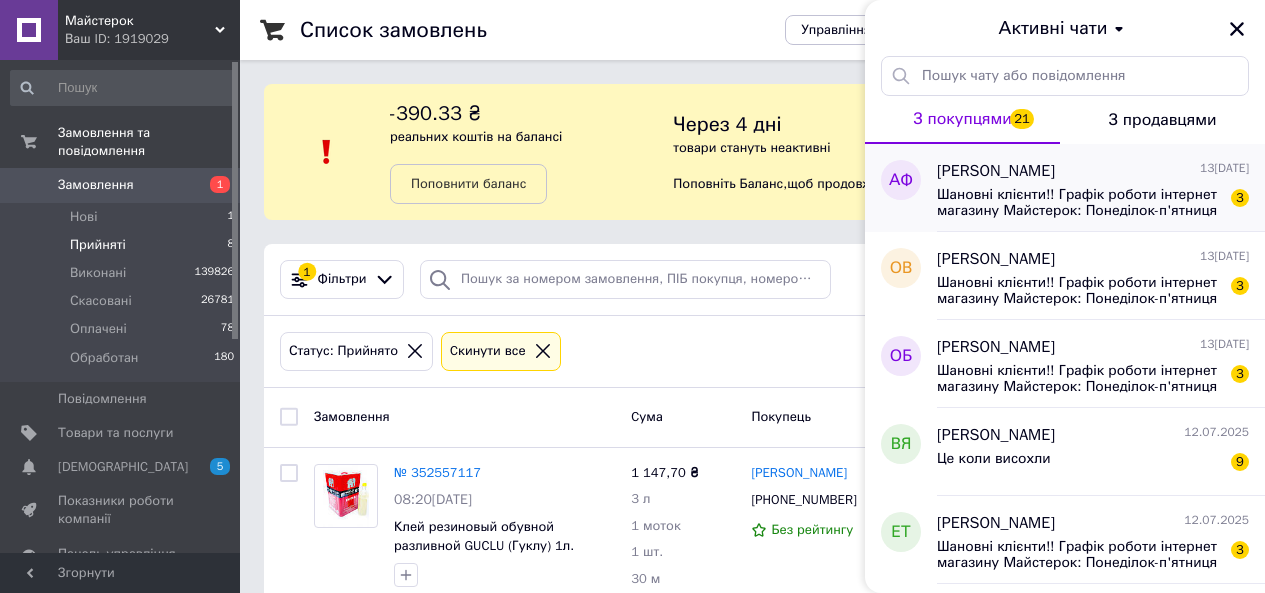 click on "Шановні клієнти!! Графік роботи інтернет магазину Майстерок: Понеділок-п'ятниця з 9:00 до 18:00, субота з 10:00 до 15:00, неділя вихідний день!" at bounding box center [1079, 203] 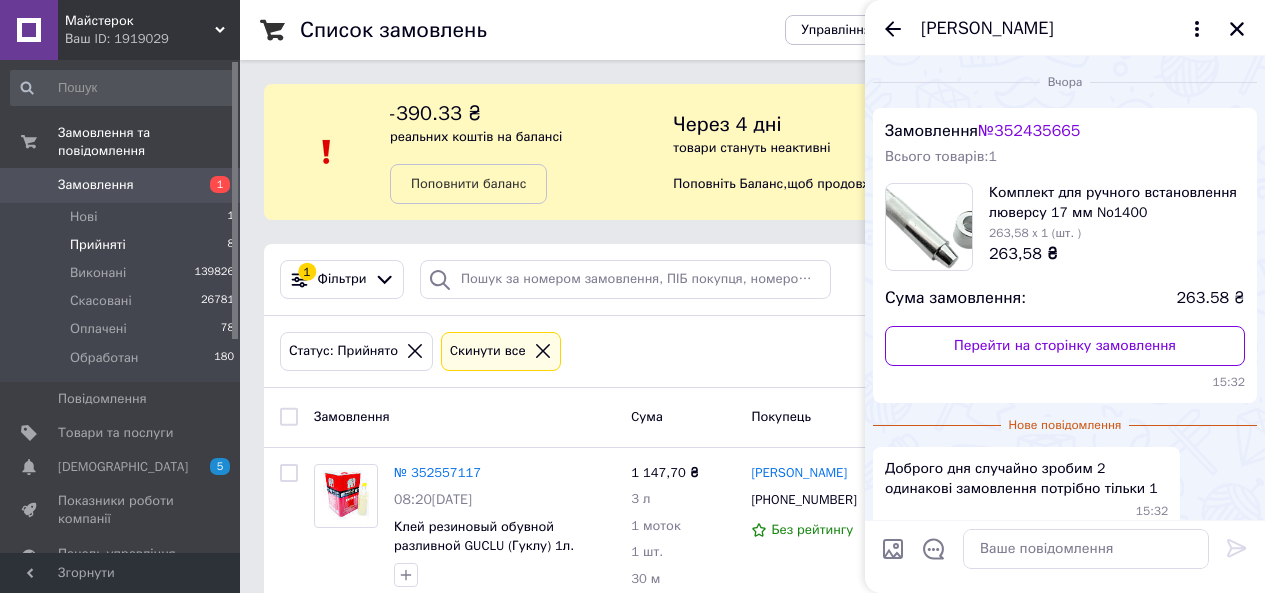 scroll, scrollTop: 226, scrollLeft: 0, axis: vertical 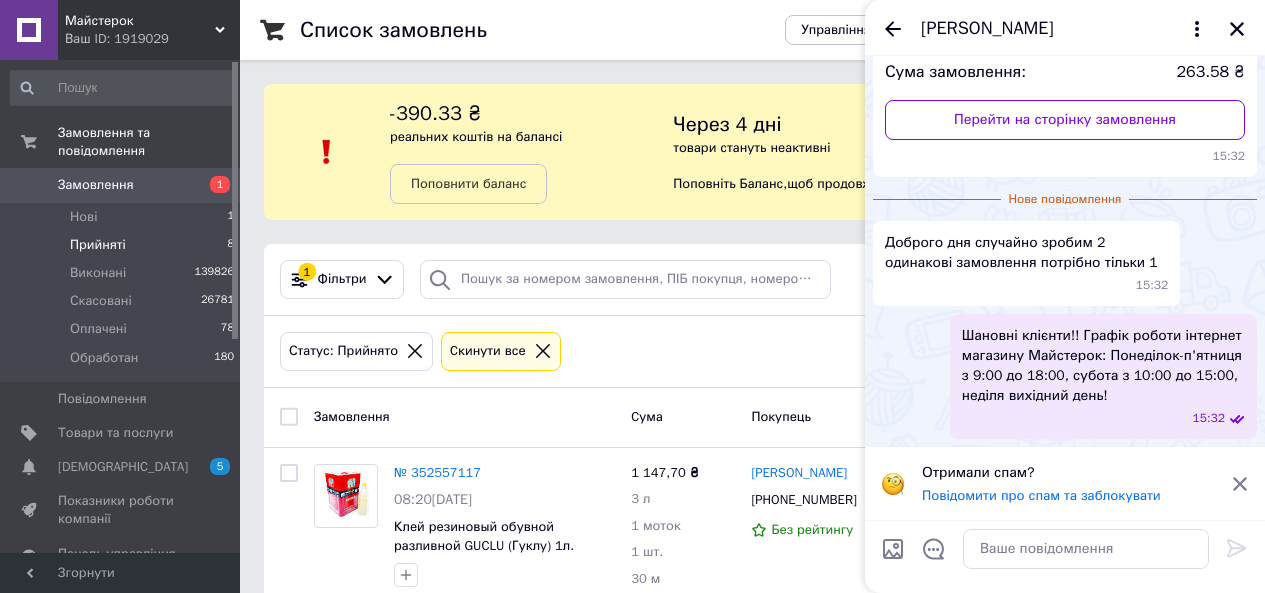 click 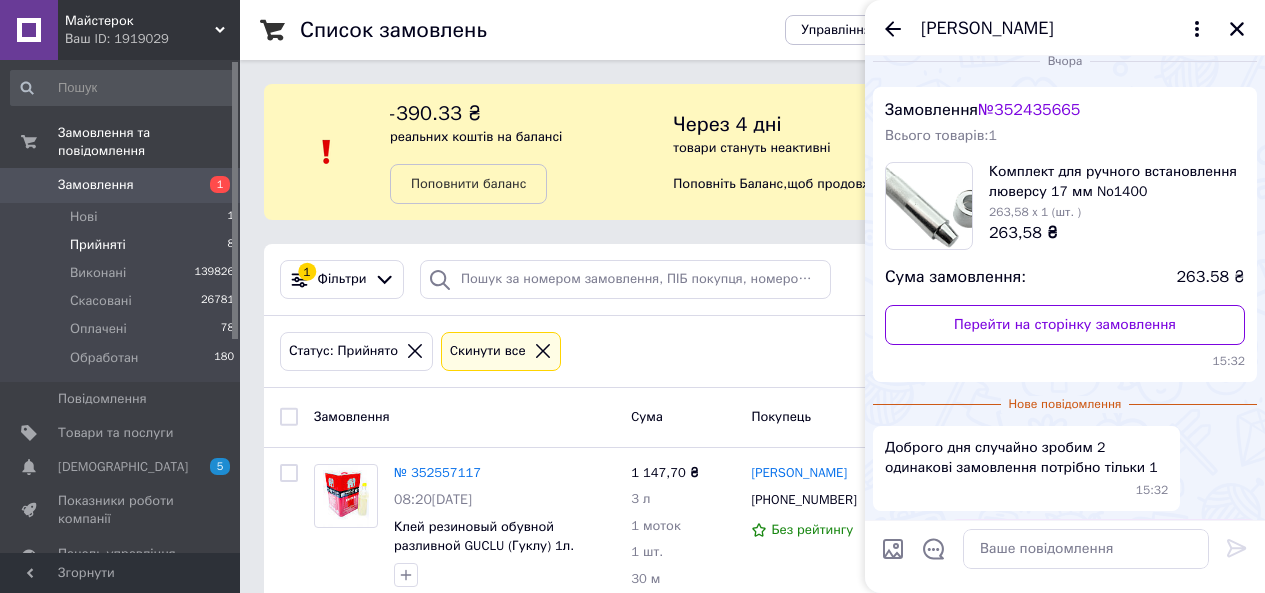 scroll, scrollTop: 0, scrollLeft: 0, axis: both 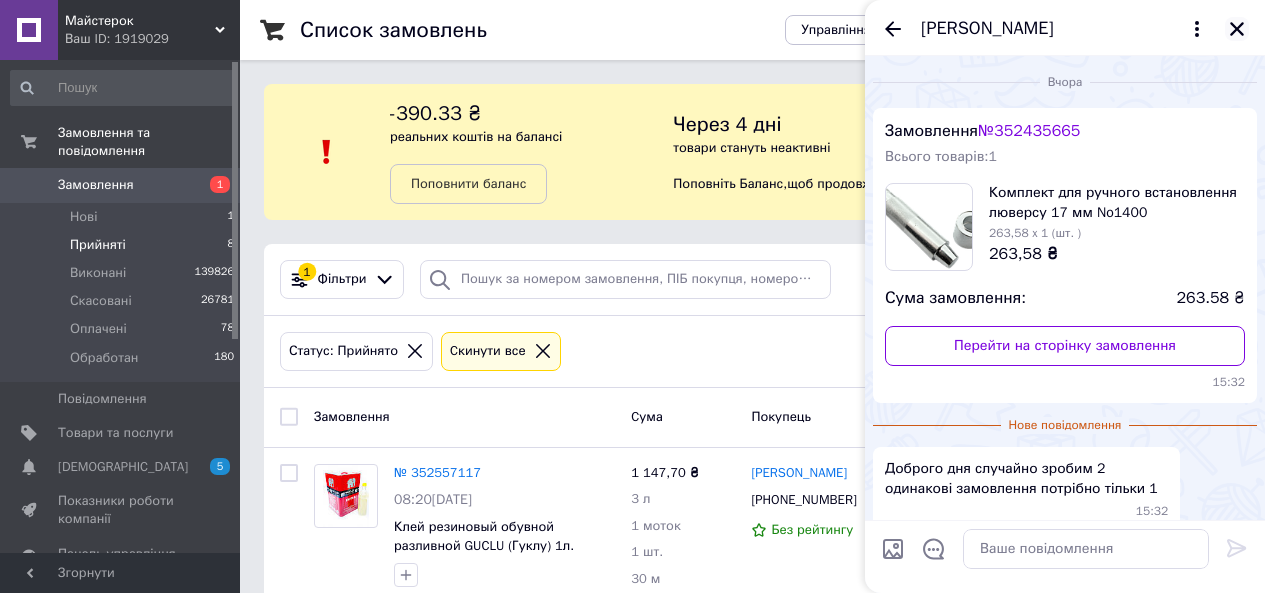 click 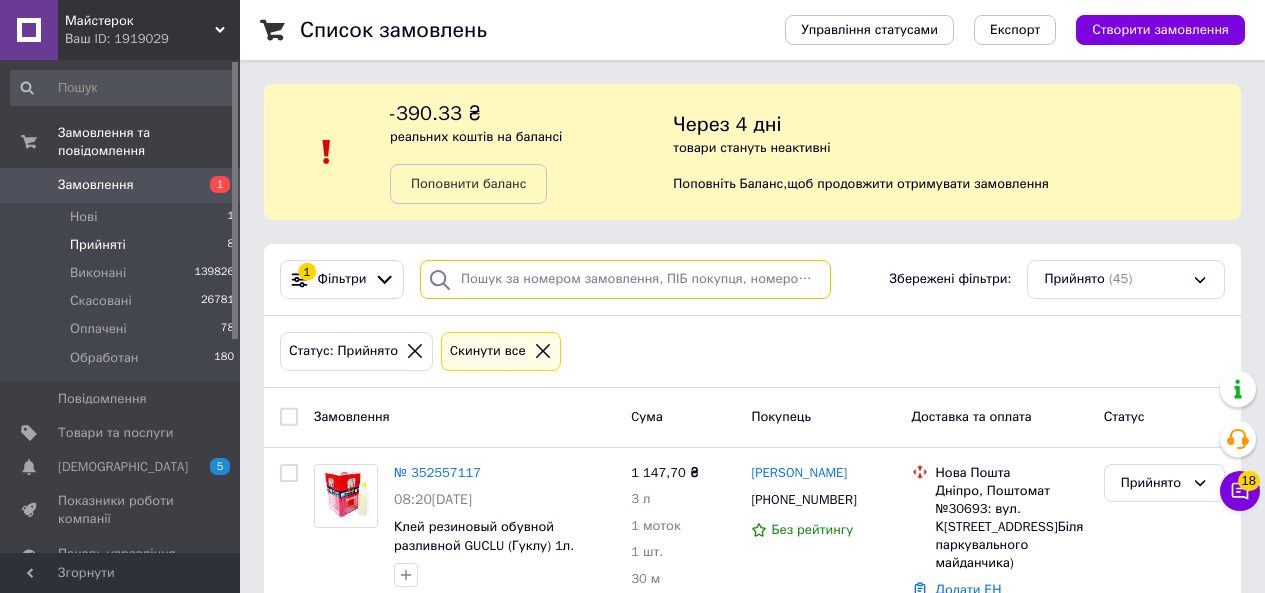 click at bounding box center [625, 279] 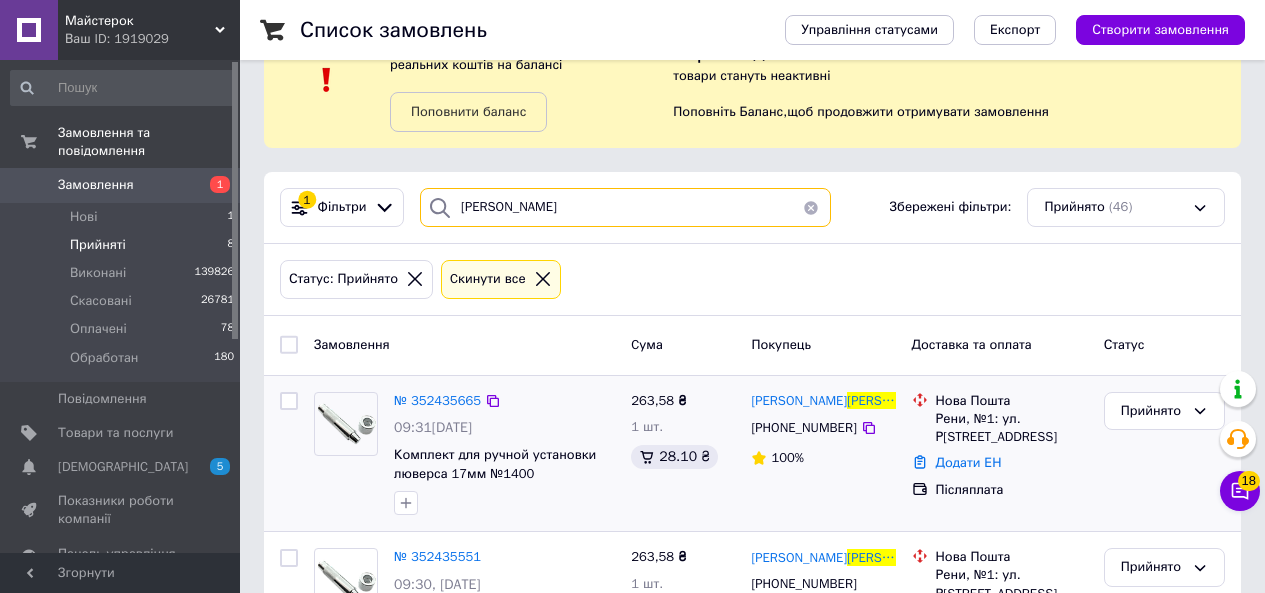 scroll, scrollTop: 191, scrollLeft: 0, axis: vertical 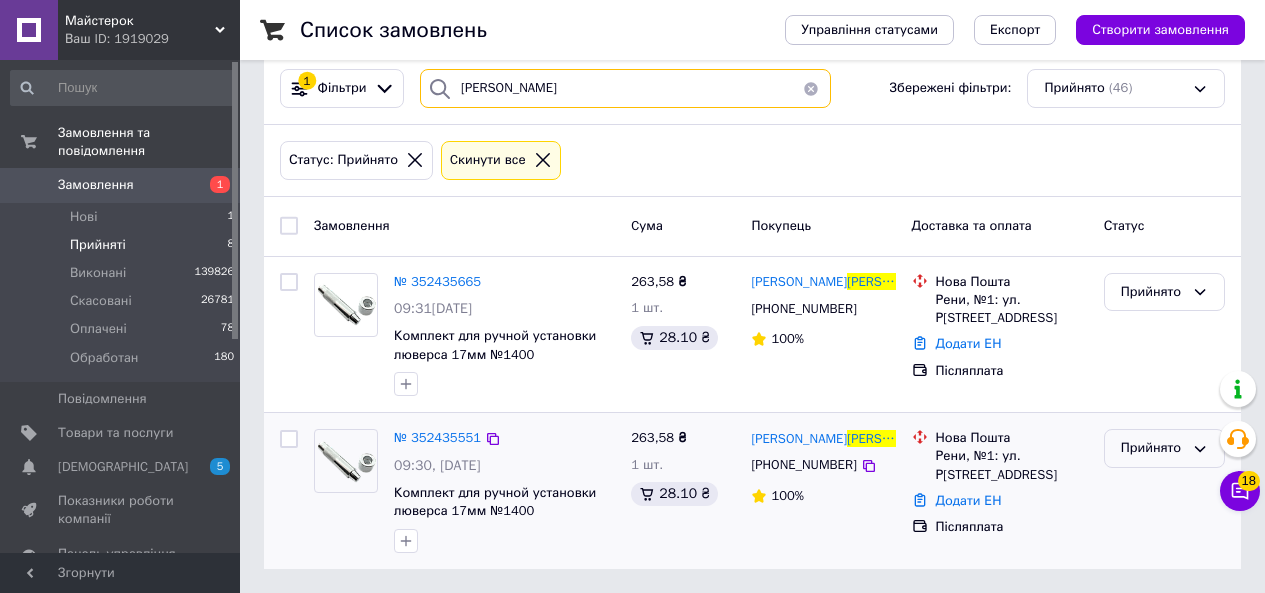 type on "федорченко" 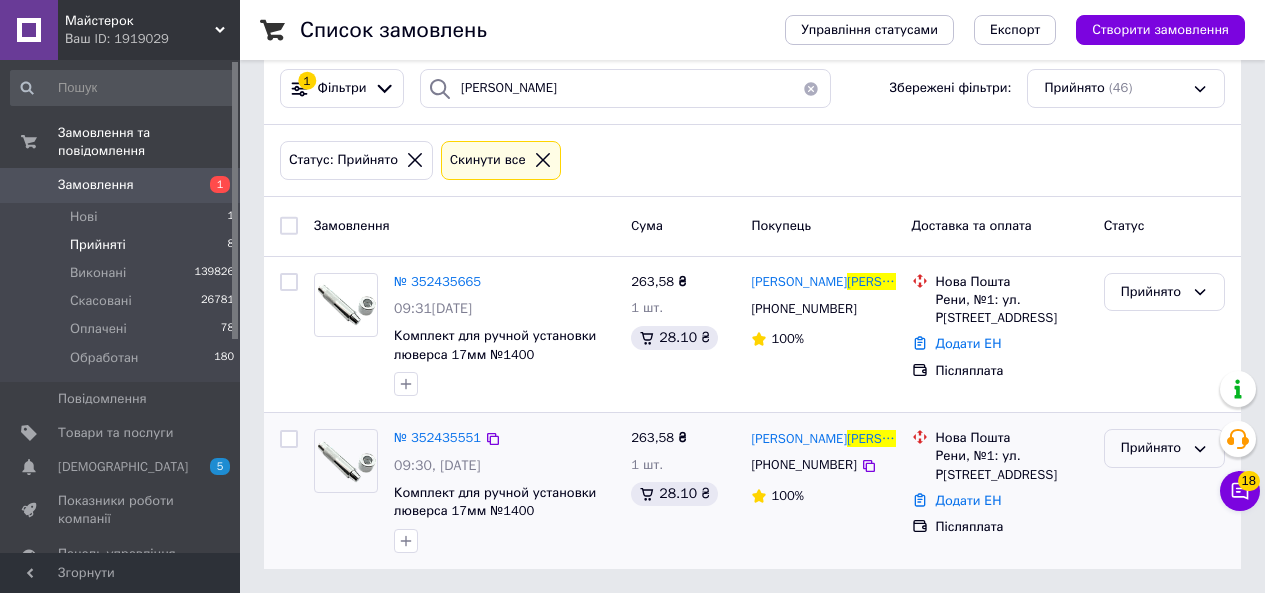 click on "Прийнято" at bounding box center [1152, 448] 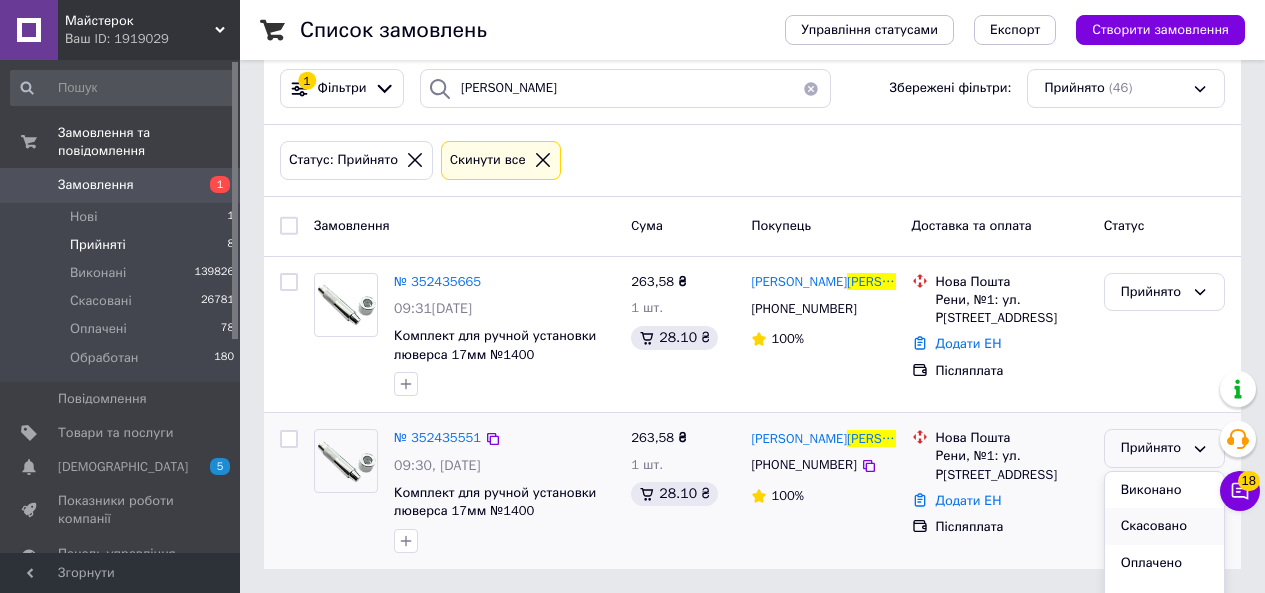 click on "Скасовано" at bounding box center (1164, 526) 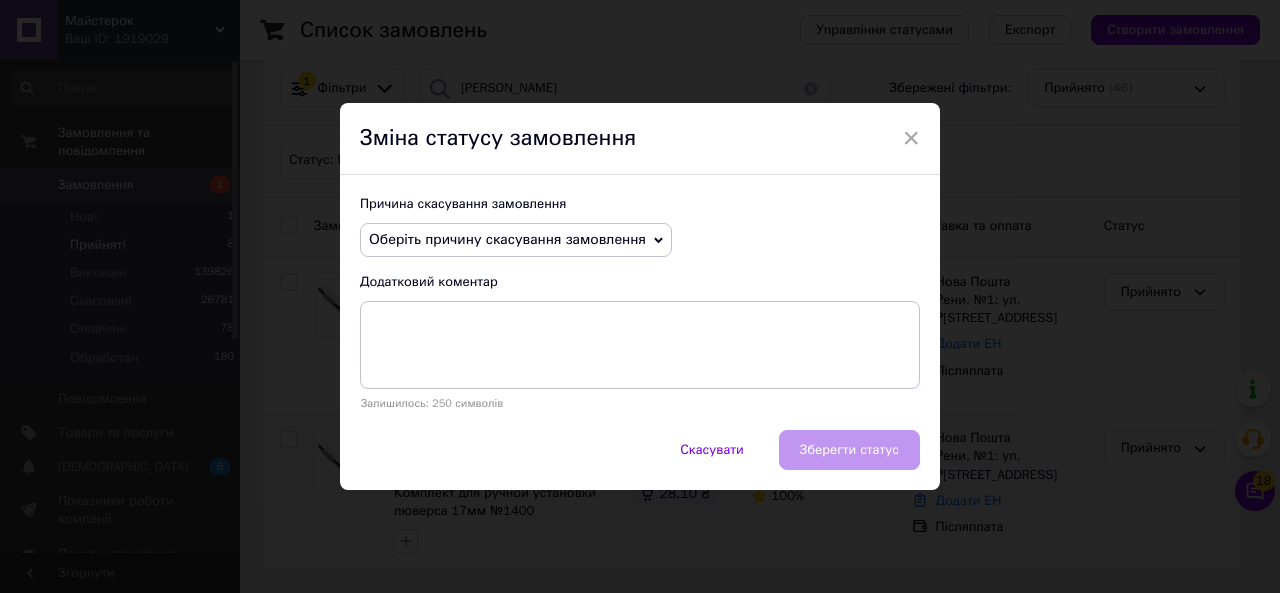 click on "Причина скасування замовлення Оберіть причину скасування замовлення Немає в наявності Немає різновиду товару Оплата не надійшла На прохання покупця Замовлення-дублікат Не виходить додзвонитися Інше Додатковий коментар Залишилось: 250 символів" at bounding box center [640, 302] 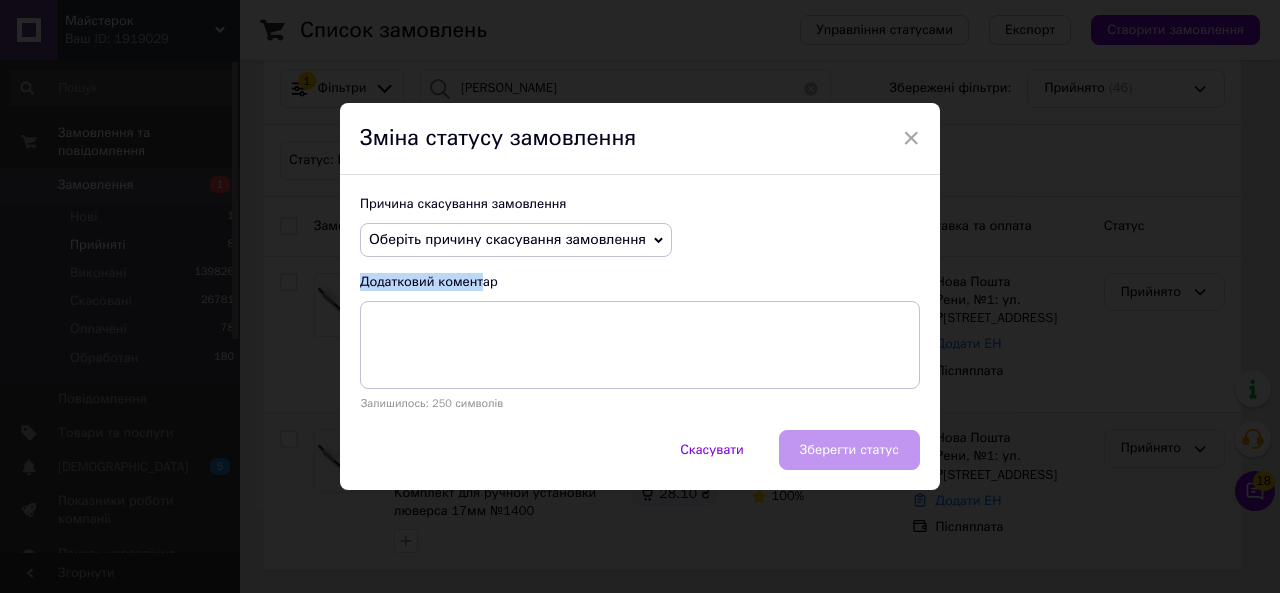click on "Оберіть причину скасування замовлення" at bounding box center (507, 239) 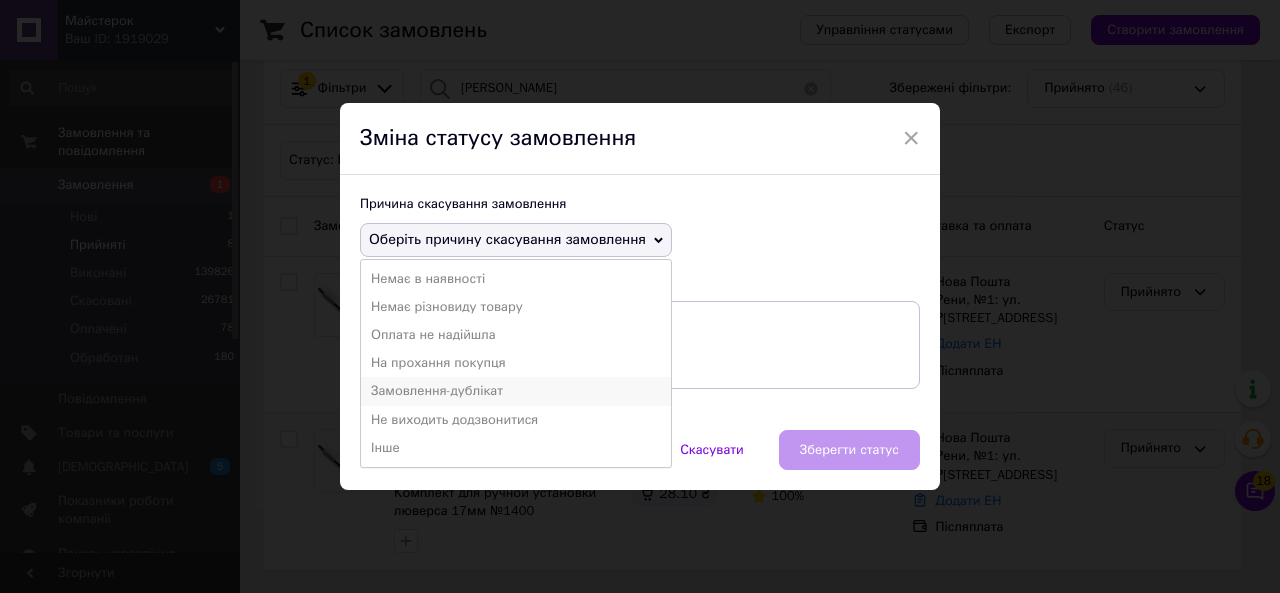 click on "Замовлення-дублікат" at bounding box center (516, 391) 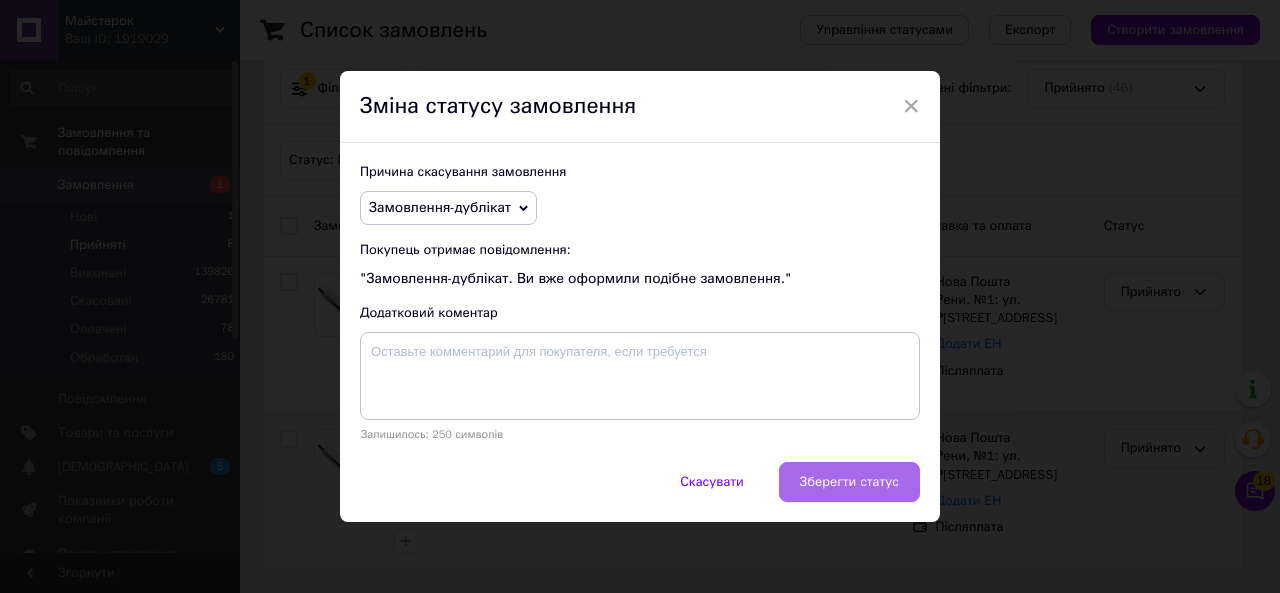 click on "Зберегти статус" at bounding box center (849, 482) 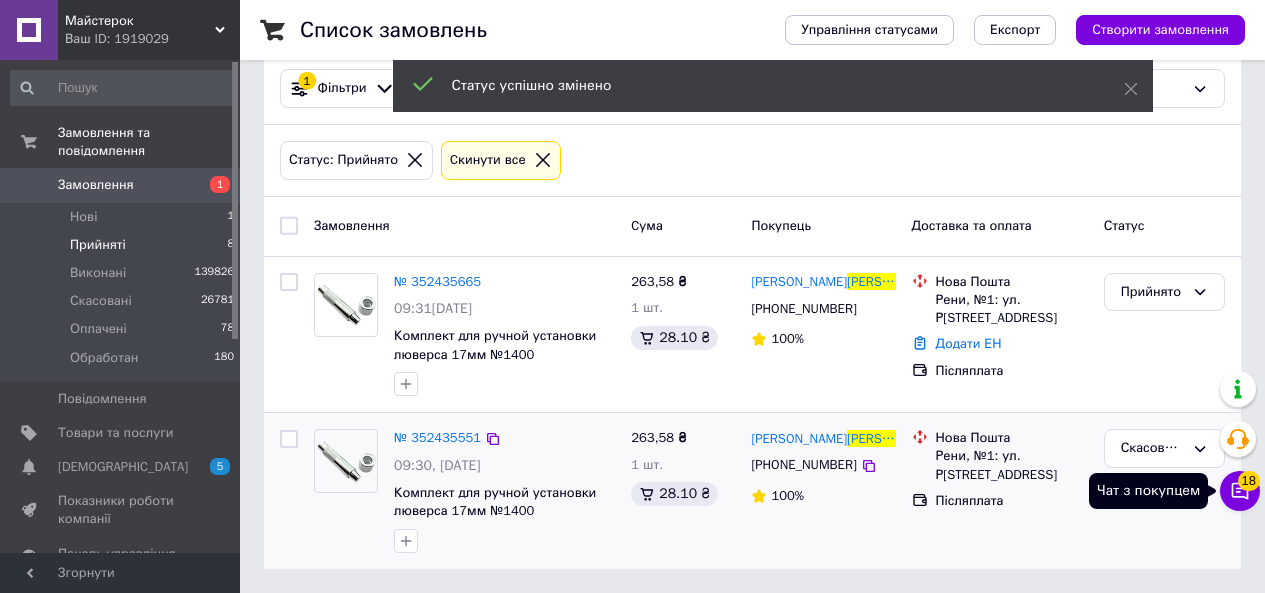 click on "18" at bounding box center (1249, 481) 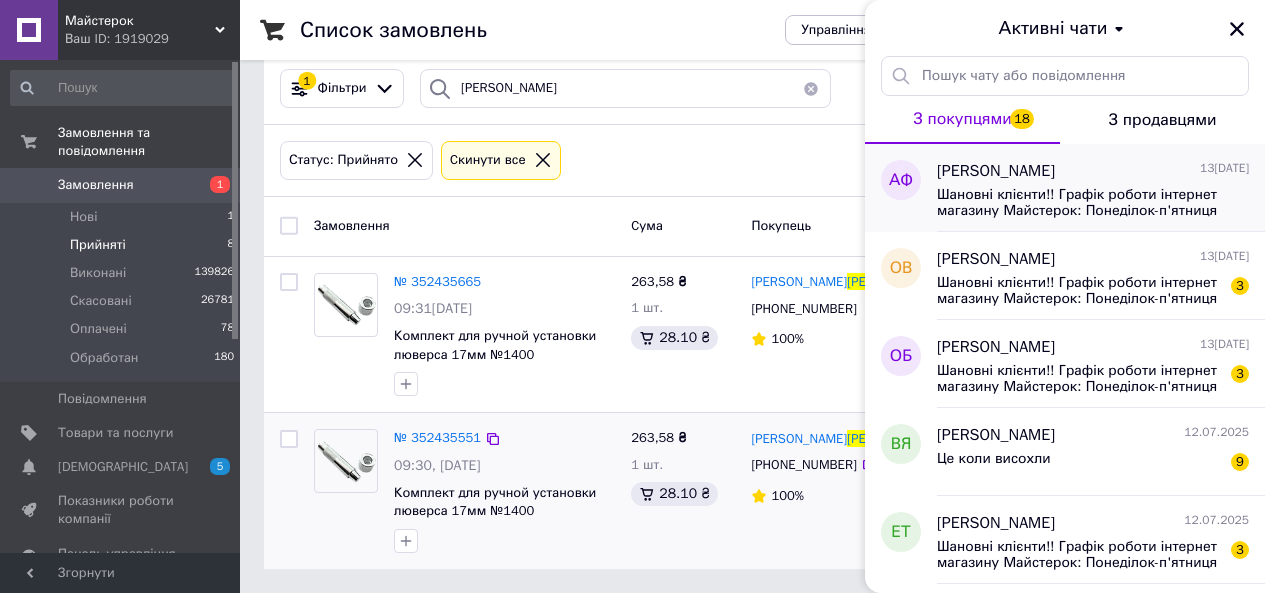 click on "[PERSON_NAME]" at bounding box center (996, 171) 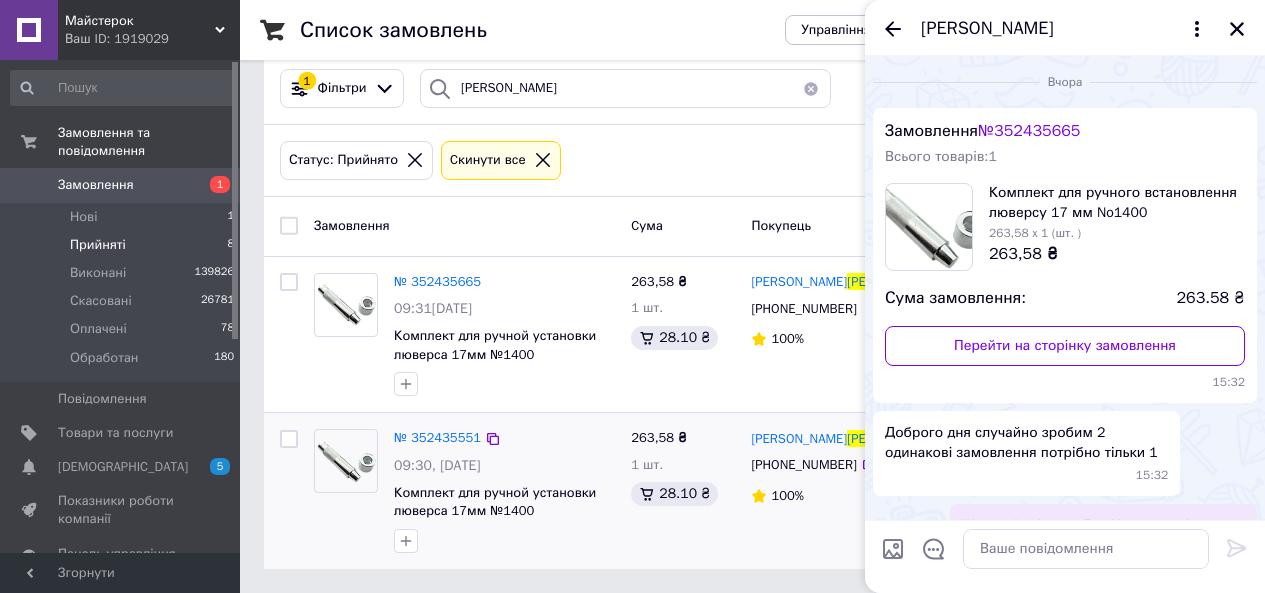scroll, scrollTop: 117, scrollLeft: 0, axis: vertical 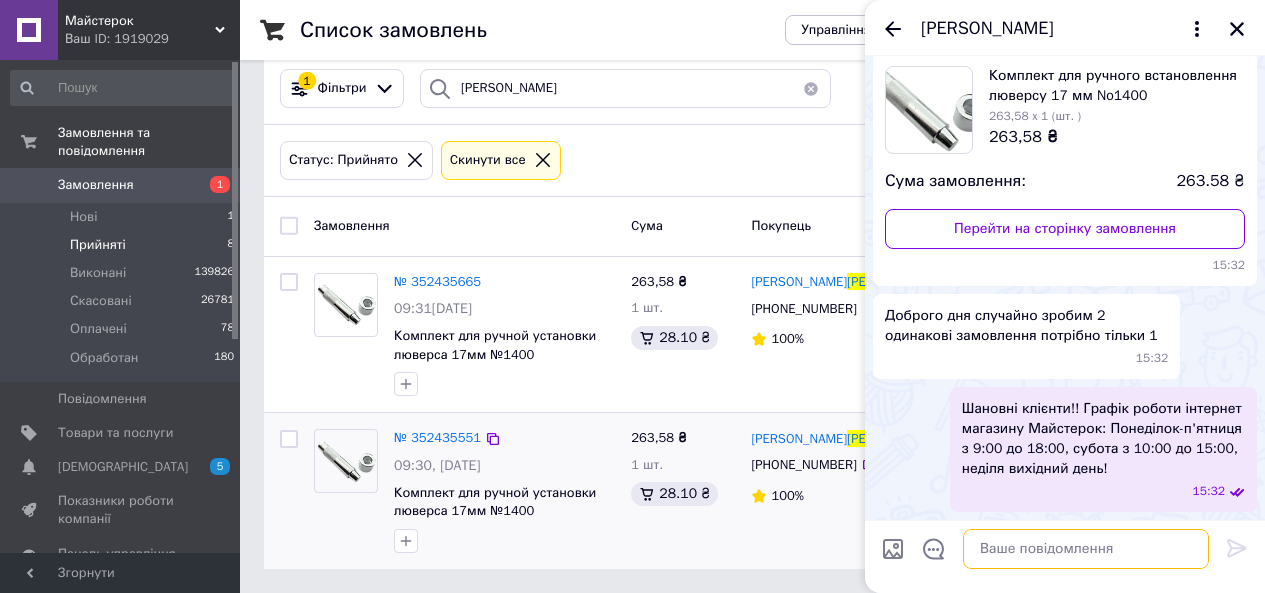 click at bounding box center [1086, 549] 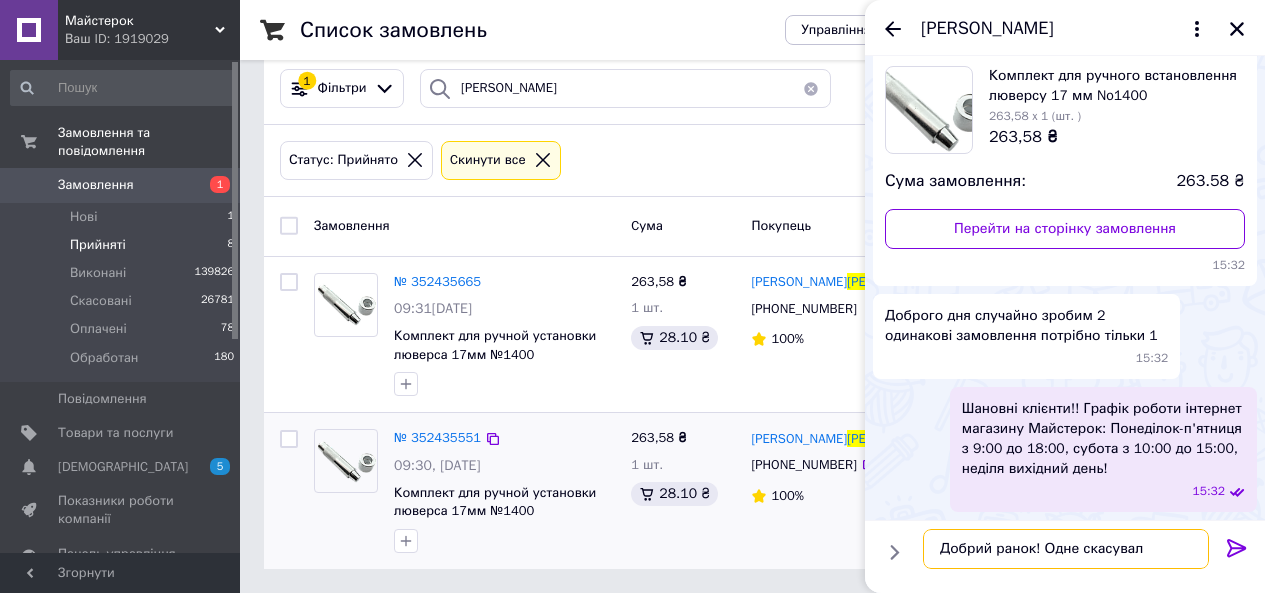 type on "Добрий ранок! Одне скасували" 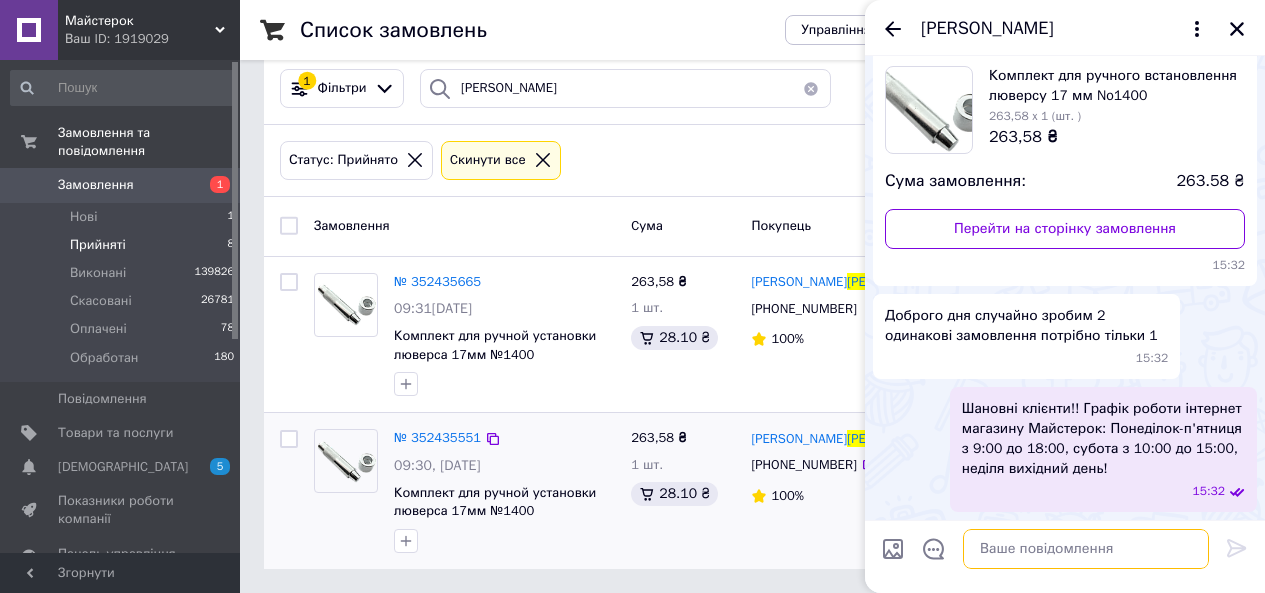 scroll, scrollTop: 222, scrollLeft: 0, axis: vertical 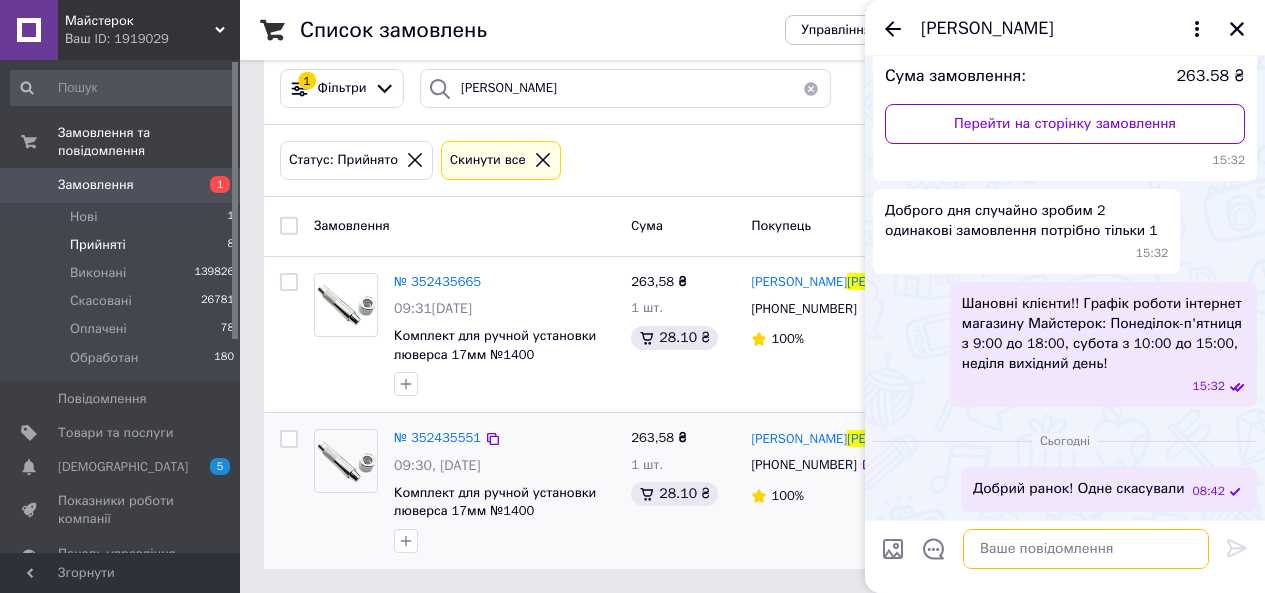 paste on "ЗАМОВЛЕННЯ НА
Сума: грн.
Одержувач: ФОП Верещетіна Марина Григорівна
IBAN: UA033220010000026006350031803
ЄДРПОУ: 3368809440
Найменування банку: АТ "УНІВЕРСАЛ БАНК"
Повідомте, будь ласка, про оплату." 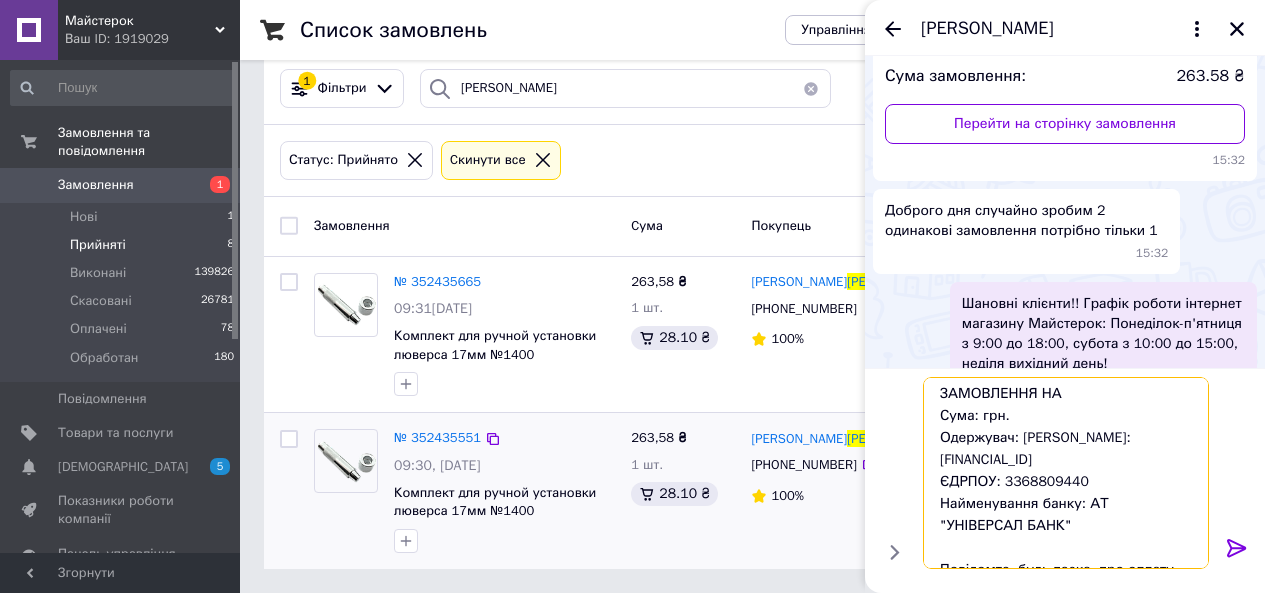 scroll, scrollTop: 0, scrollLeft: 0, axis: both 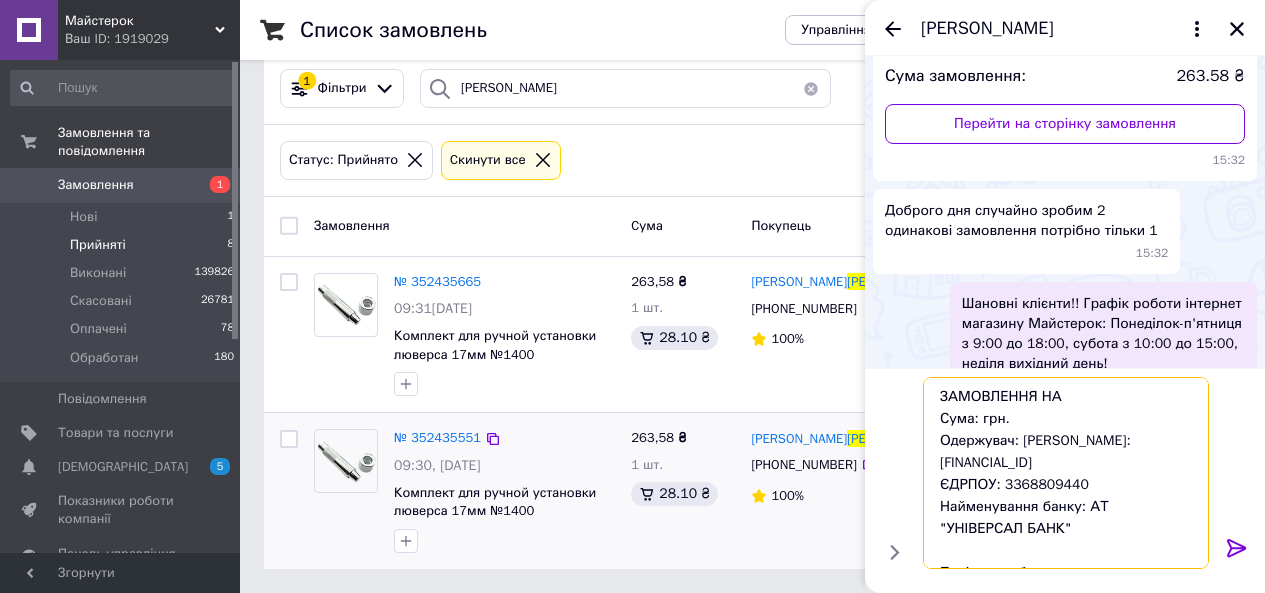 drag, startPoint x: 1063, startPoint y: 398, endPoint x: 802, endPoint y: 450, distance: 266.12967 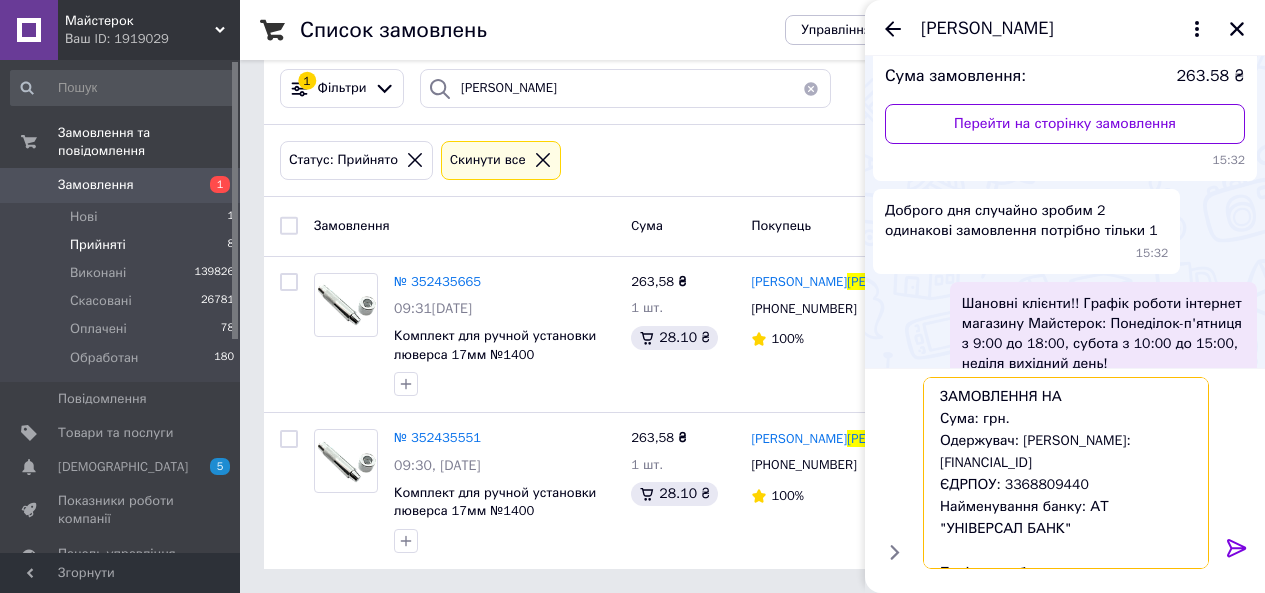paste on "[PERSON_NAME]" 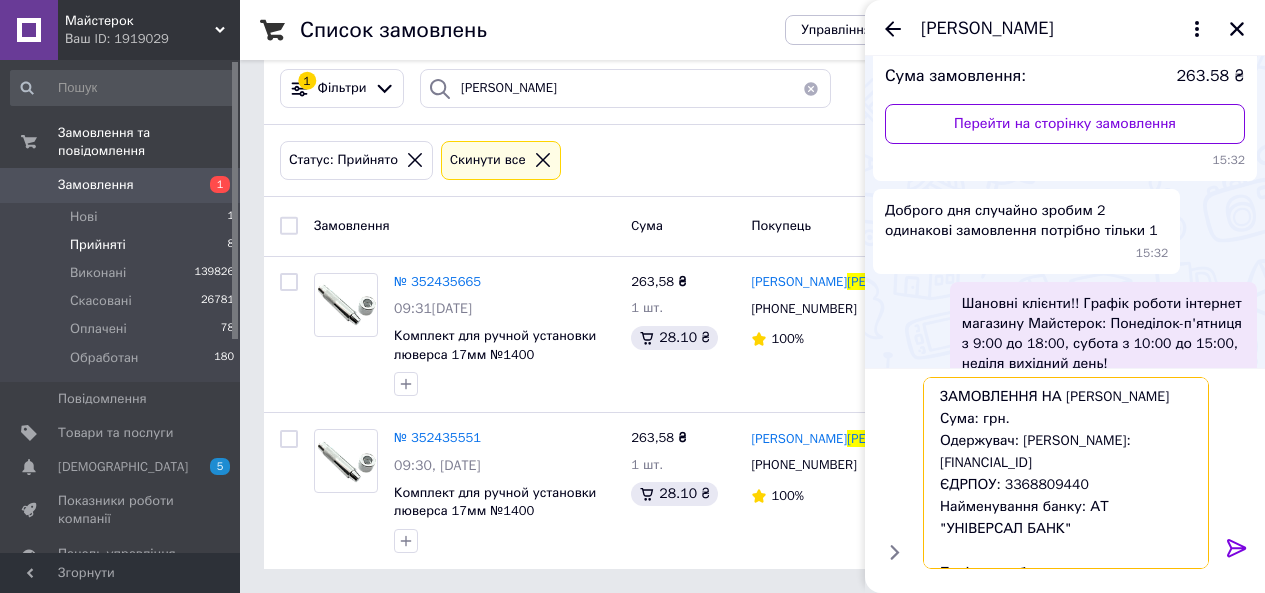 click on "ЗАМОВЛЕННЯ НА Анатолій Федорченко
Сума: грн.
Одержувач: ФОП Верещетіна Марина Григорівна
IBAN: UA033220010000026006350031803
ЄДРПОУ: 3368809440
Найменування банку: АТ "УНІВЕРСАЛ БАНК"
Повідомте, будь ласка, про оплату." at bounding box center [1066, 473] 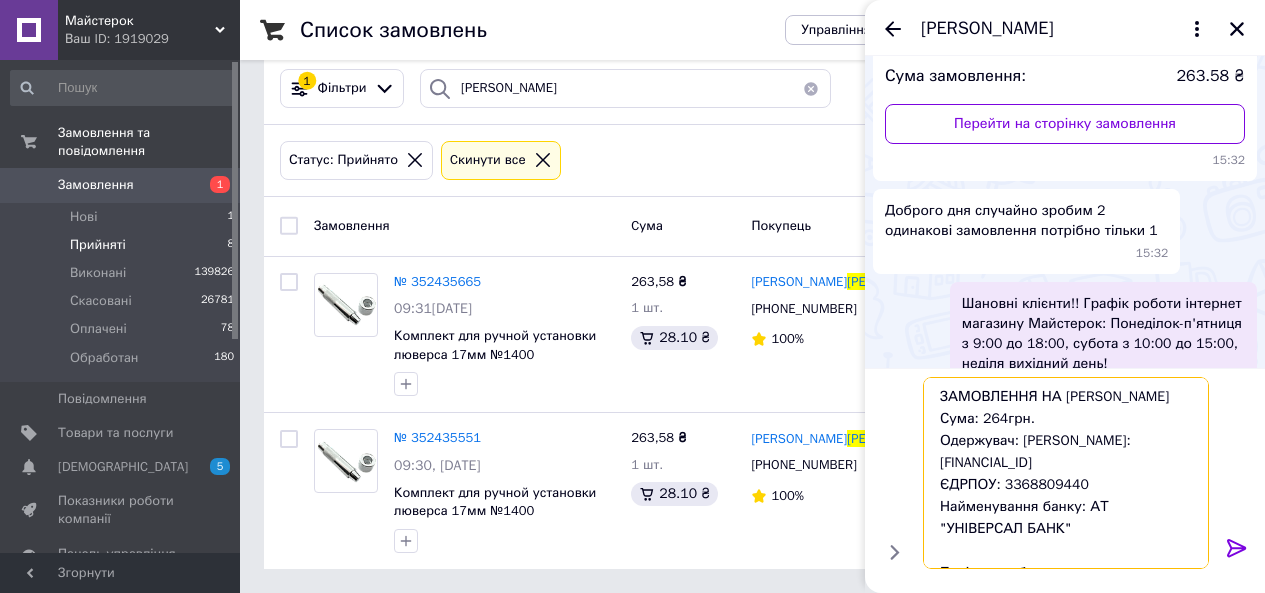 type on "ЗАМОВЛЕННЯ НА Анатолій Федорченко
Сума: 264 грн.
Одержувач: ФОП Верещетіна Марина Григорівна
IBAN: UA033220010000026006350031803
ЄДРПОУ: 3368809440
Найменування банку: АТ "УНІВЕРСАЛ БАНК"
Повідомте, будь ласка, про оплату." 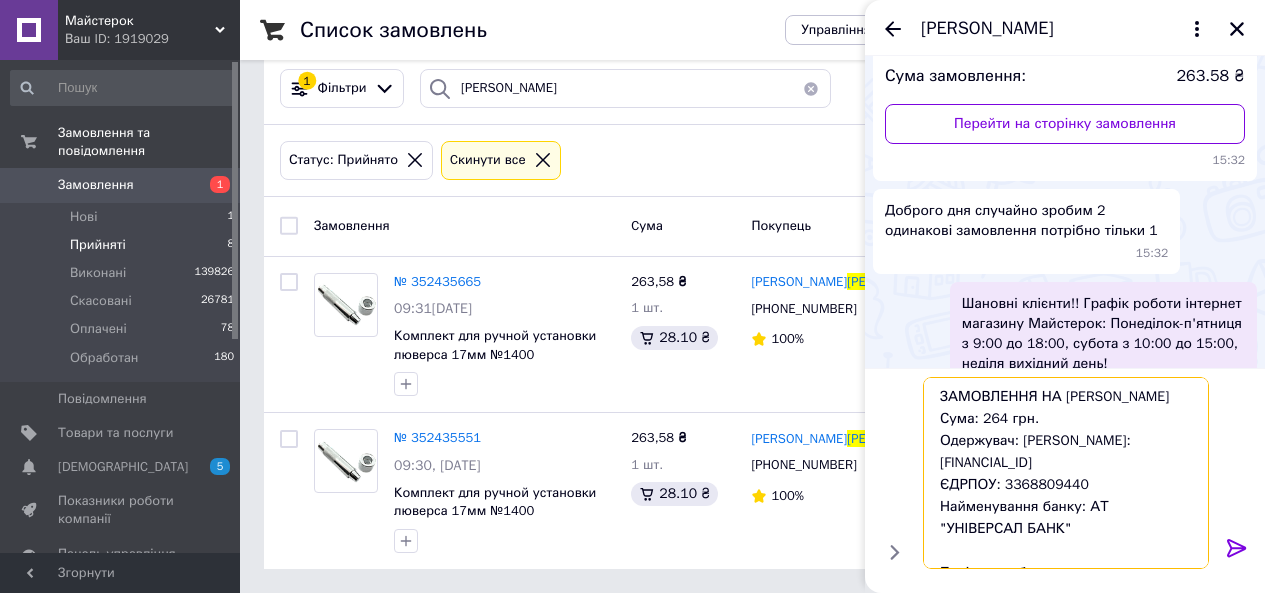 click on "ЗАМОВЛЕННЯ НА Анатолій Федорченко
Сума: 264 грн.
Одержувач: ФОП Верещетіна Марина Григорівна
IBAN: UA033220010000026006350031803
ЄДРПОУ: 3368809440
Найменування банку: АТ "УНІВЕРСАЛ БАНК"
Повідомте, будь ласка, про оплату." at bounding box center (1066, 473) 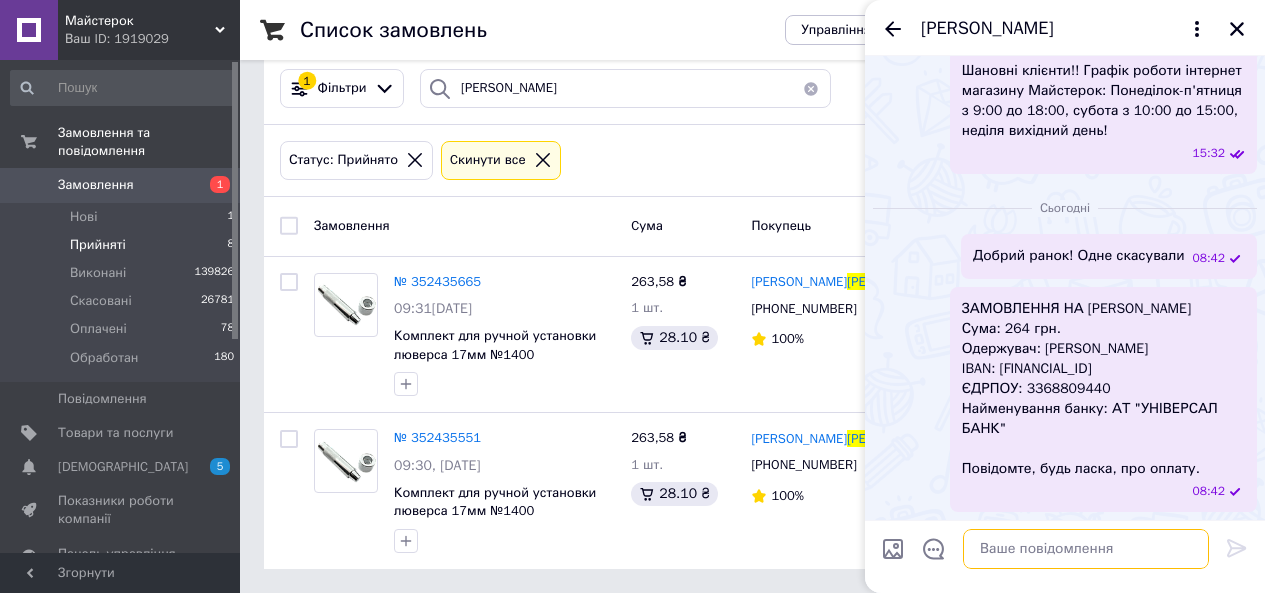 paste on "UA033220010000026006350031803" 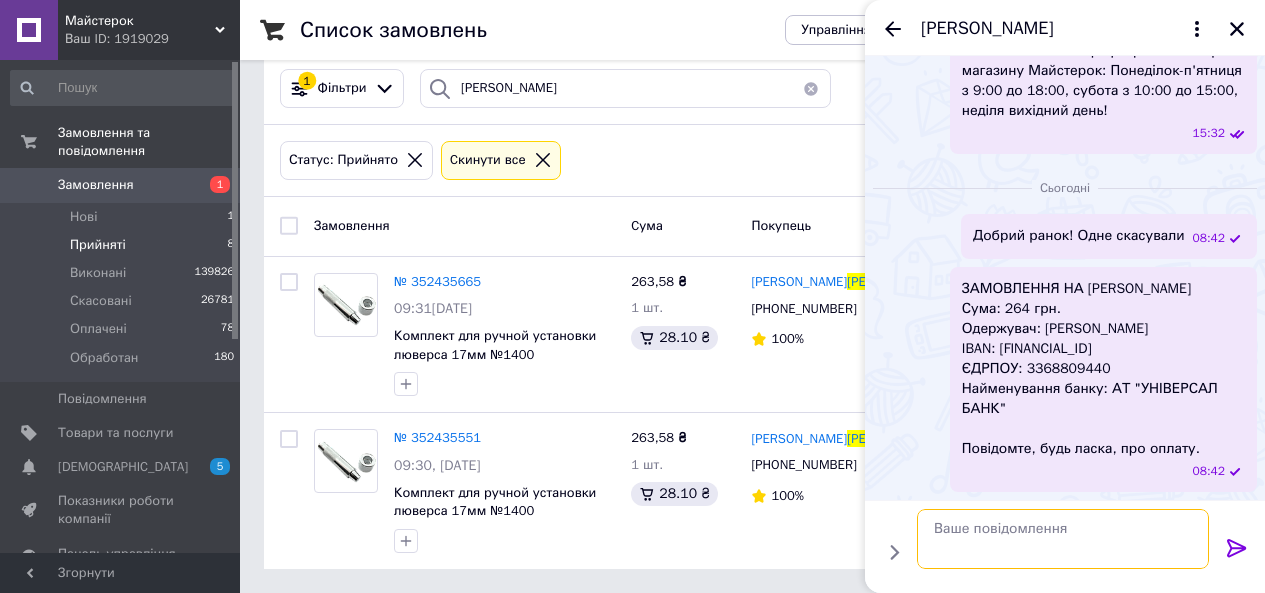 scroll, scrollTop: 529, scrollLeft: 0, axis: vertical 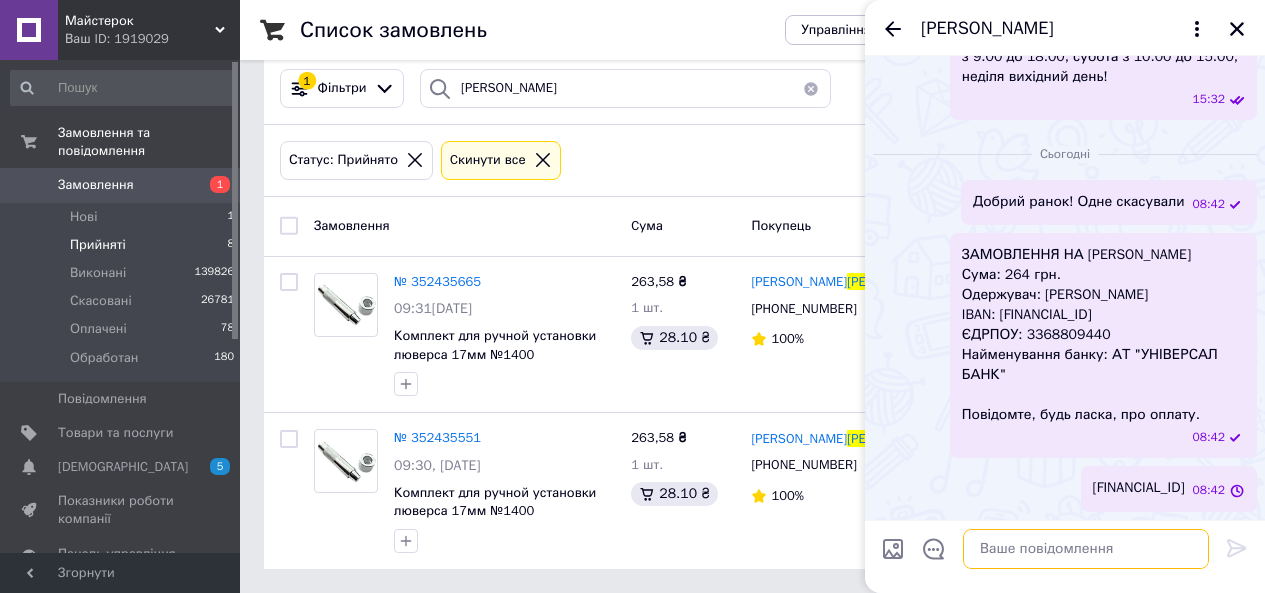 type 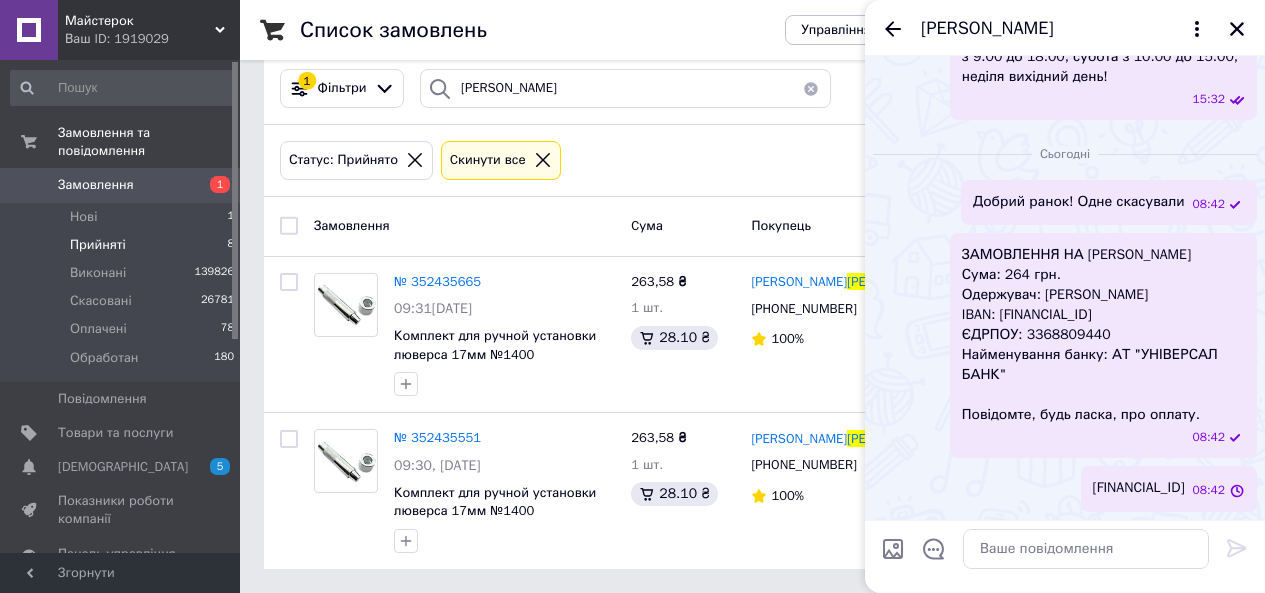 click 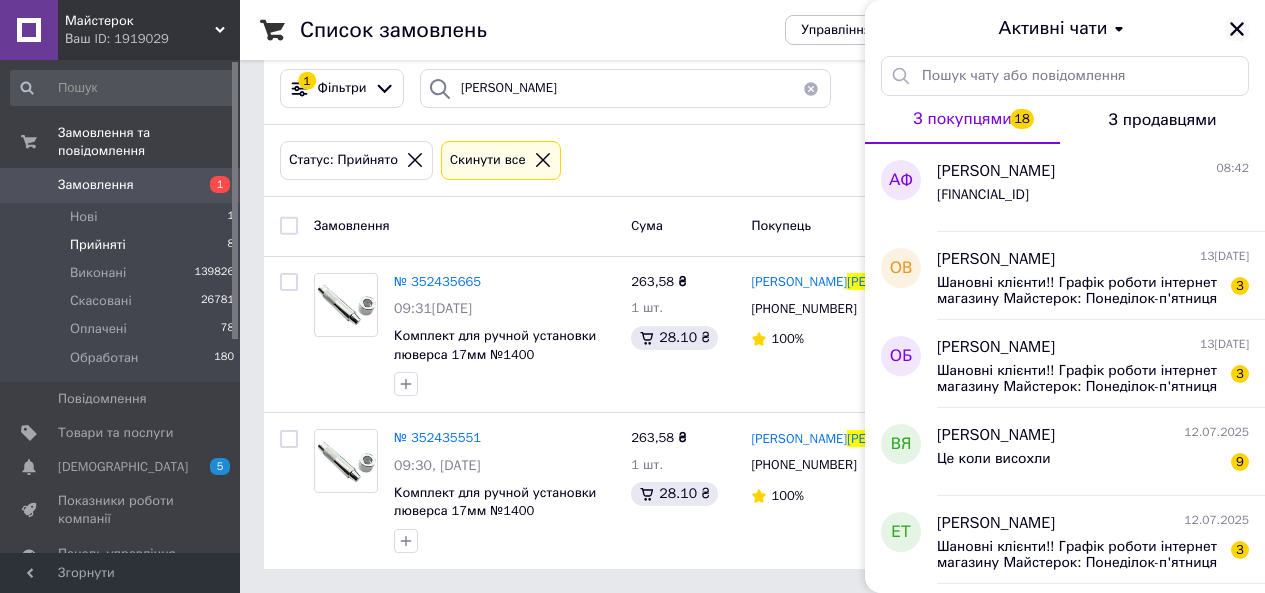 click 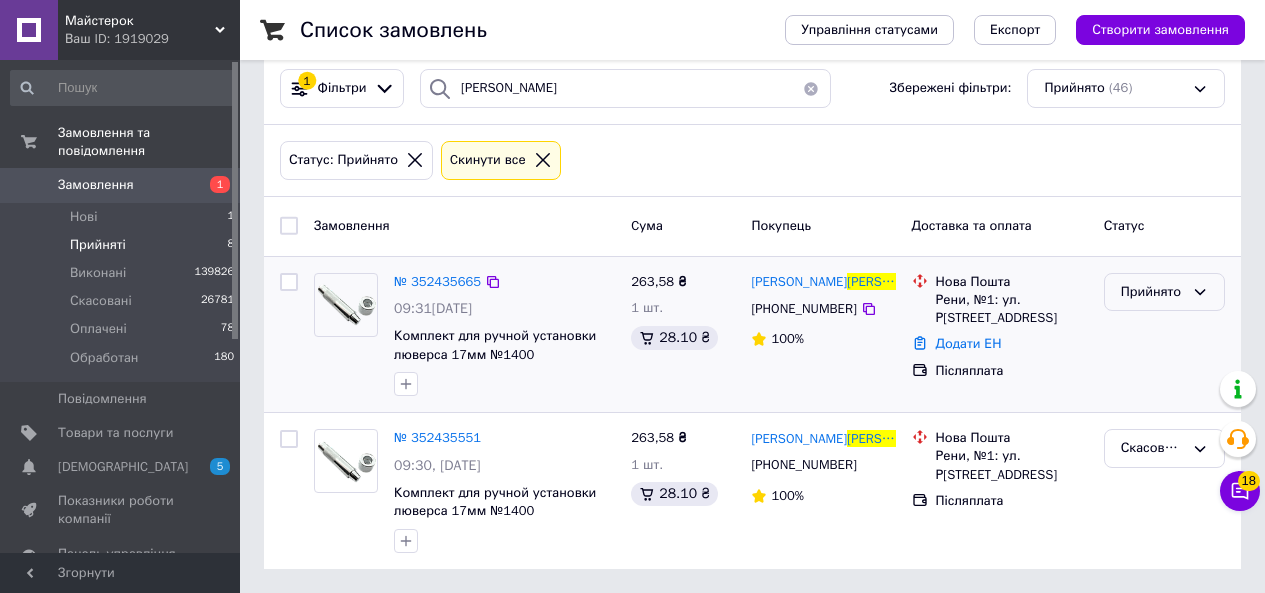click on "Прийнято" at bounding box center (1152, 292) 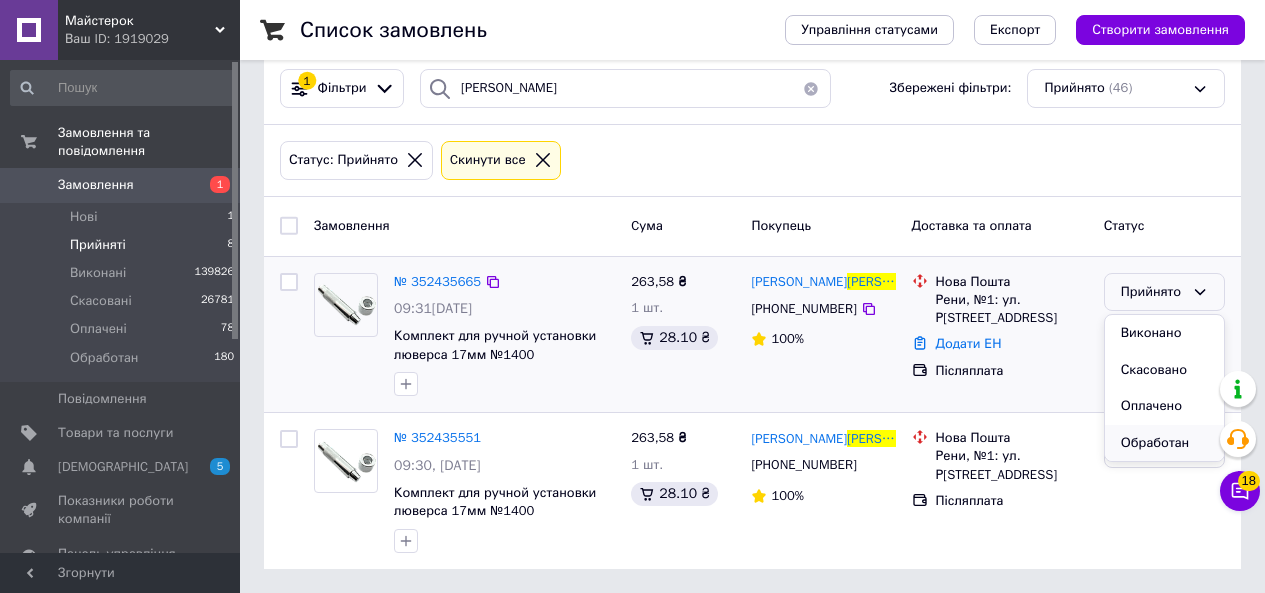 click on "Обработан" at bounding box center [1164, 443] 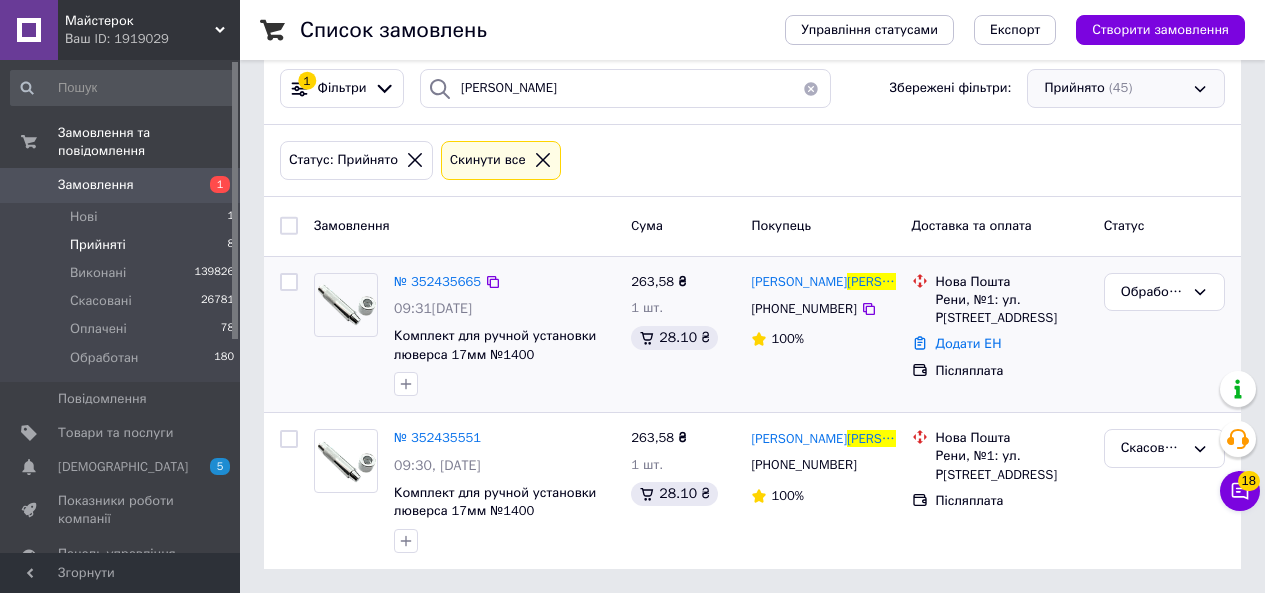 click on "Прийнято (45)" at bounding box center [1126, 88] 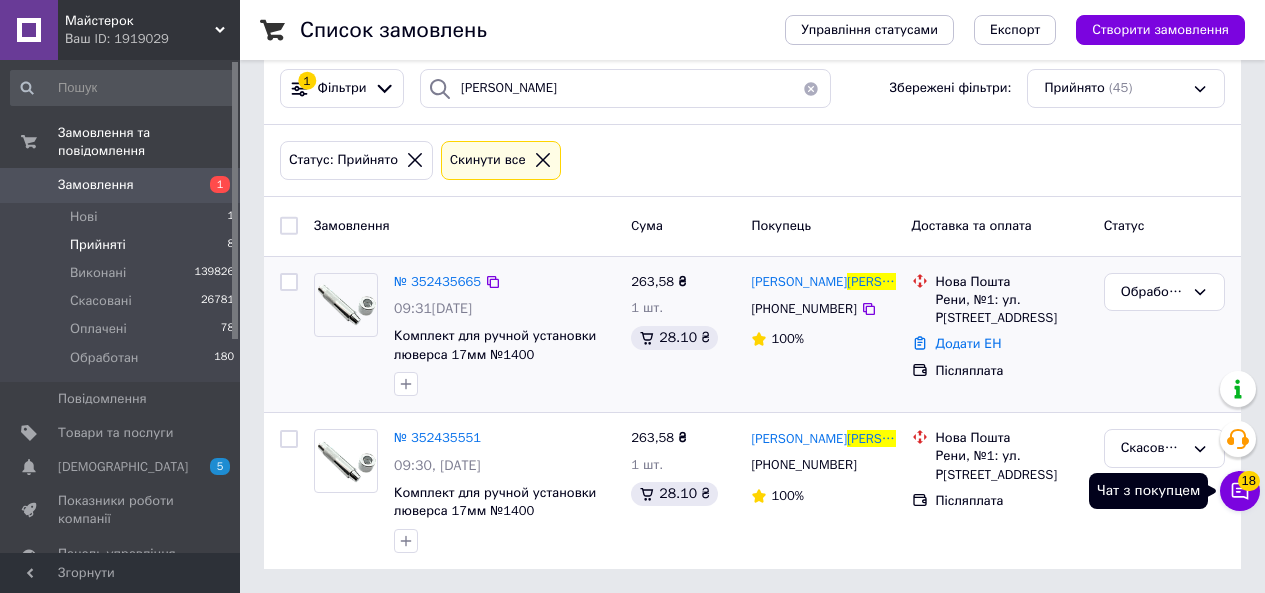 click on "18" at bounding box center (1249, 481) 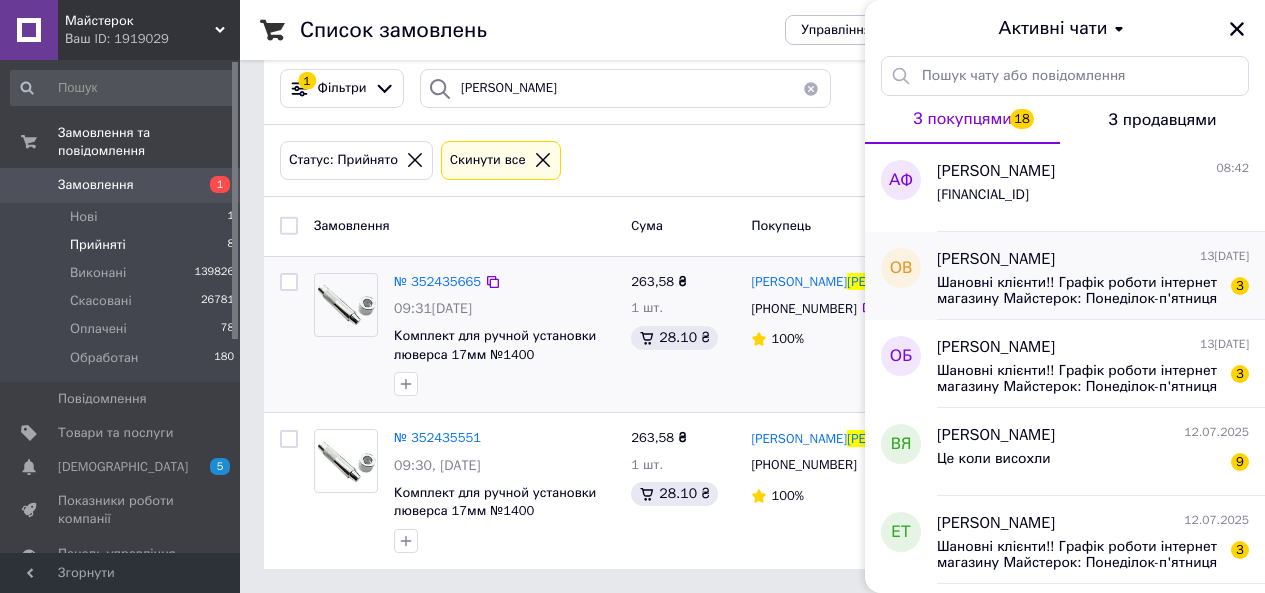 click on "Шановні клієнти!! Графік роботи інтернет магазину Майстерок: Понеділок-п'ятниця з 9:00 до 18:00, субота з 10:00 до 15:00, неділя вихідний день!" at bounding box center (1079, 291) 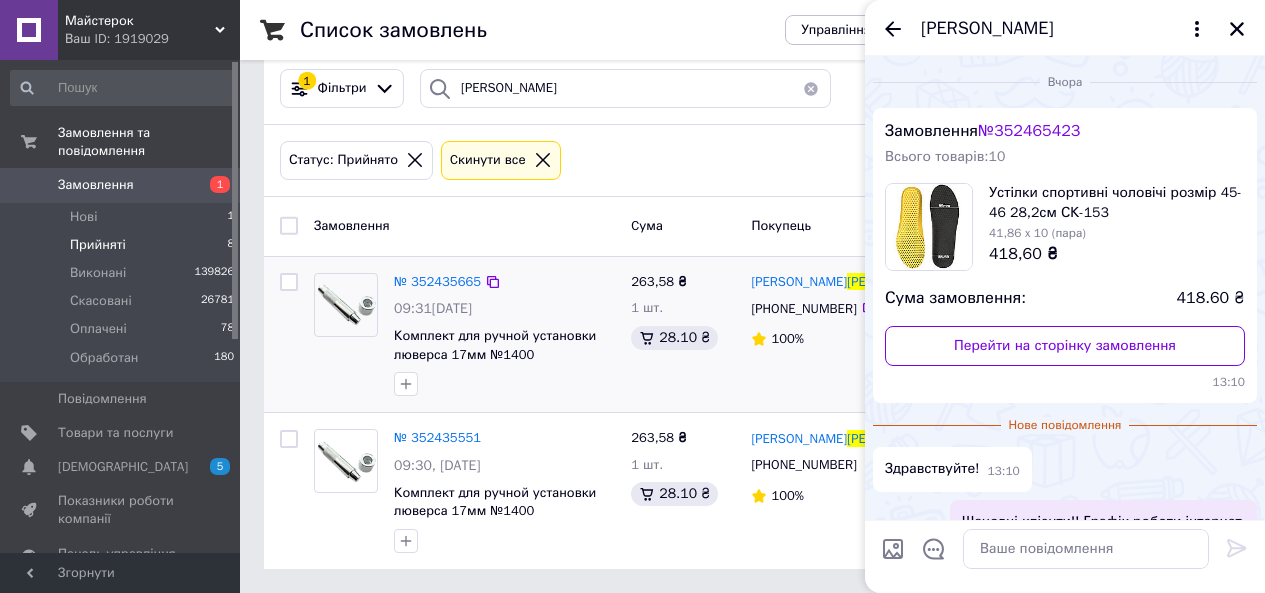scroll, scrollTop: 186, scrollLeft: 0, axis: vertical 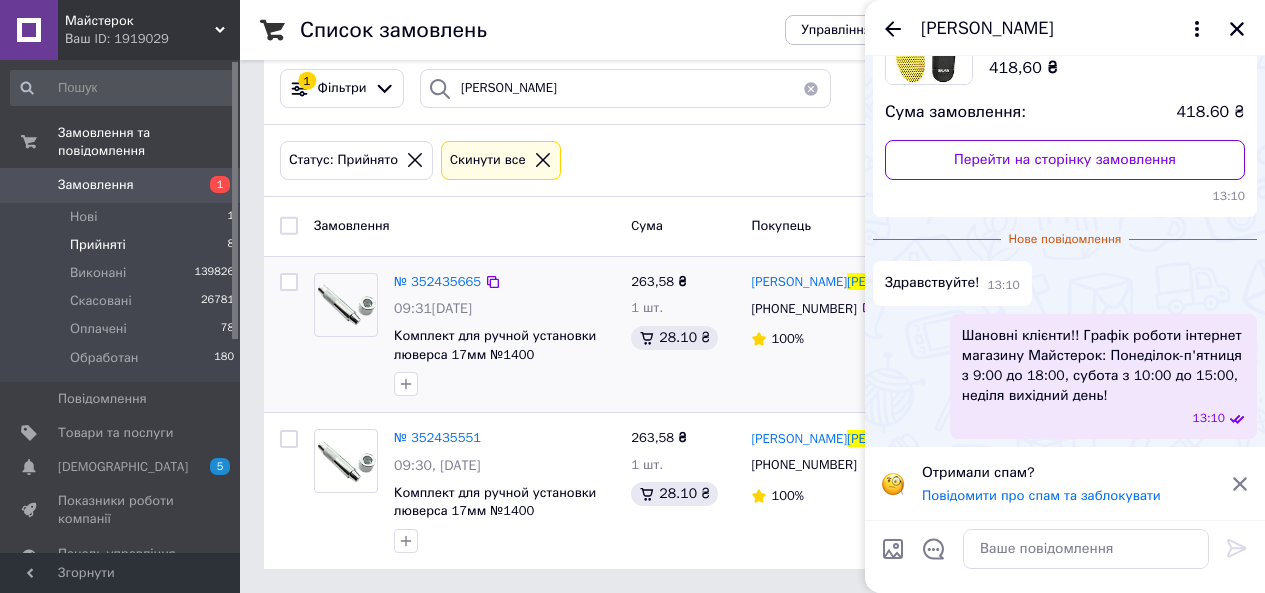 click 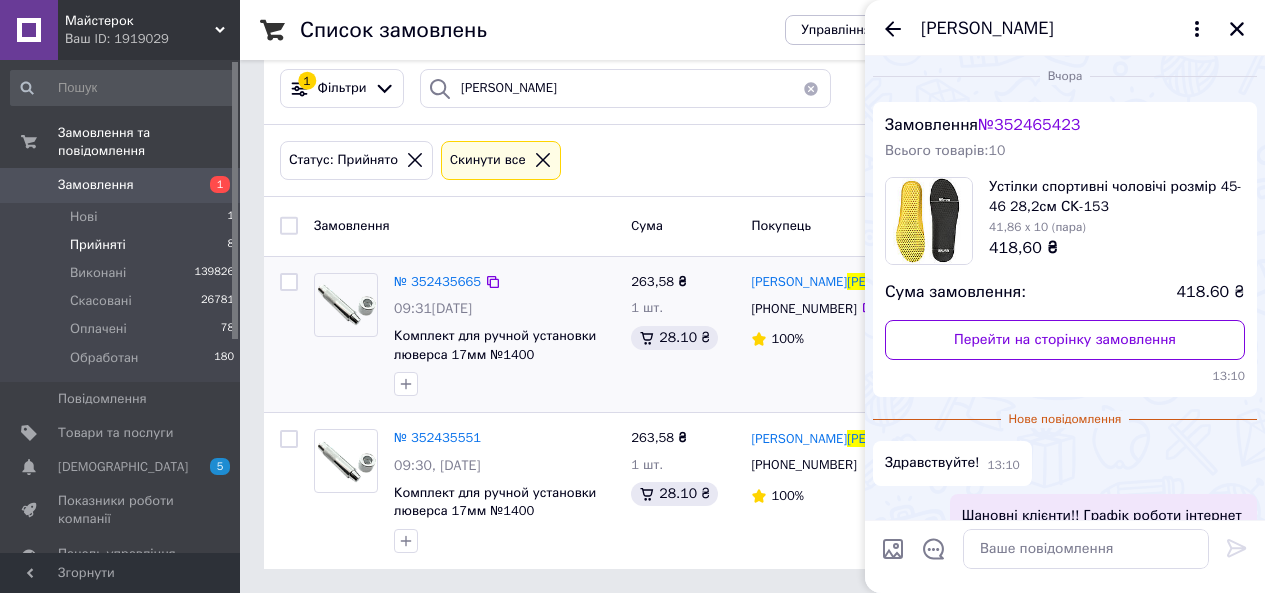 scroll, scrollTop: 0, scrollLeft: 0, axis: both 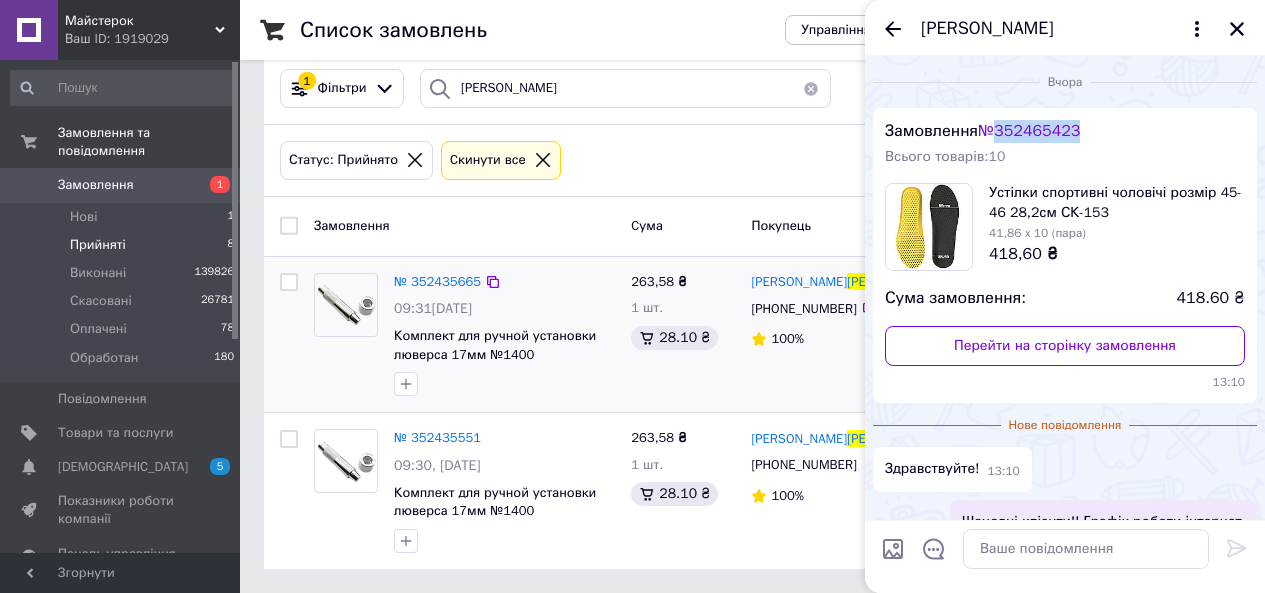 drag, startPoint x: 1111, startPoint y: 133, endPoint x: 1004, endPoint y: 138, distance: 107.11676 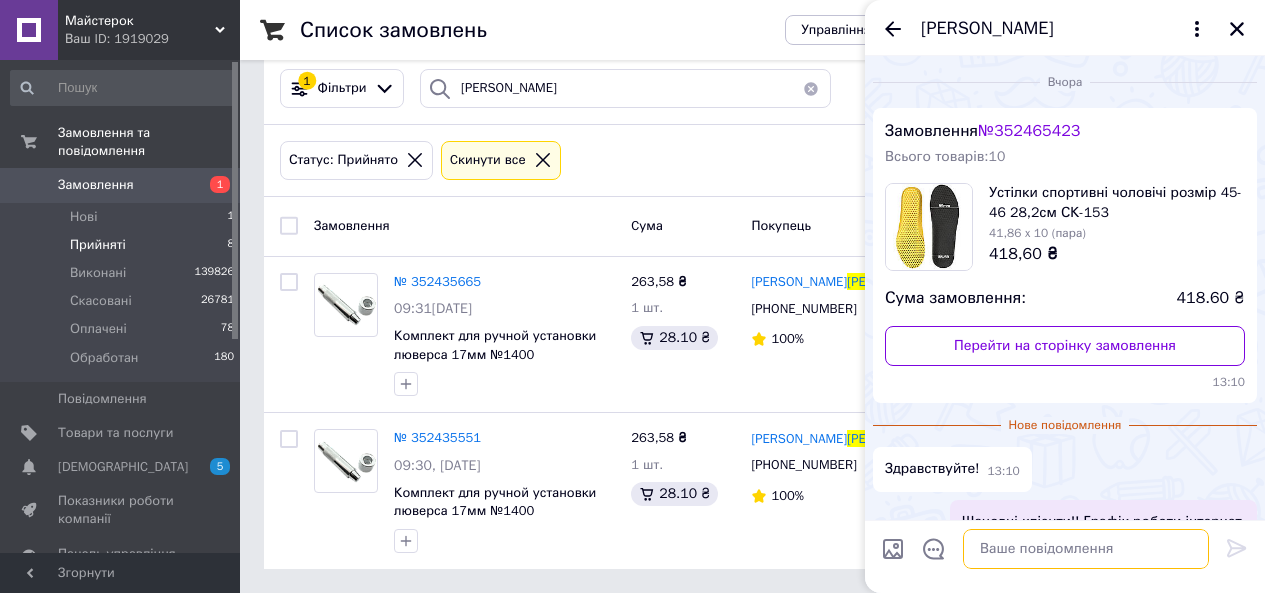 click at bounding box center [1086, 549] 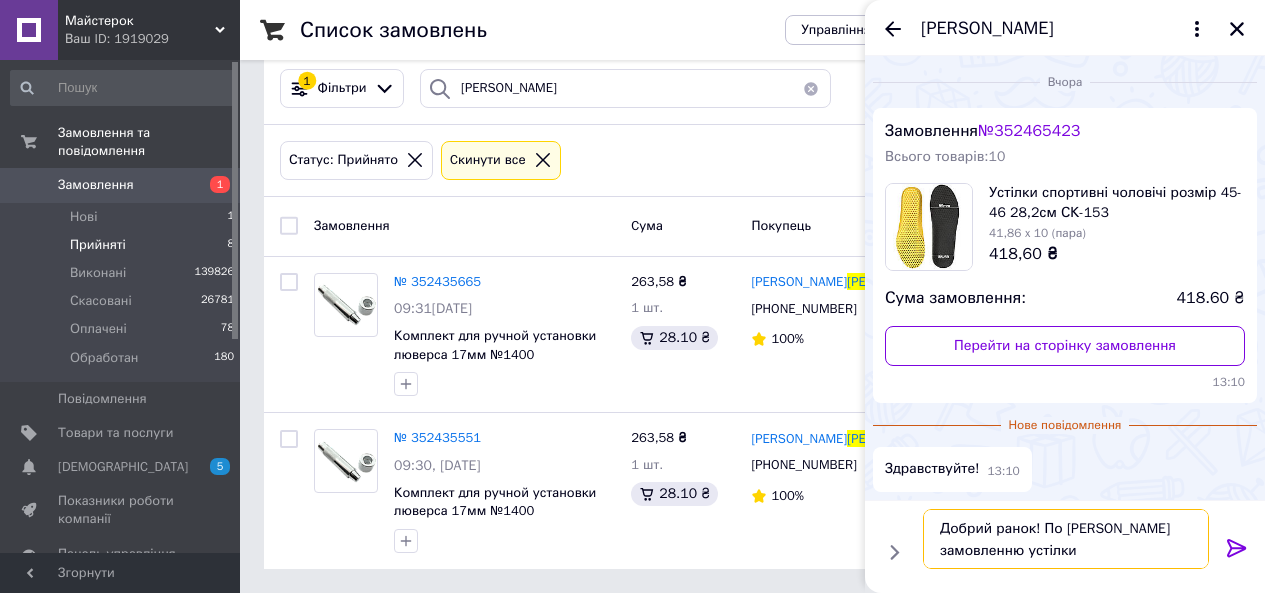 type on "Добрий ранок! По Вашому замовленню устілки є" 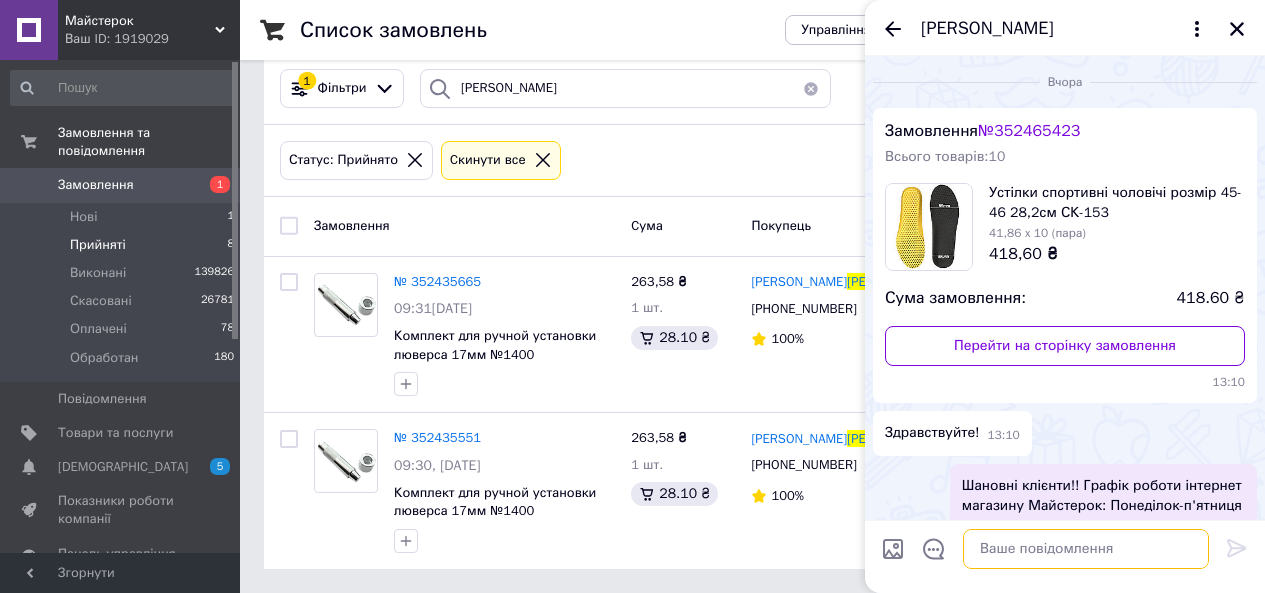 scroll, scrollTop: 222, scrollLeft: 0, axis: vertical 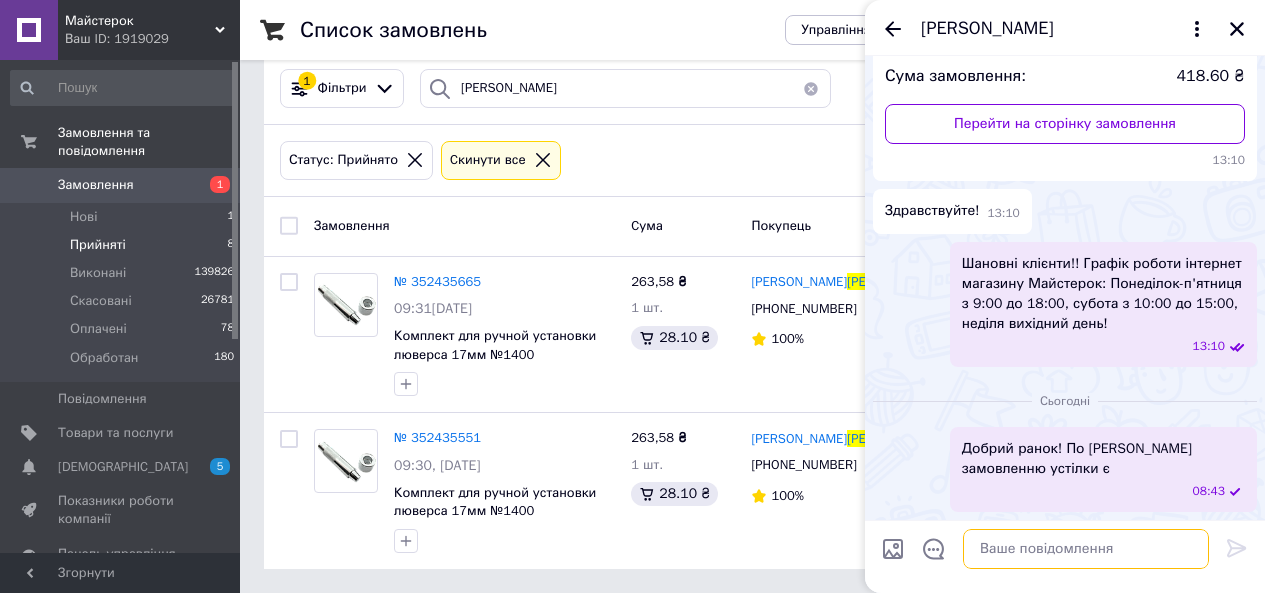 click at bounding box center [1086, 549] 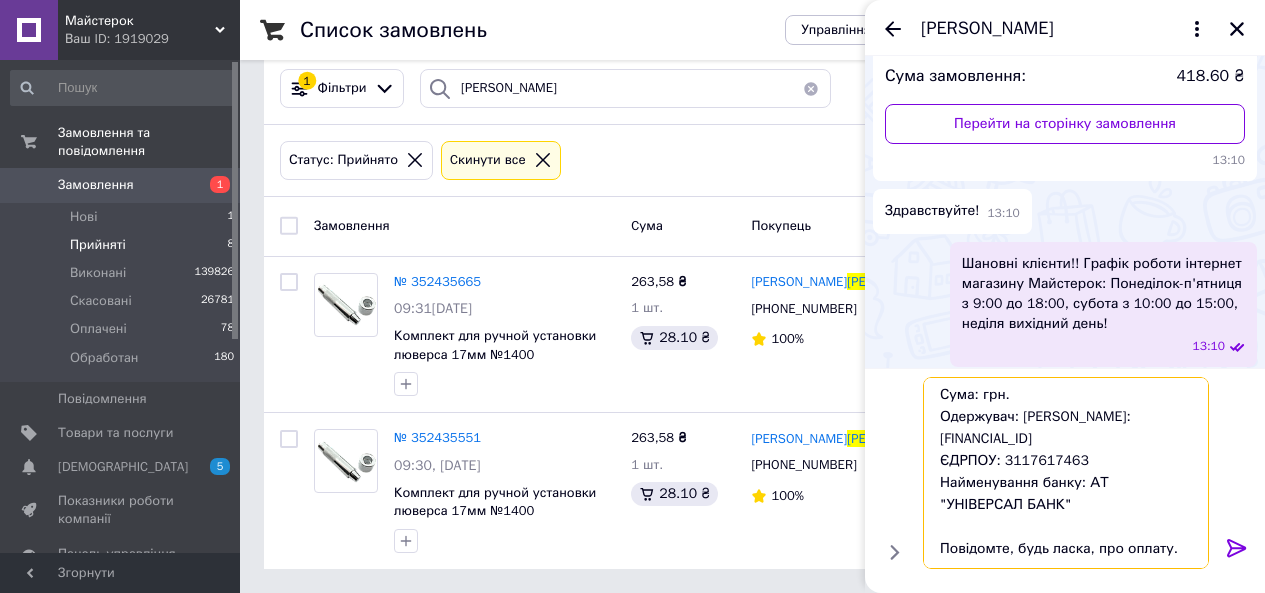 scroll, scrollTop: 0, scrollLeft: 0, axis: both 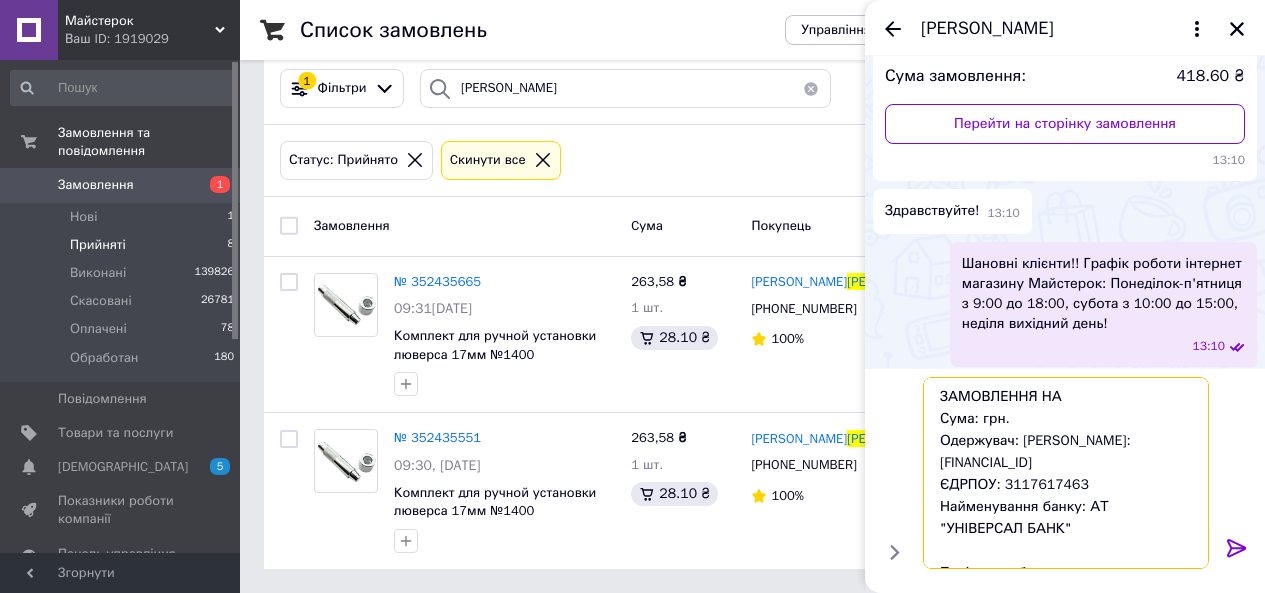 click on "ЗАМОВЛЕННЯ НА
Сума: грн.
Одержувач: ФОП Пархісенко Анна Вікторівна
IBAN: UA323220010000026004350032707
ЄДРПОУ: 3117617463
Найменування банку: АТ "УНІВЕРСАЛ БАНК"
Повідомте, будь ласка, про оплату." at bounding box center (1066, 473) 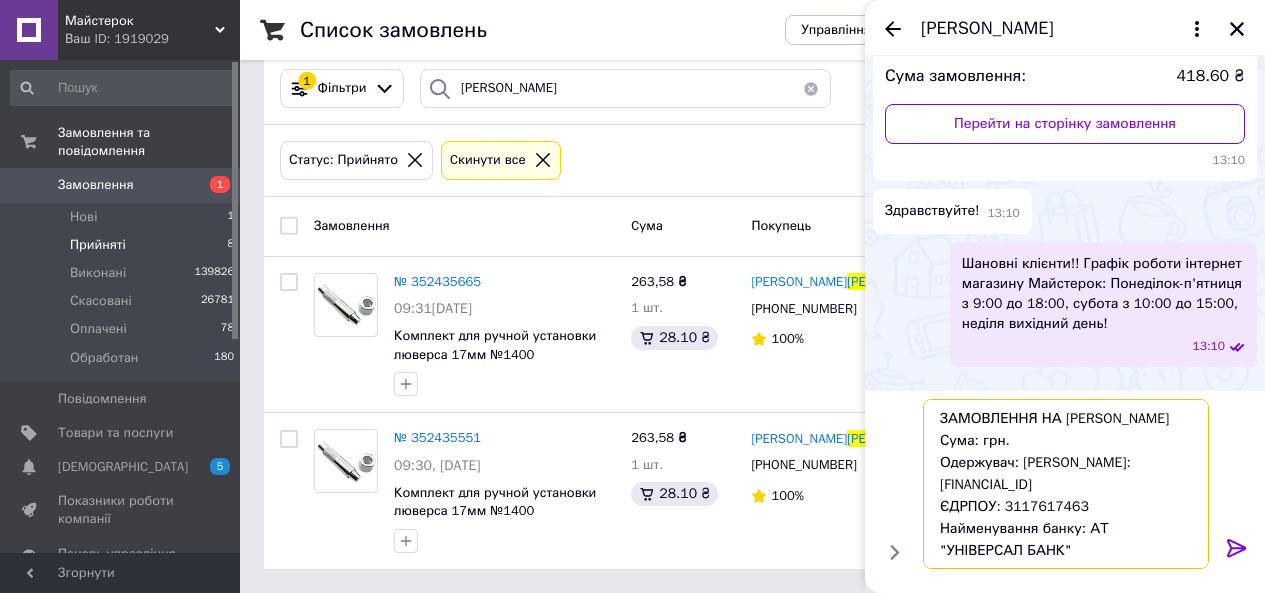 click on "ЗАМОВЛЕННЯ НА Олег Стеценко
Сума: грн.
Одержувач: ФОП Пархісенко Анна Вікторівна
IBAN: UA323220010000026004350032707
ЄДРПОУ: 3117617463
Найменування банку: АТ "УНІВЕРСАЛ БАНК"
Повідомте, будь ласка, про оплату." at bounding box center [1066, 484] 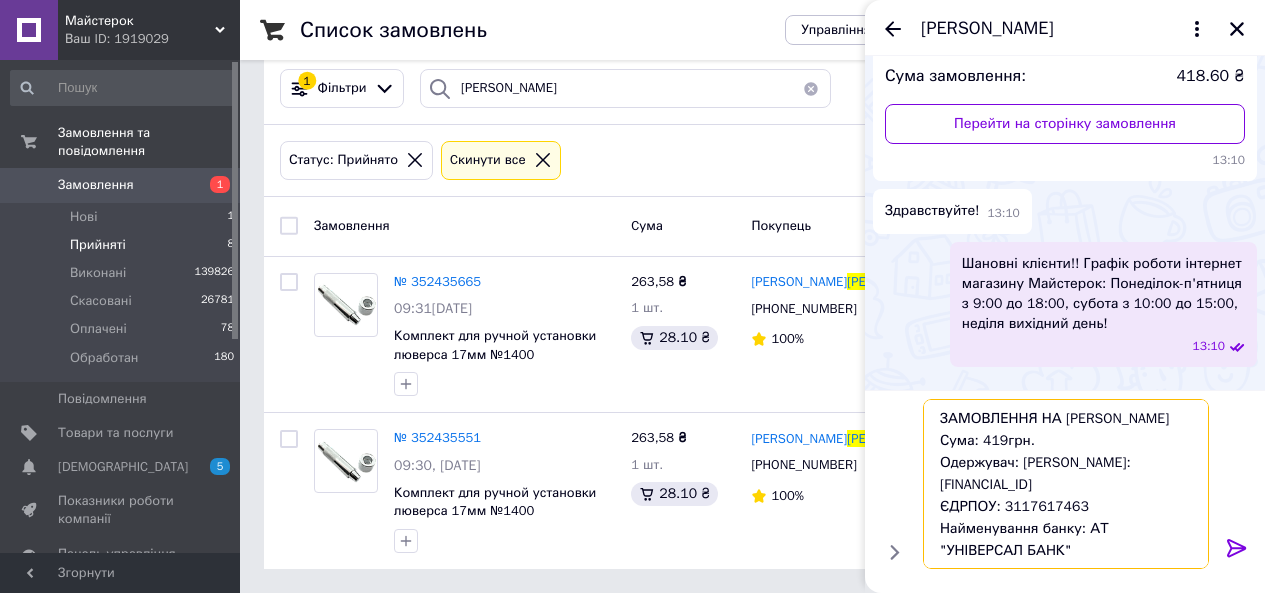 type on "ЗАМОВЛЕННЯ НА Олег Стеценко
Сума: 419 грн.
Одержувач: ФОП Пархісенко Анна Вікторівна
IBAN: UA323220010000026004350032707
ЄДРПОУ: 3117617463
Найменування банку: АТ "УНІВЕРСАЛ БАНК"
Повідомте, будь ласка, про оплату." 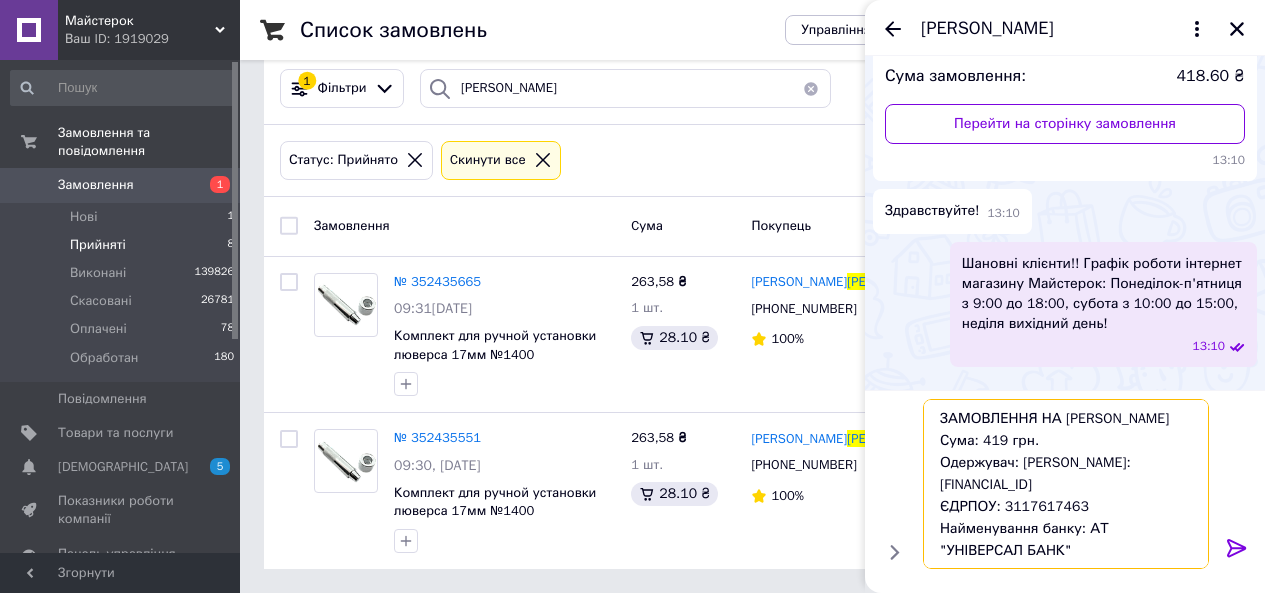 click on "ЗАМОВЛЕННЯ НА Олег Стеценко
Сума: 419 грн.
Одержувач: ФОП Пархісенко Анна Вікторівна
IBAN: UA323220010000026004350032707
ЄДРПОУ: 3117617463
Найменування банку: АТ "УНІВЕРСАЛ БАНК"
Повідомте, будь ласка, про оплату." at bounding box center [1066, 484] 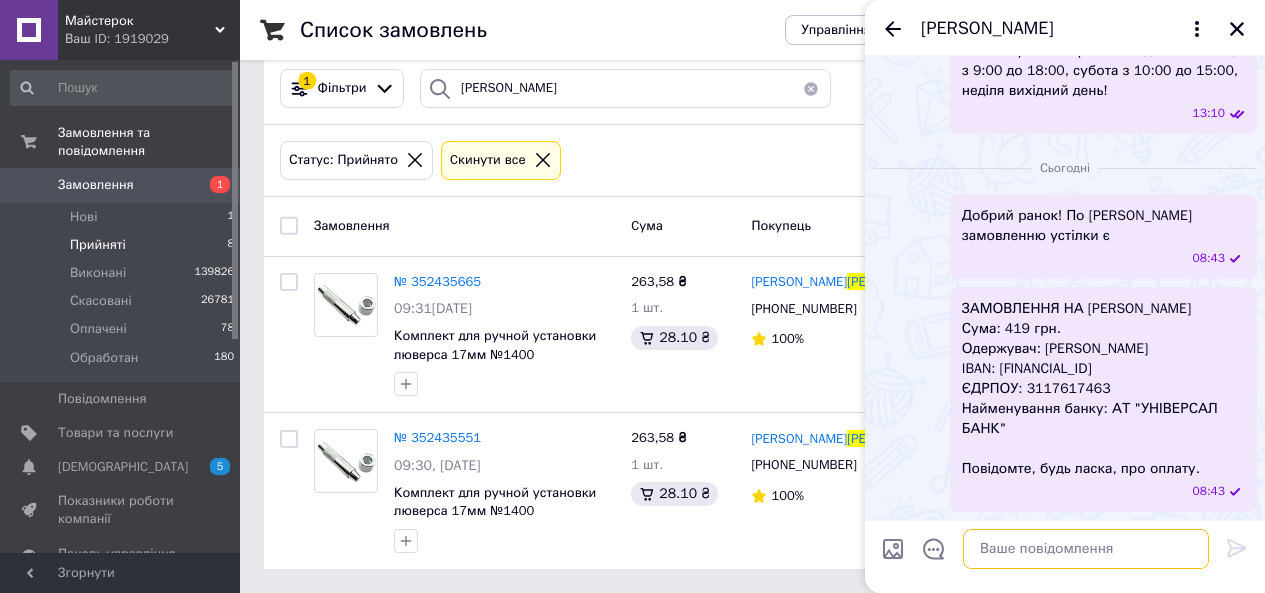 paste on "UA323220010000026004350032707" 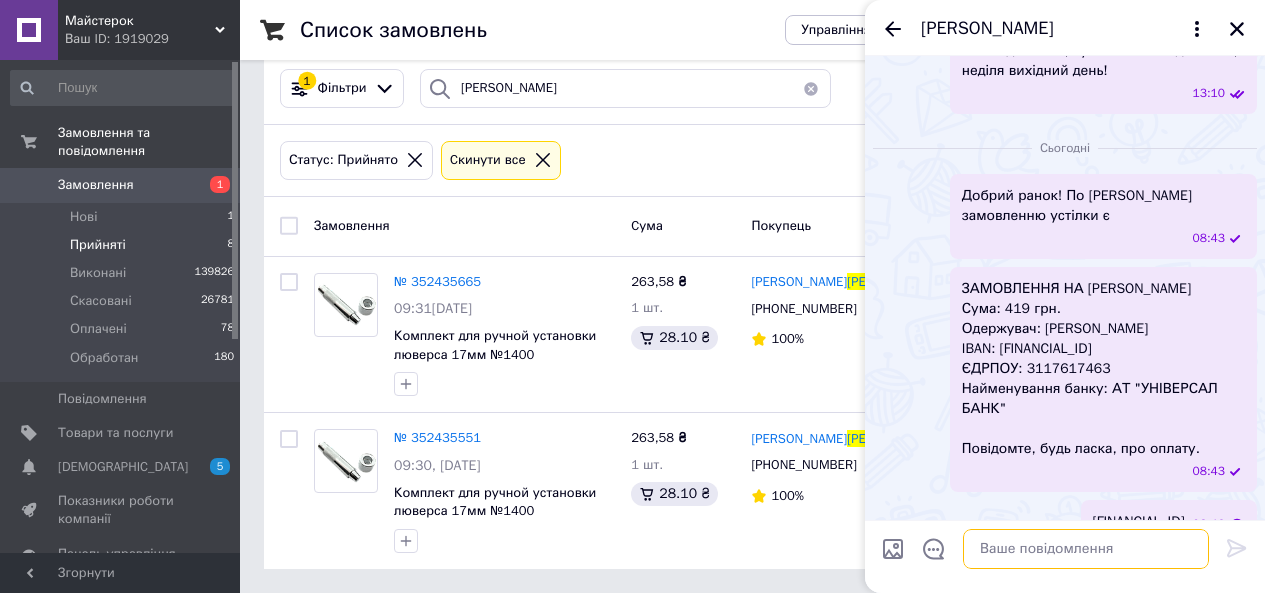 scroll, scrollTop: 529, scrollLeft: 0, axis: vertical 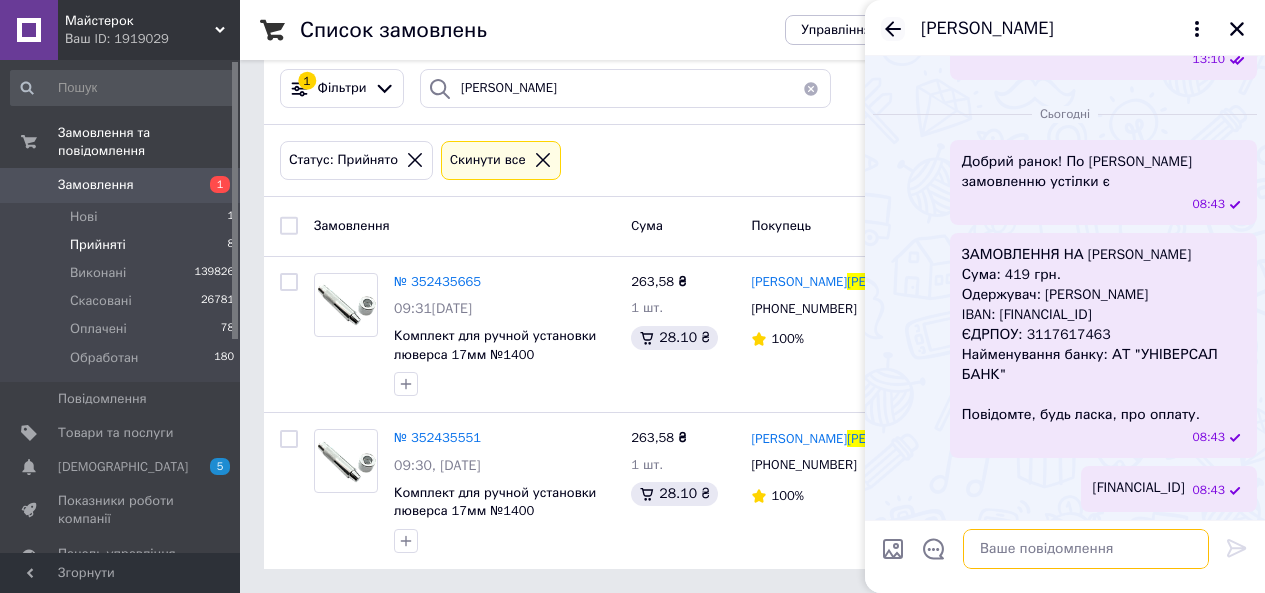 type 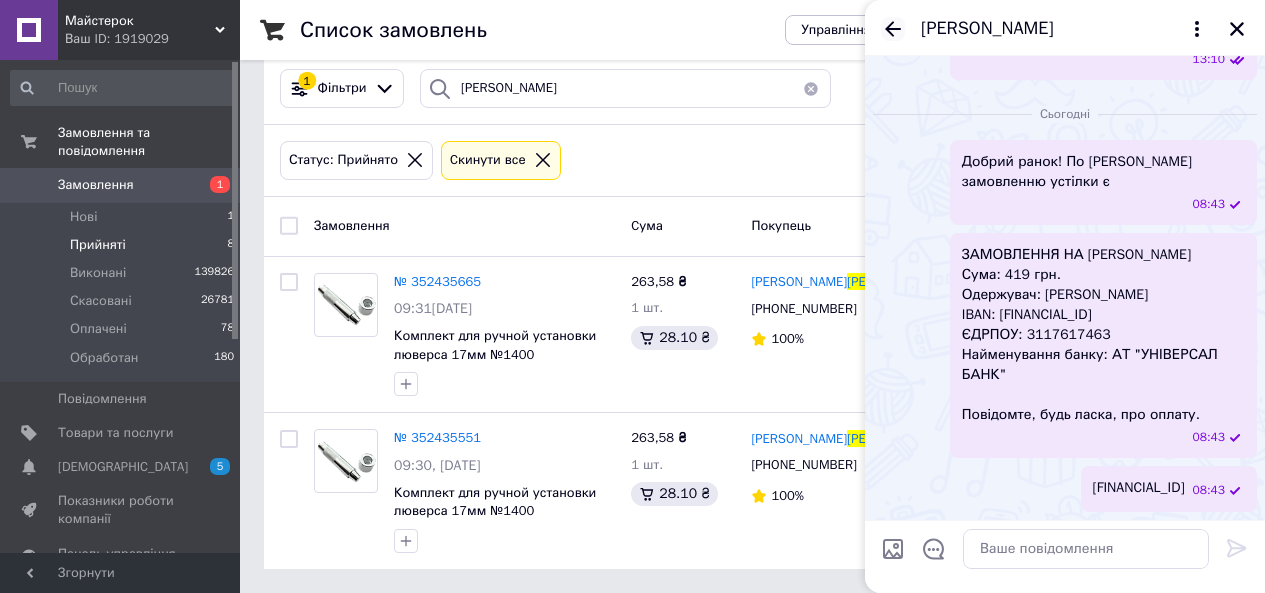 click 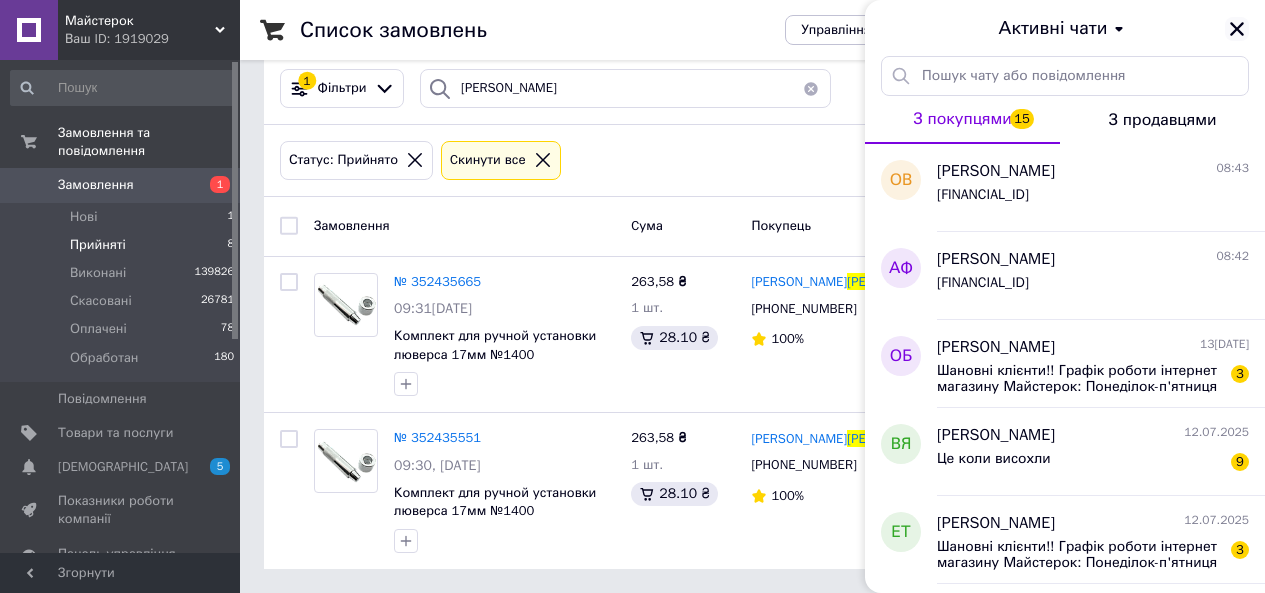 click 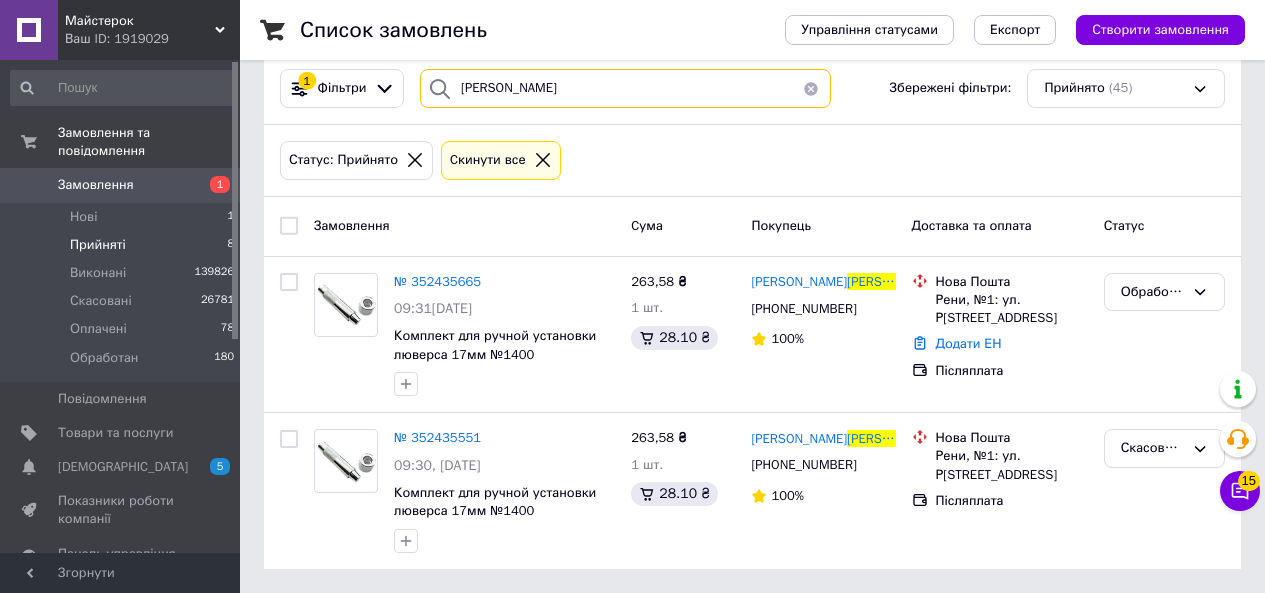 drag, startPoint x: 605, startPoint y: 98, endPoint x: 56, endPoint y: 19, distance: 554.65485 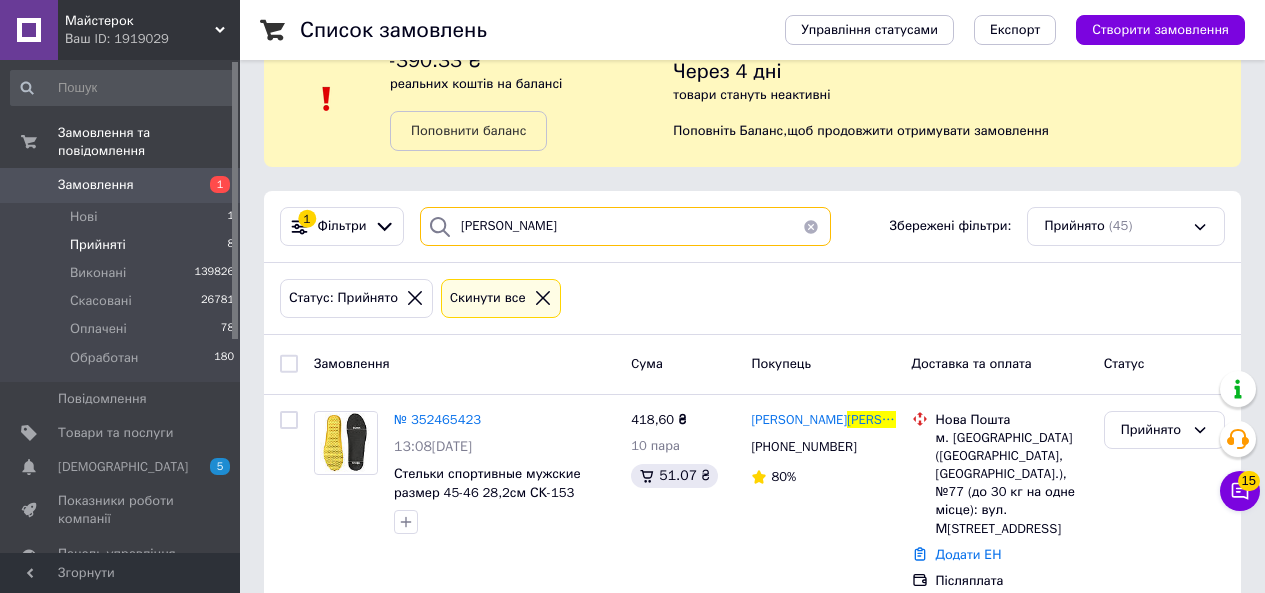 scroll, scrollTop: 91, scrollLeft: 0, axis: vertical 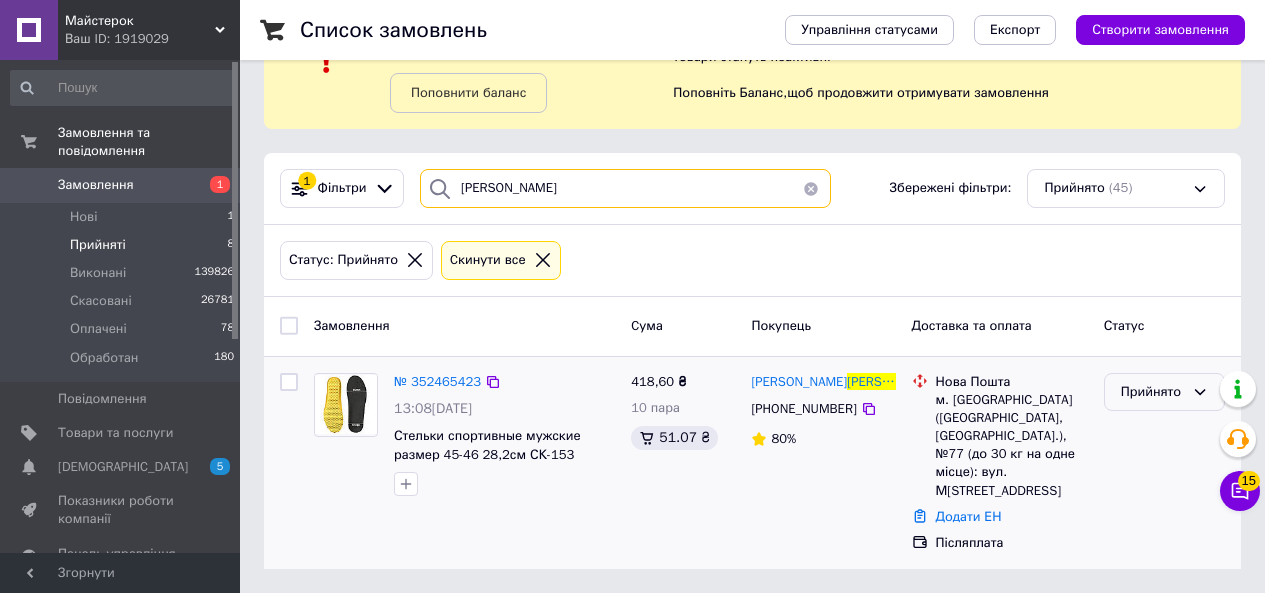 type on "стеценко" 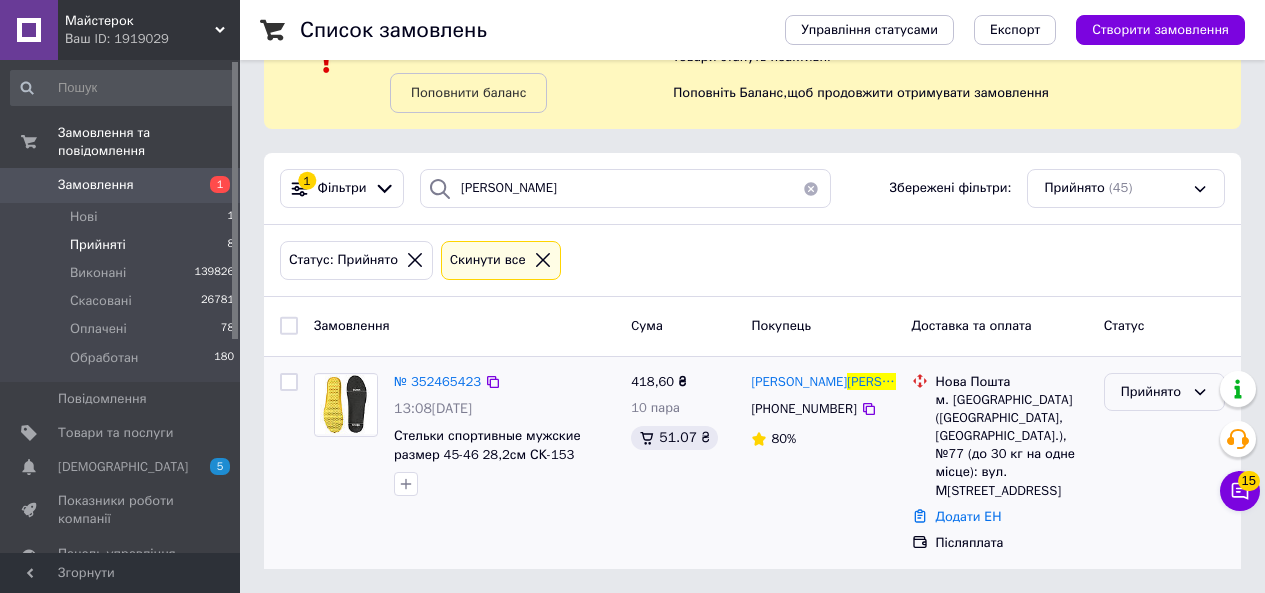 click on "Прийнято" at bounding box center [1152, 392] 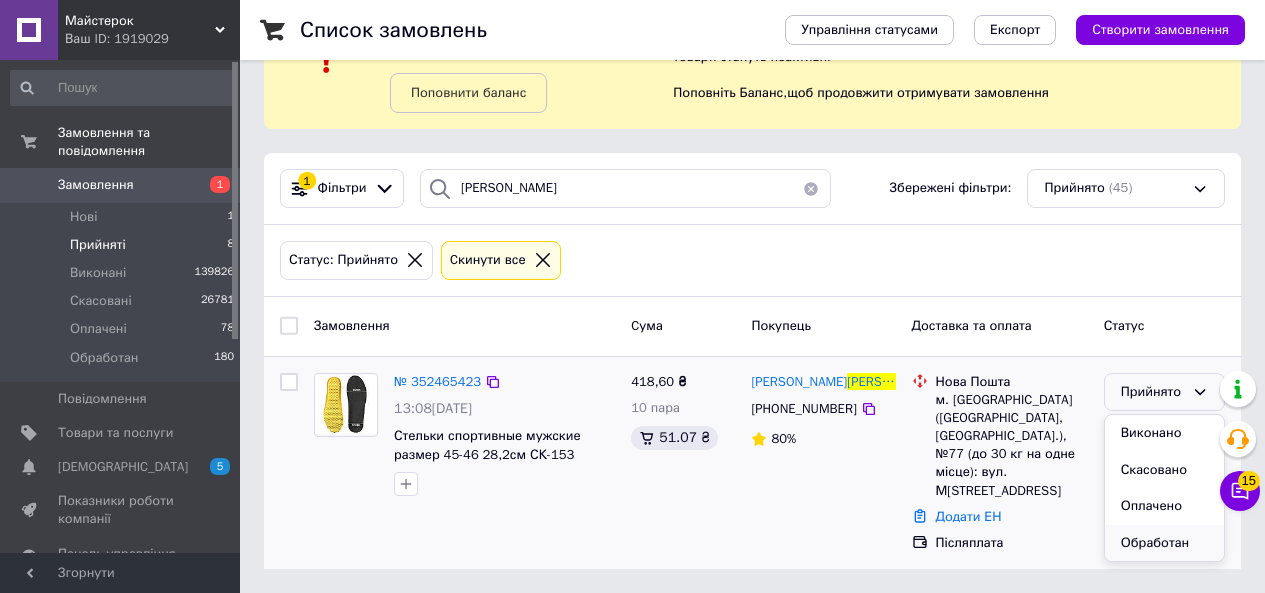 click on "Обработан" at bounding box center [1164, 543] 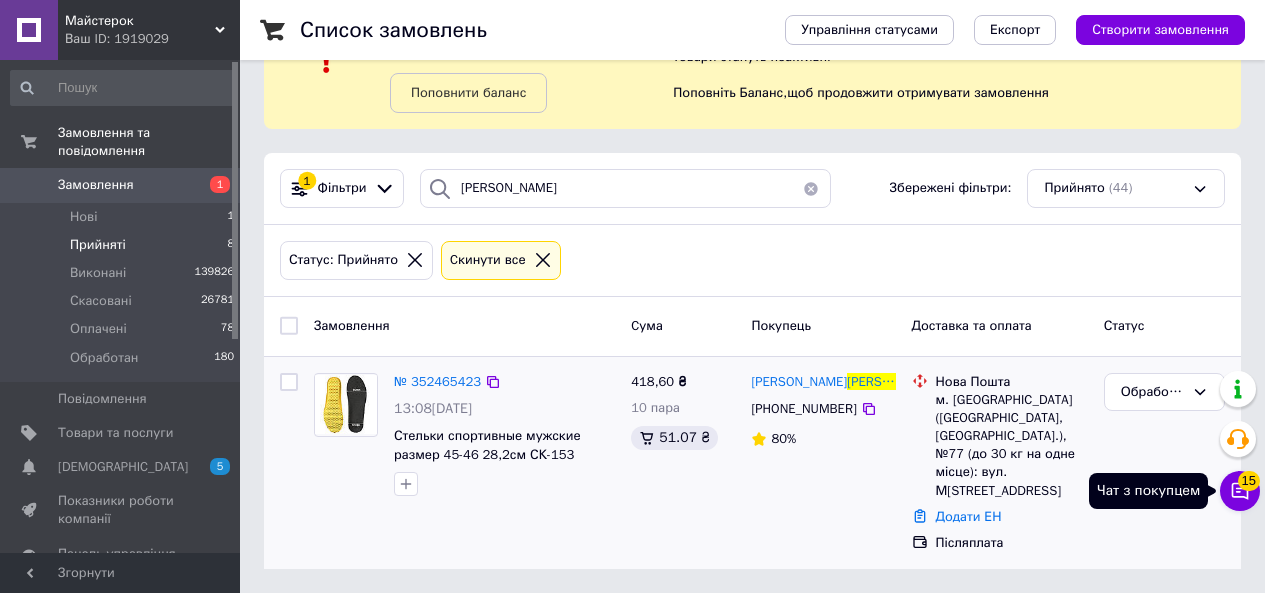 click on "15" at bounding box center [1249, 481] 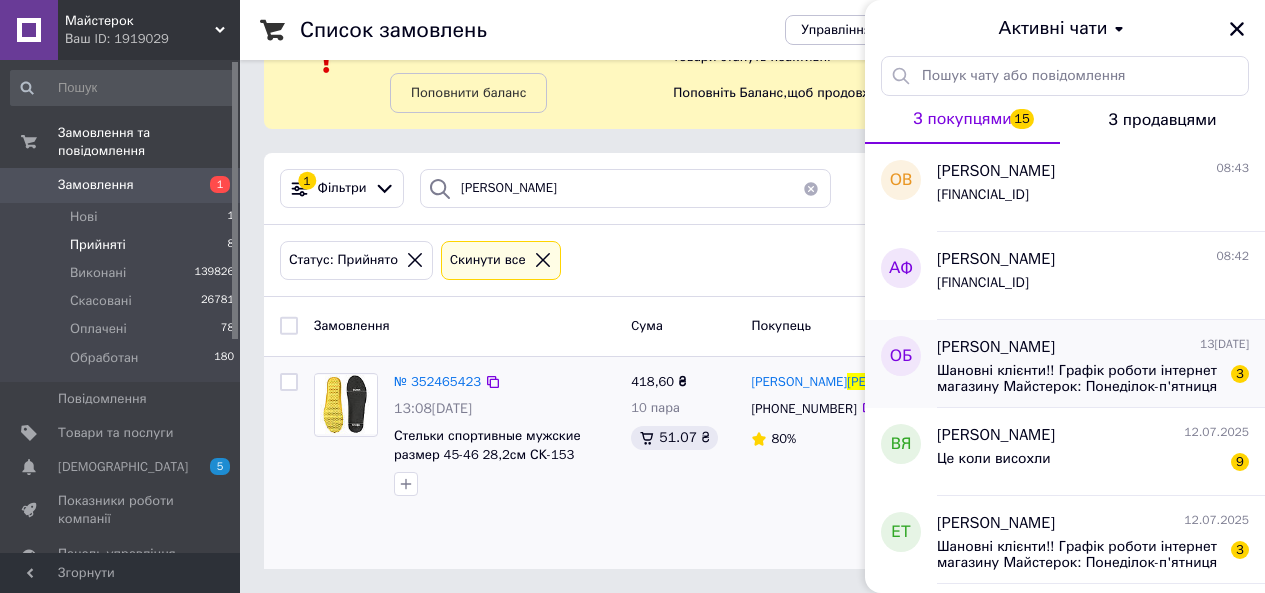 click on "Шановні клієнти!! Графік роботи інтернет магазину Майстерок: Понеділок-п'ятниця з 9:00 до 18:00, субота з 10:00 до 15:00, неділя вихідний день!" at bounding box center (1079, 379) 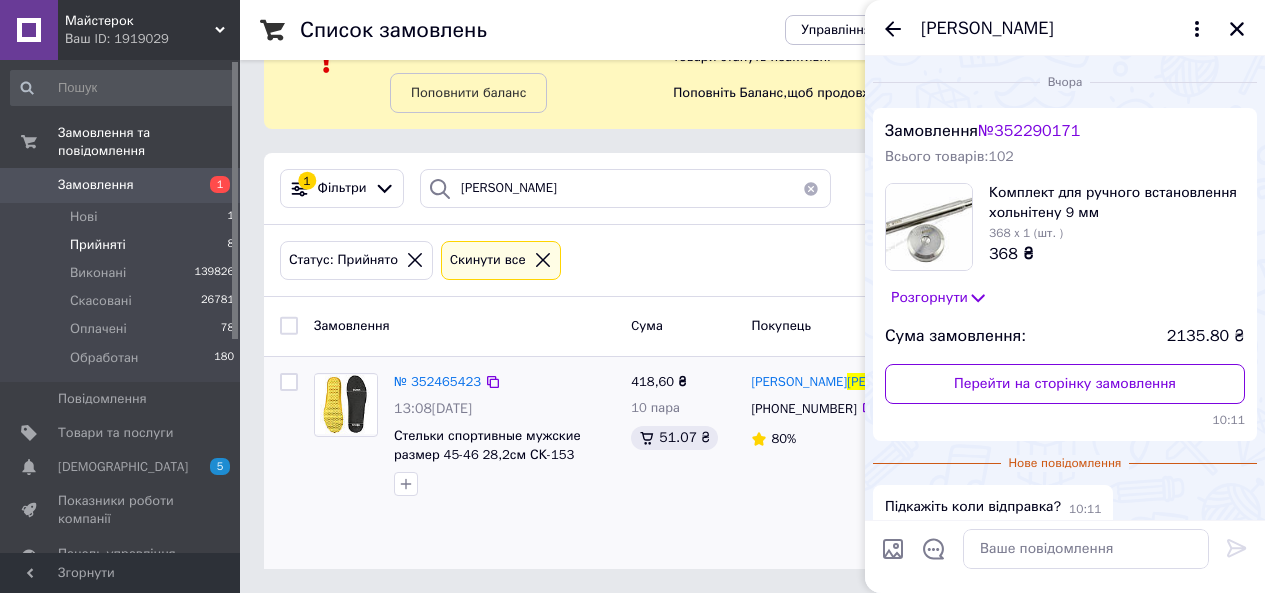 scroll, scrollTop: 224, scrollLeft: 0, axis: vertical 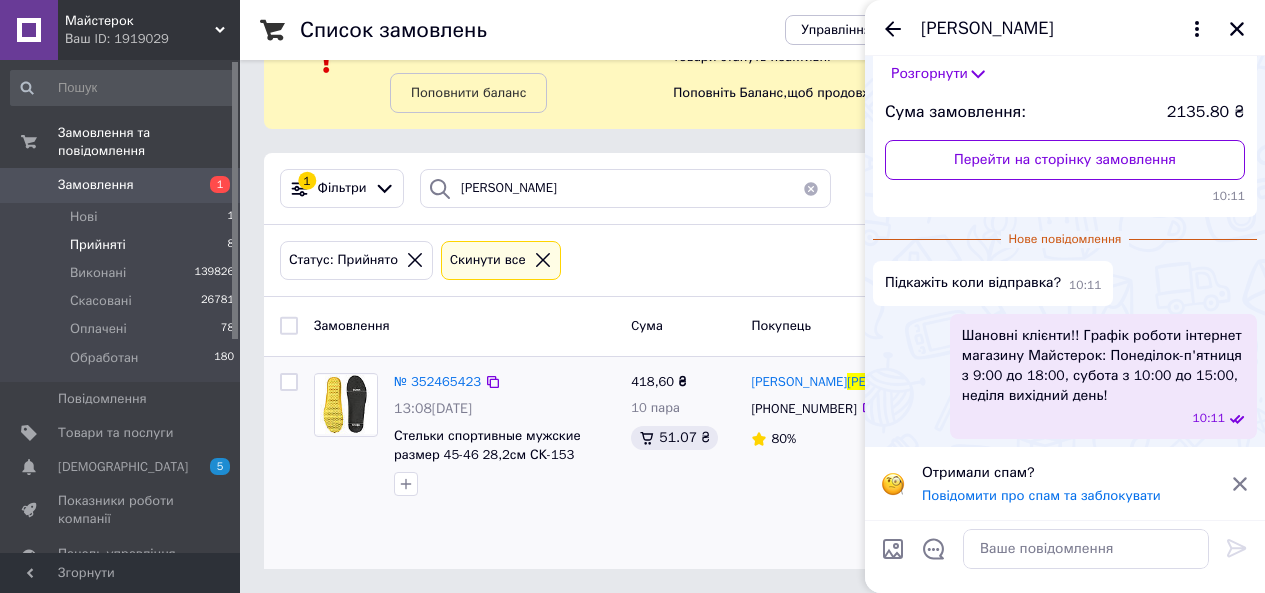 click 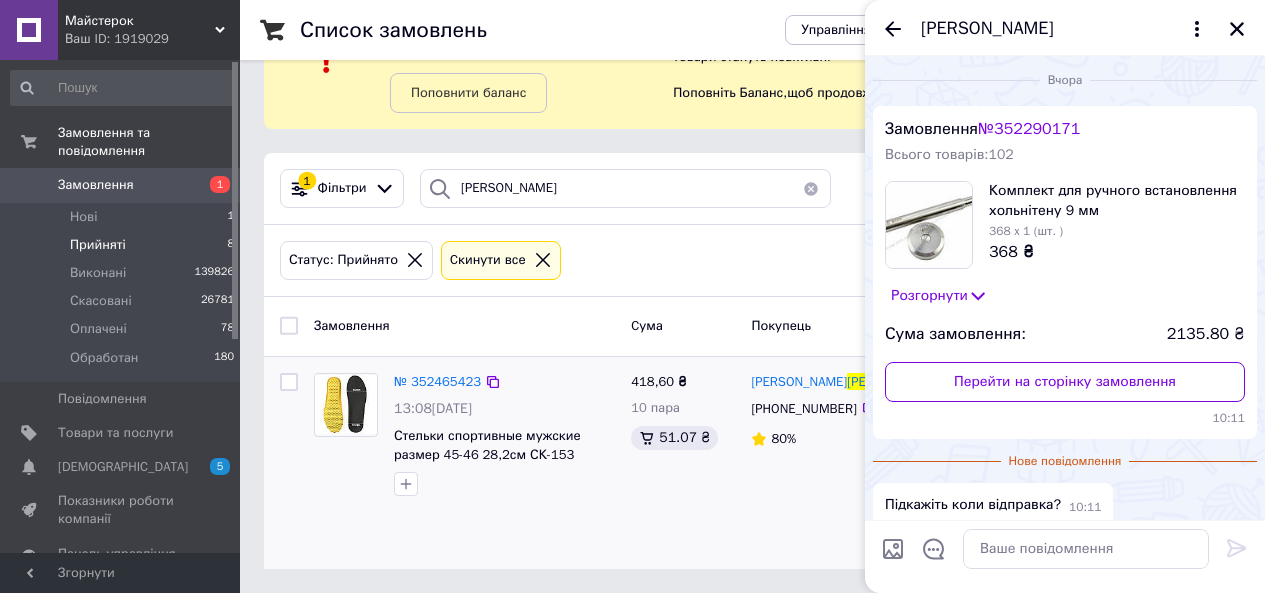 scroll, scrollTop: 0, scrollLeft: 0, axis: both 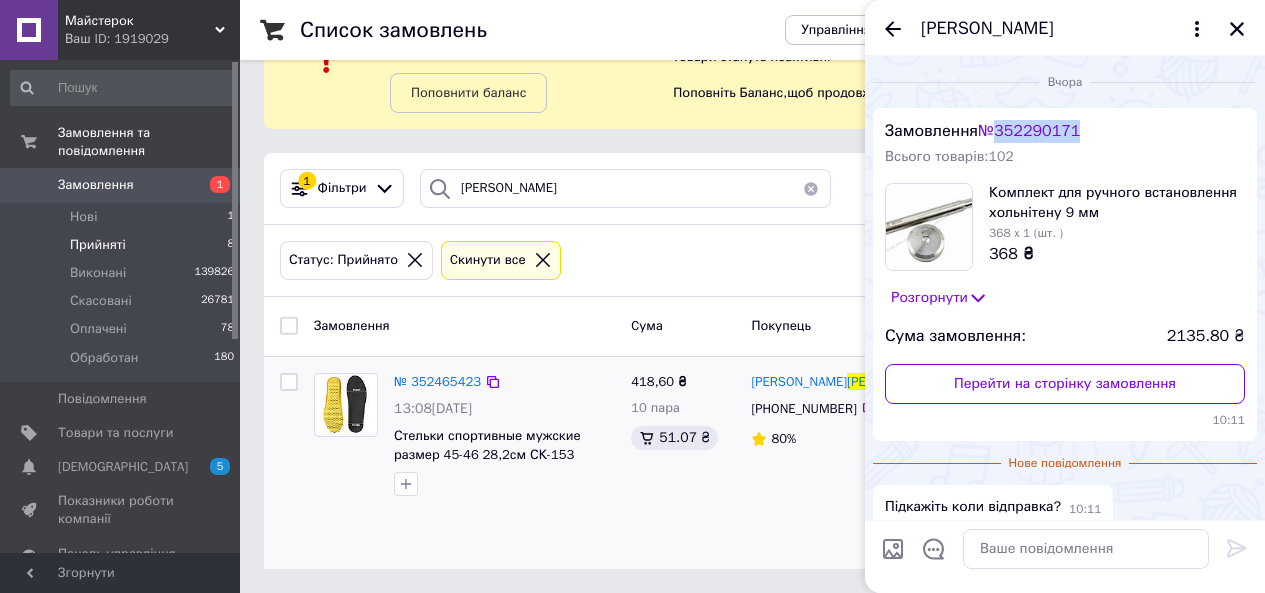 drag, startPoint x: 1098, startPoint y: 128, endPoint x: 1009, endPoint y: 131, distance: 89.050545 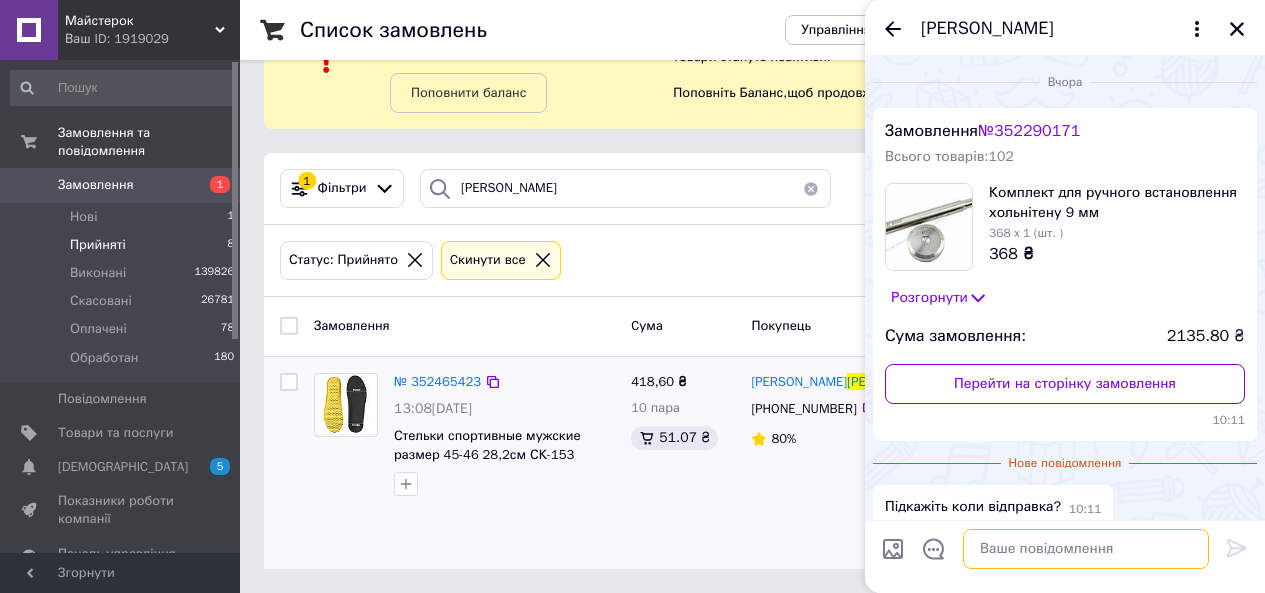 click at bounding box center [1086, 549] 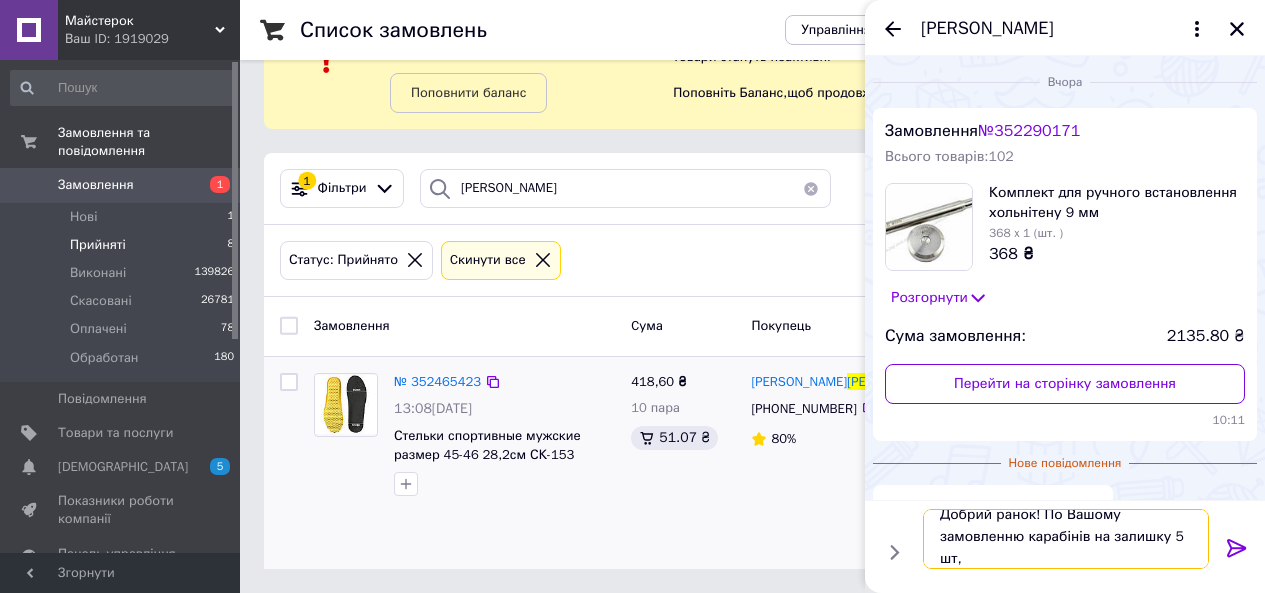 scroll, scrollTop: 2, scrollLeft: 0, axis: vertical 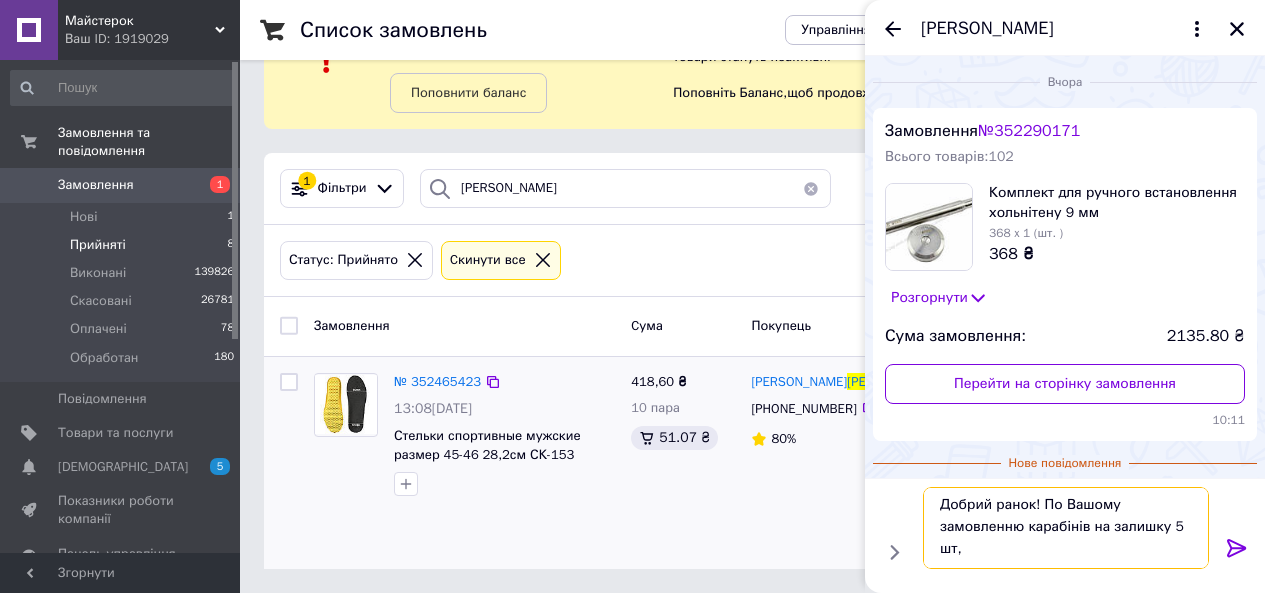 click on "Добрий ранок! По Вашому замовленню карабінів на залишку 5 шт," at bounding box center (1066, 528) 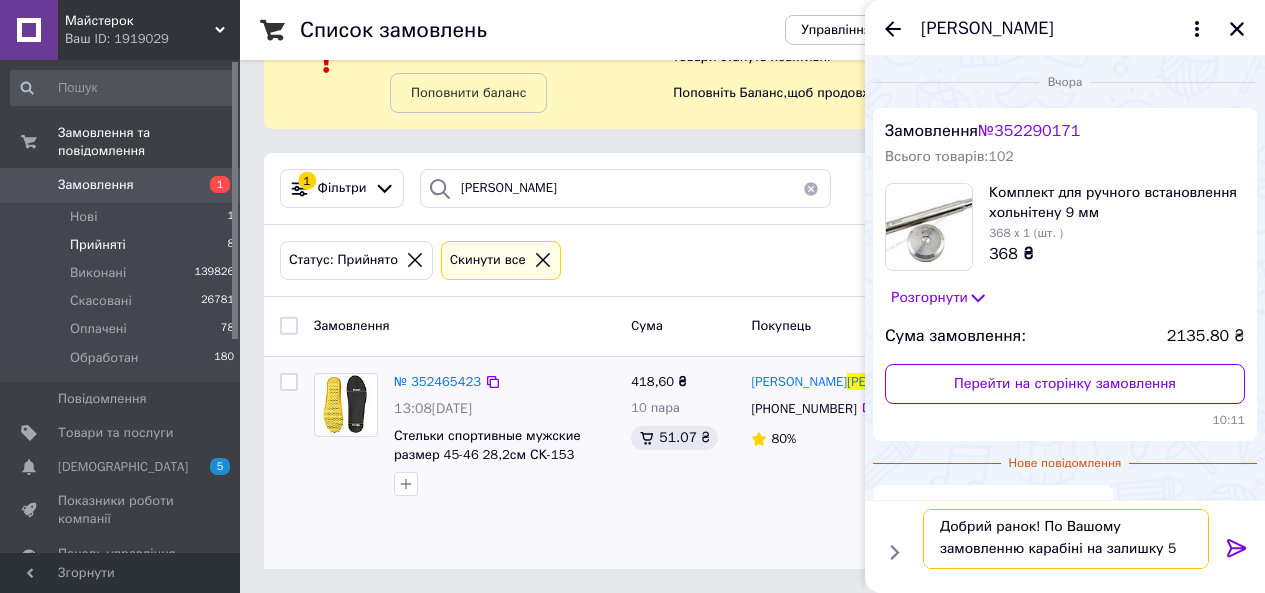 scroll, scrollTop: 0, scrollLeft: 0, axis: both 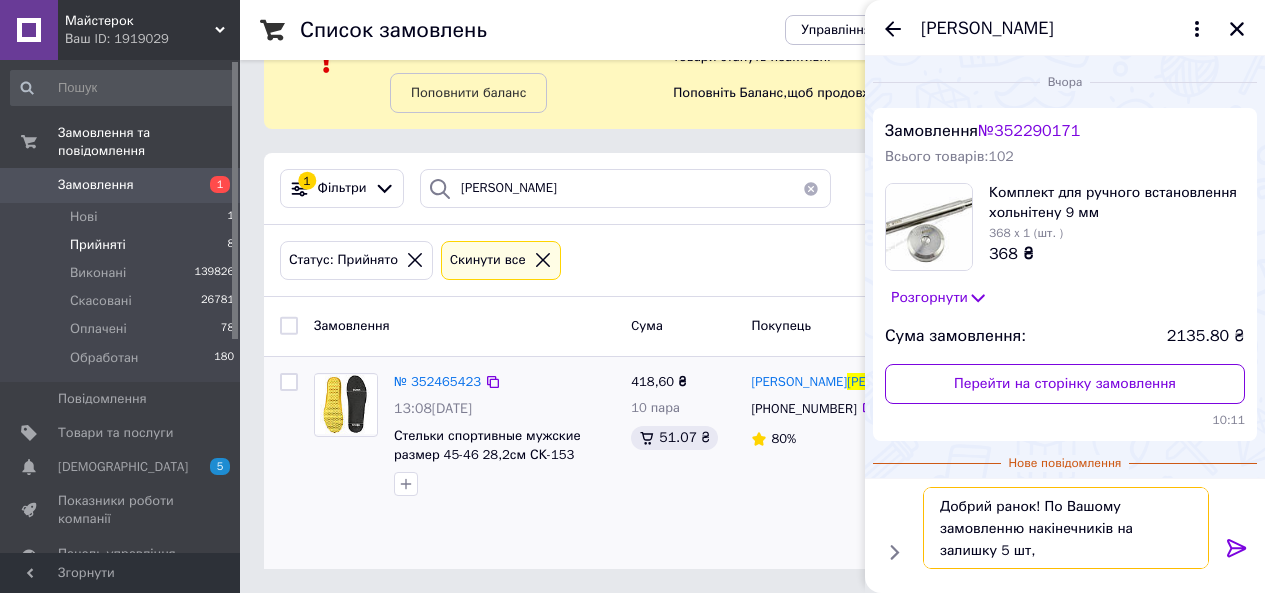 drag, startPoint x: 980, startPoint y: 551, endPoint x: 987, endPoint y: 566, distance: 16.552946 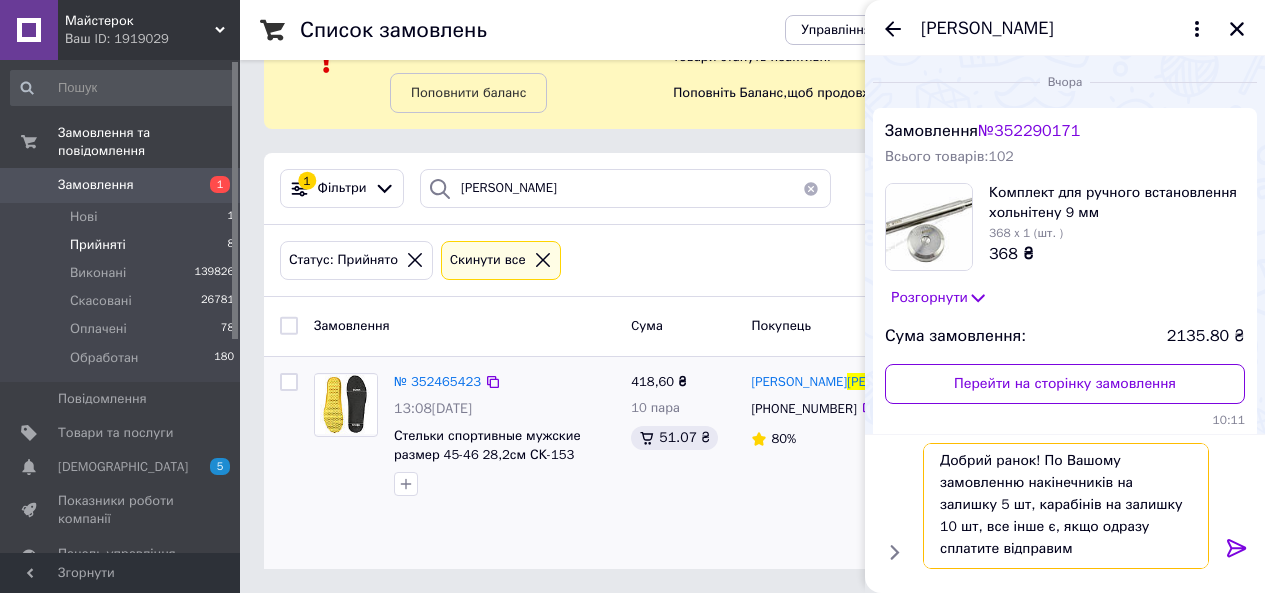 scroll, scrollTop: 2, scrollLeft: 0, axis: vertical 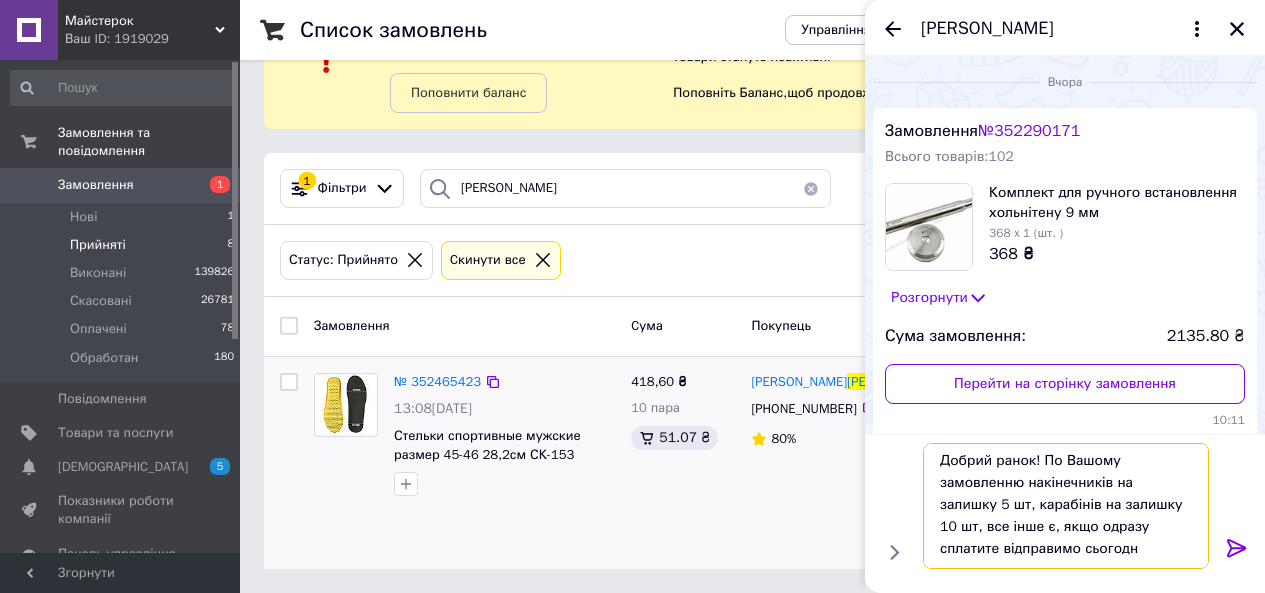 type on "Добрий ранок! По Вашому замовленню накінечників на залишку 5 шт, карабінів на залишку 10 шт, все інше є, якщо одразу сплатите відправимо сьогодні" 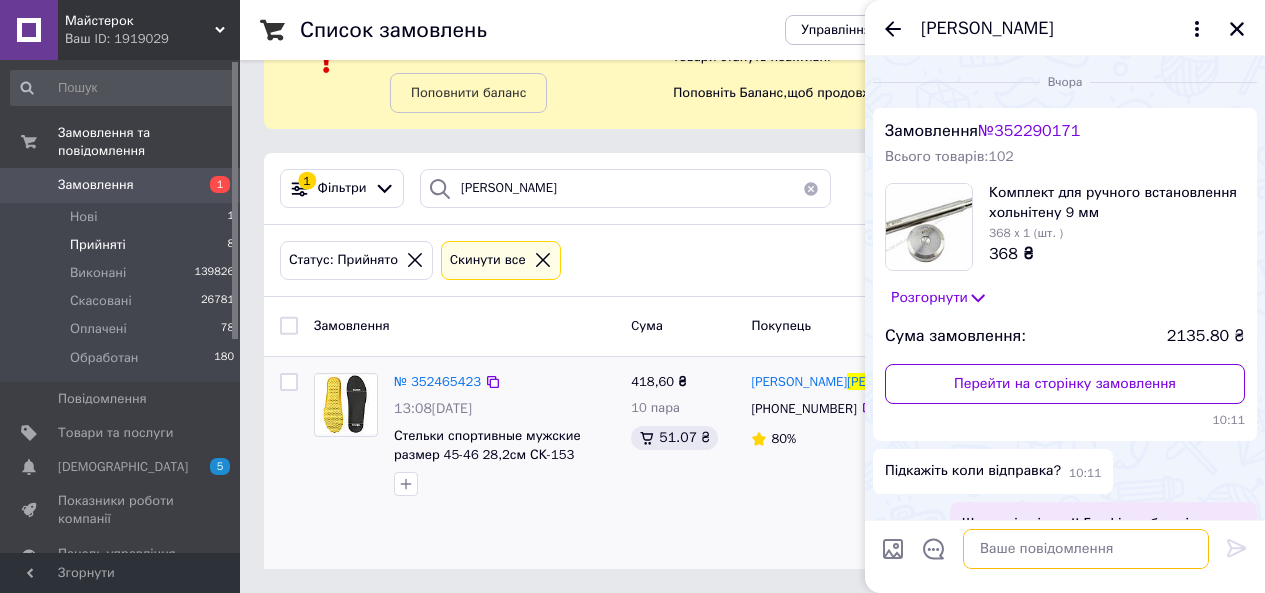 scroll, scrollTop: 0, scrollLeft: 0, axis: both 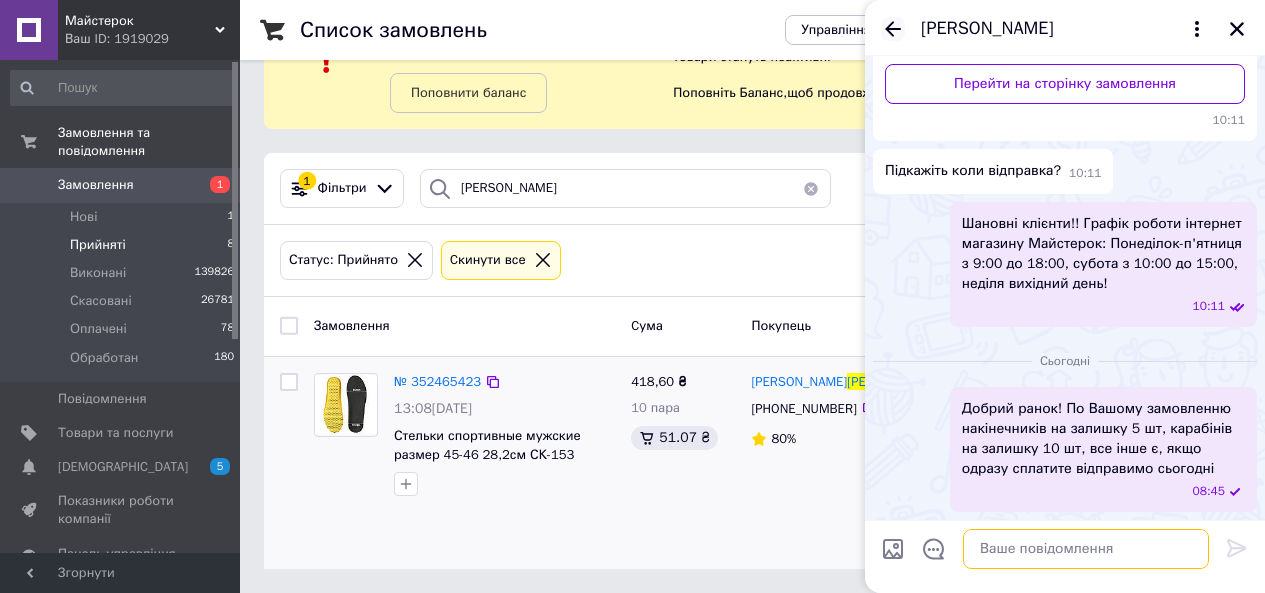 type 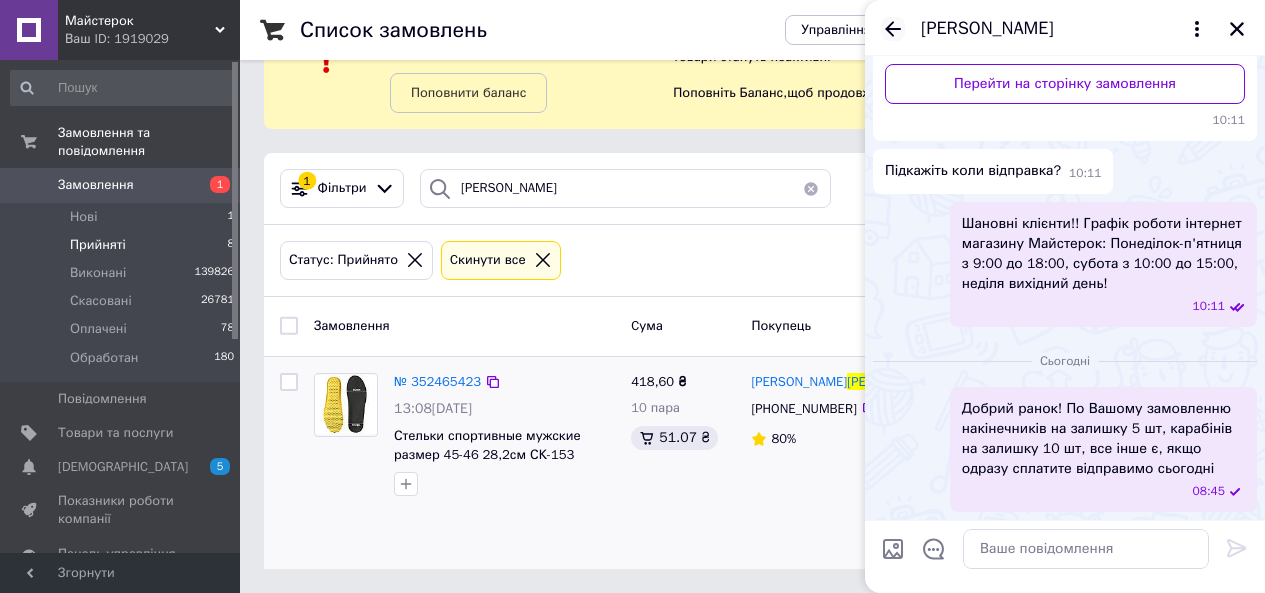 click 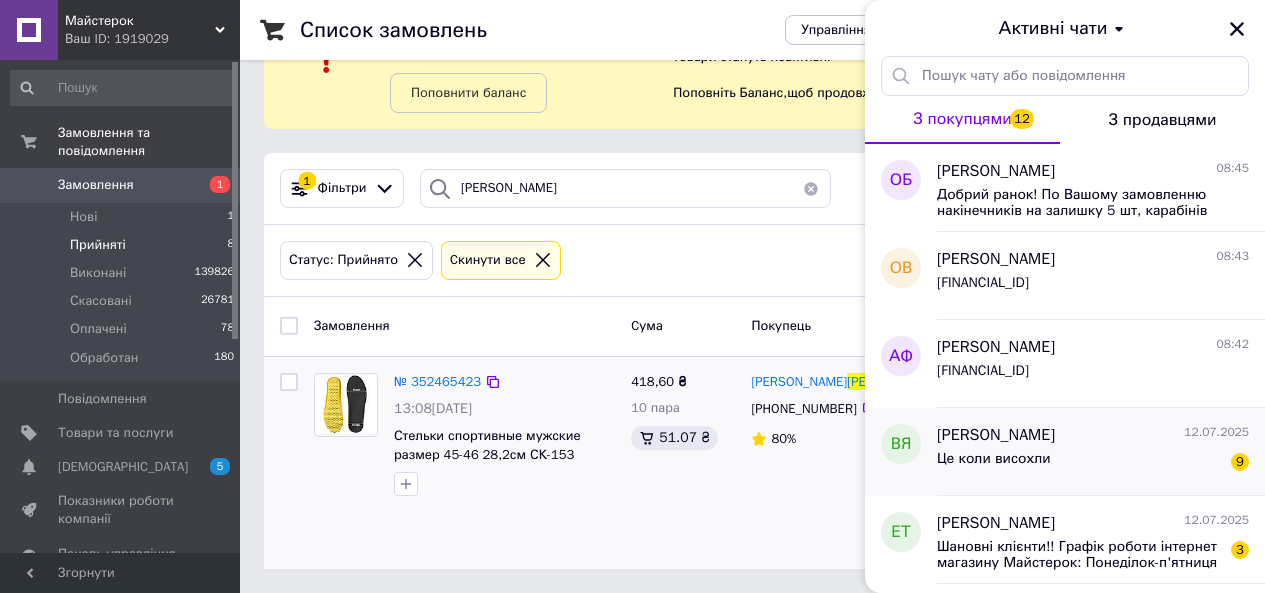 click on "Це коли висохли 9" at bounding box center [1093, 463] 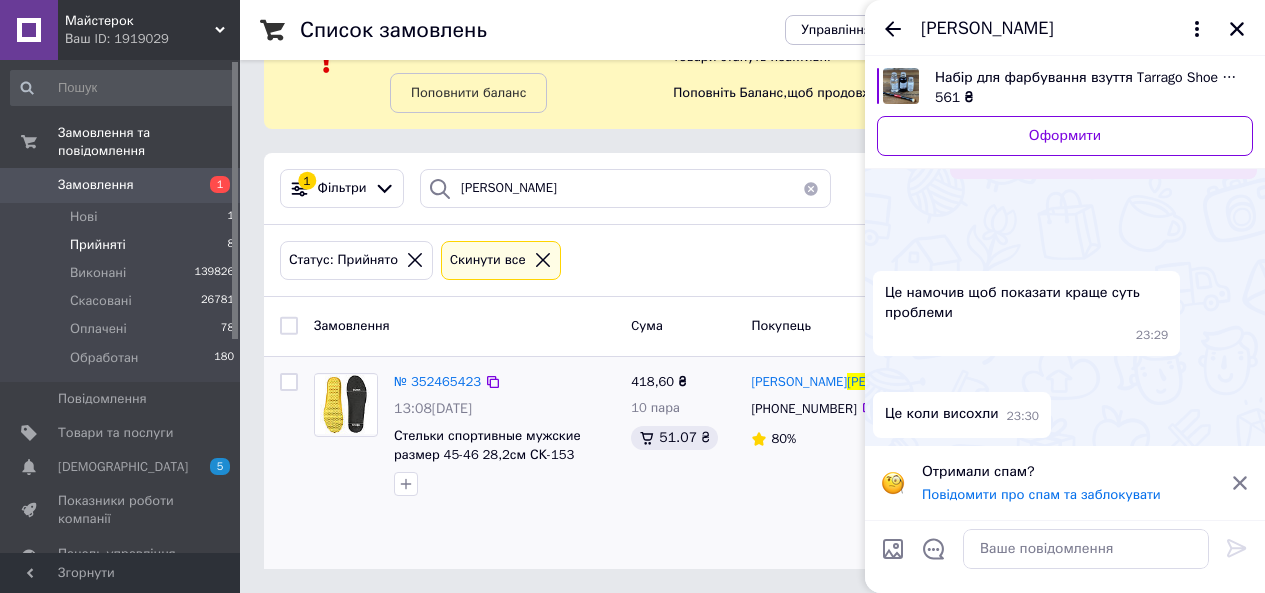 scroll, scrollTop: 1423, scrollLeft: 0, axis: vertical 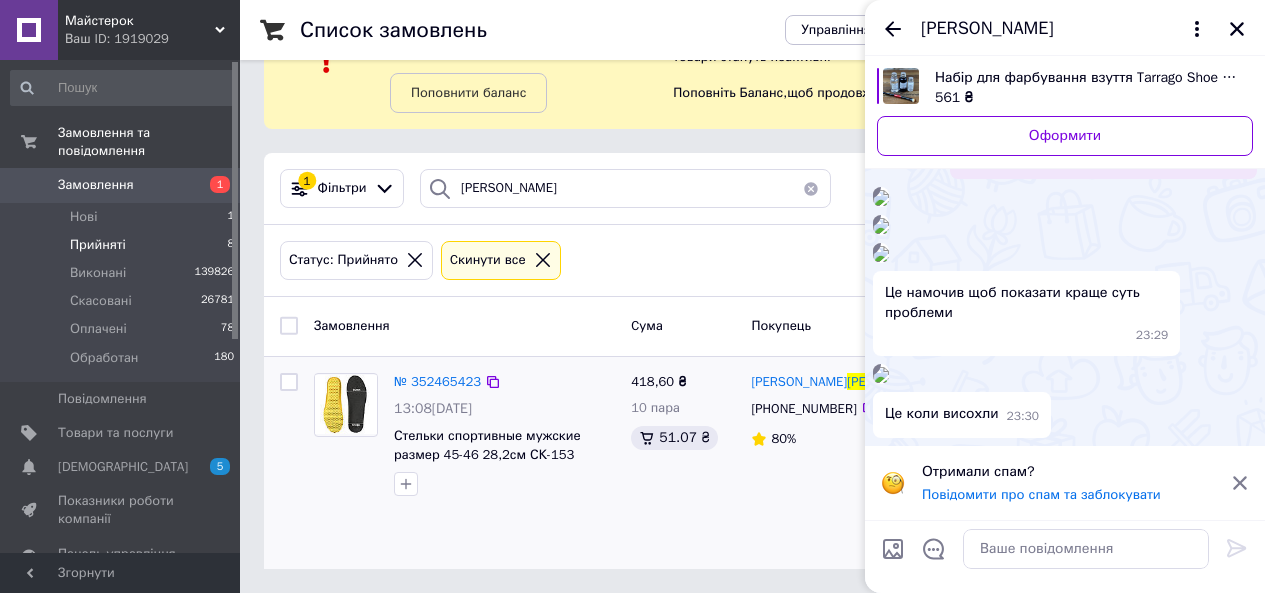 click 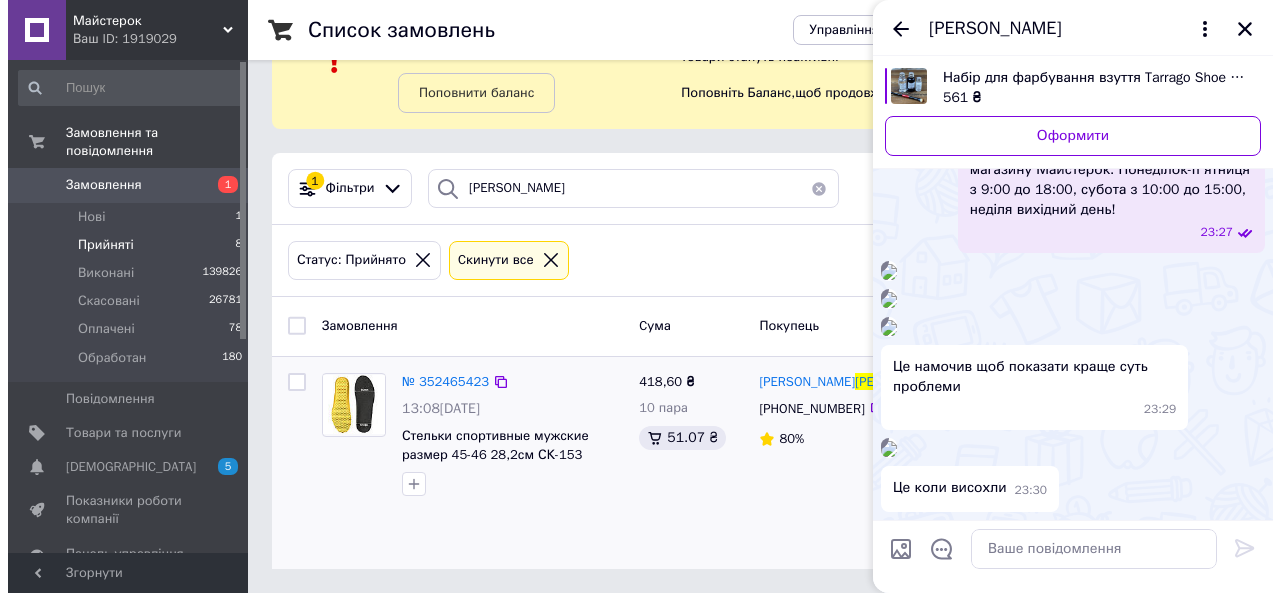 scroll, scrollTop: 1350, scrollLeft: 0, axis: vertical 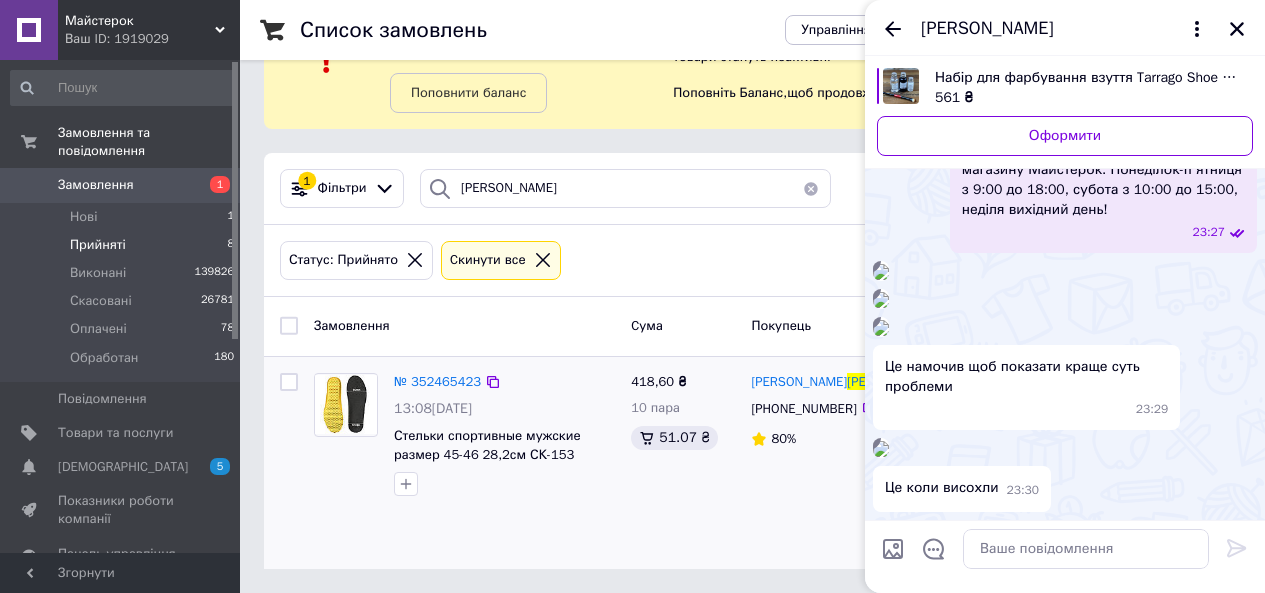 click at bounding box center [881, 449] 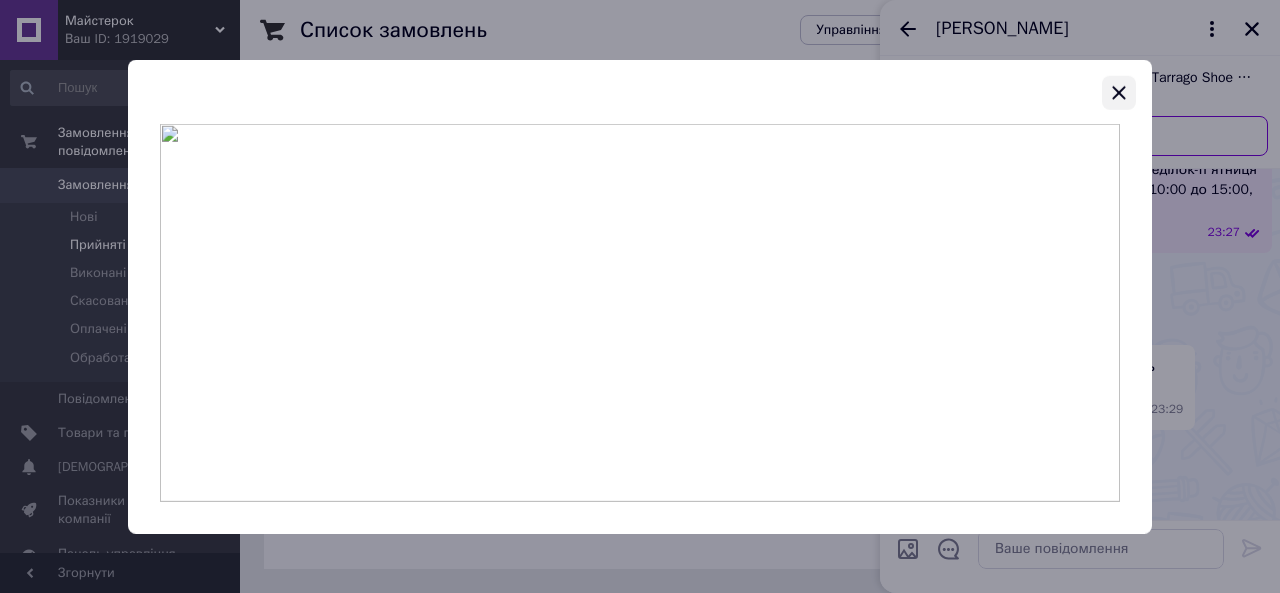 click 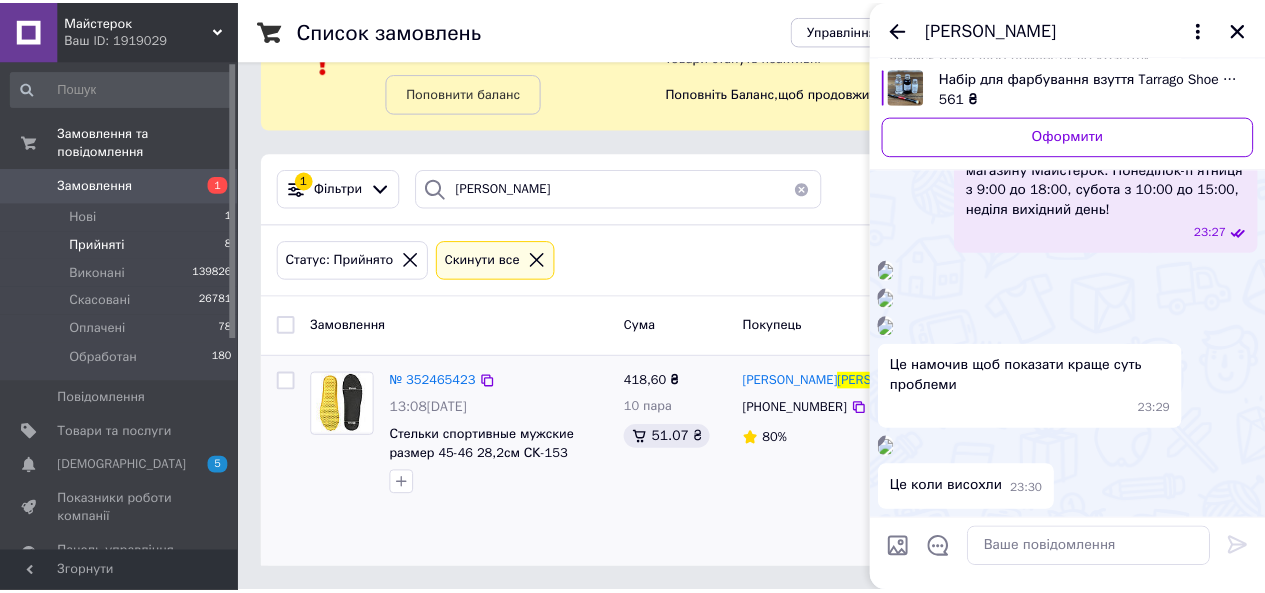 scroll, scrollTop: 72, scrollLeft: 0, axis: vertical 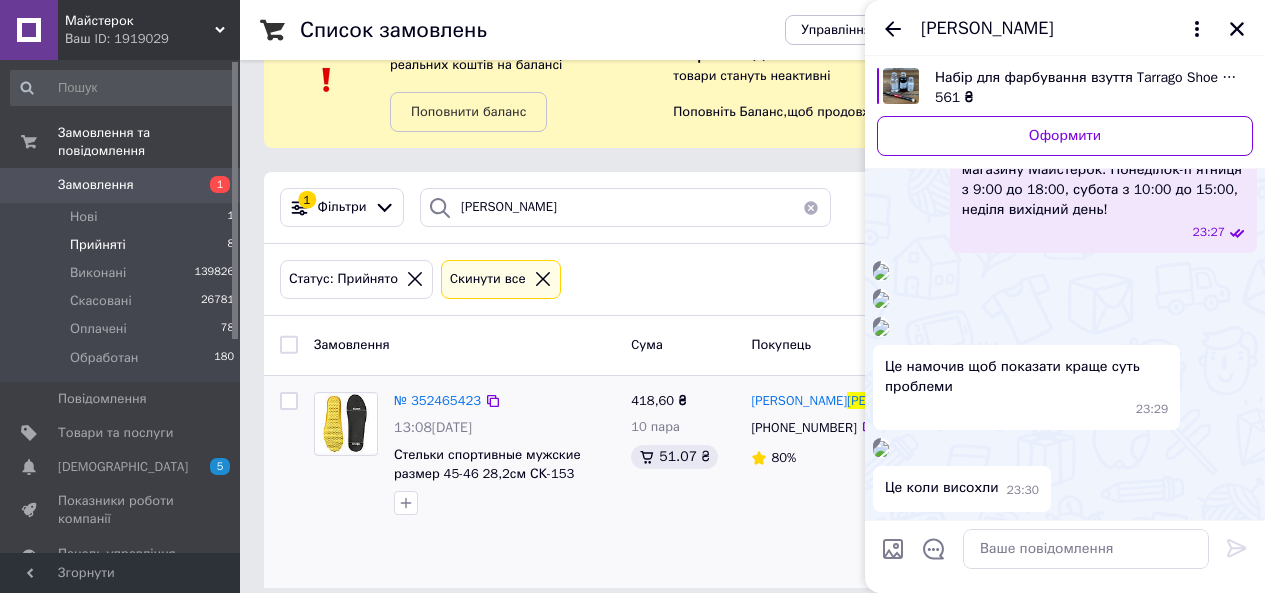click at bounding box center (881, 328) 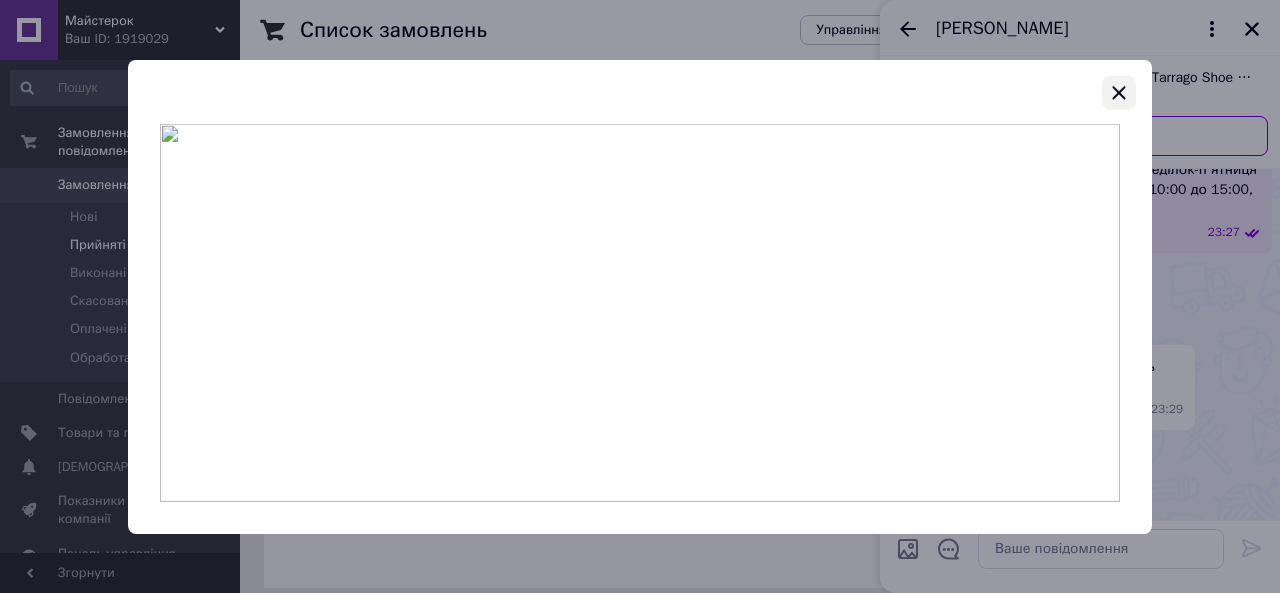 click 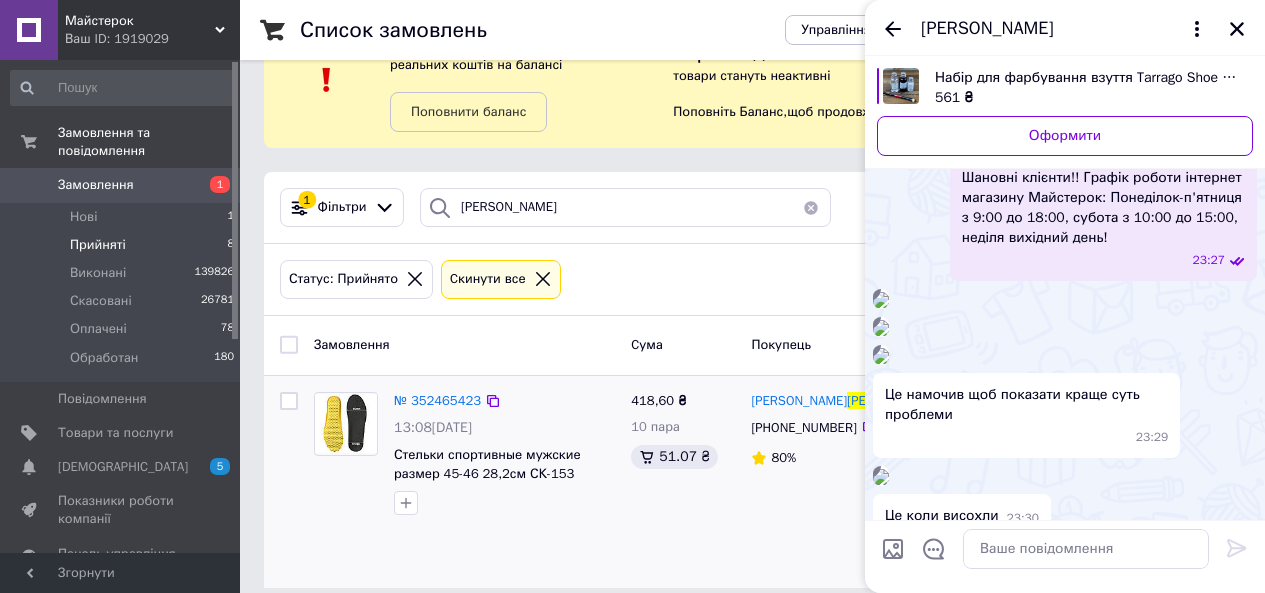 scroll, scrollTop: 0, scrollLeft: 0, axis: both 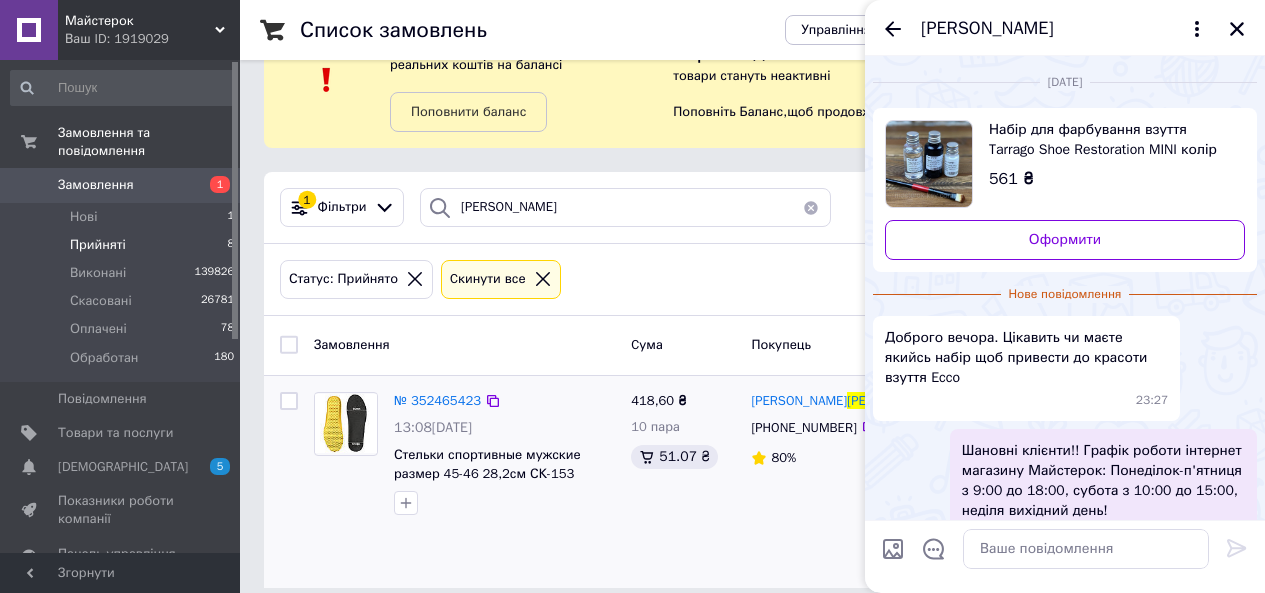 click on "Набір для фарбування взуття Tarrago Shoe Restoration MINI колір чорний No318 (30 мл.)" at bounding box center (1109, 140) 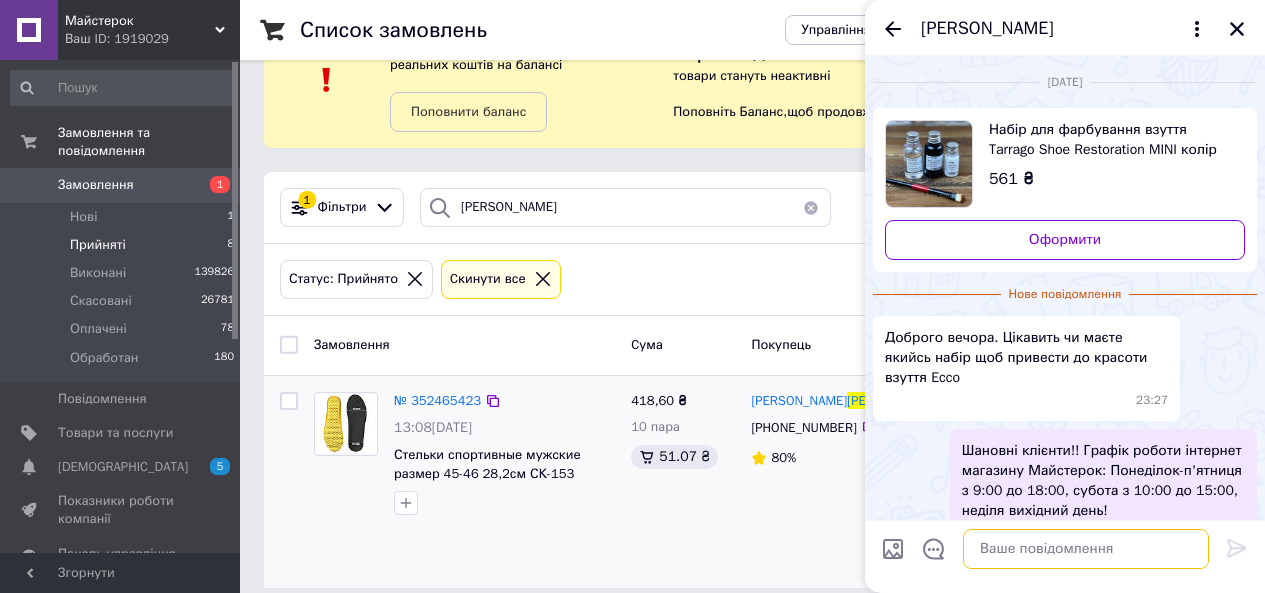 click at bounding box center [1086, 549] 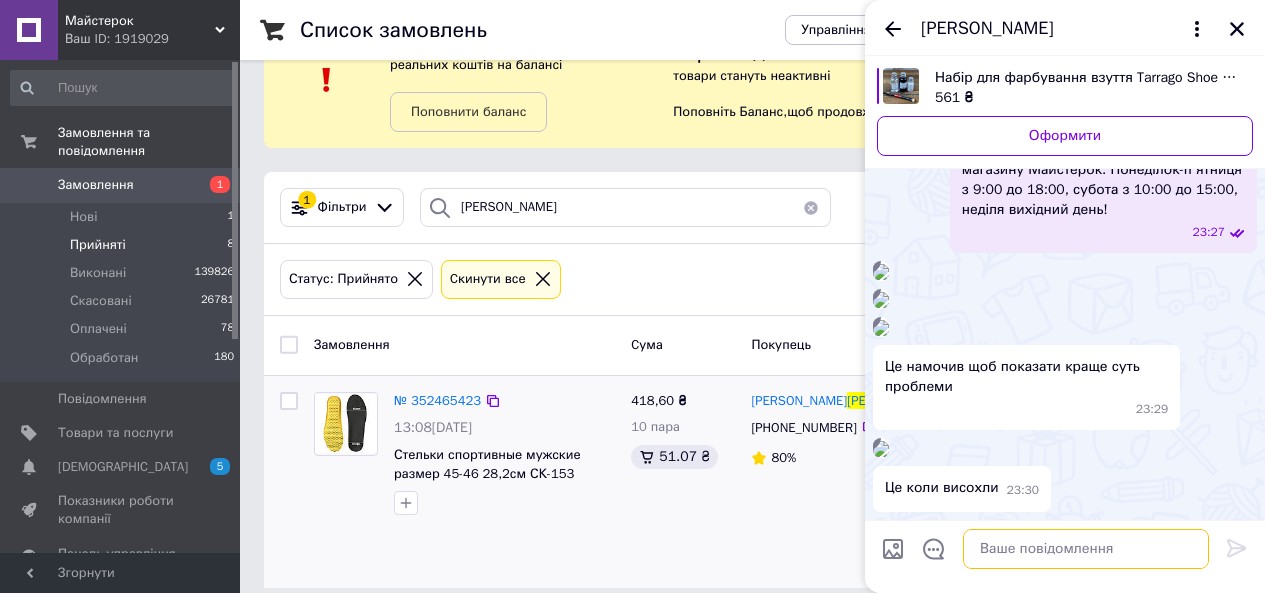 scroll, scrollTop: 1350, scrollLeft: 0, axis: vertical 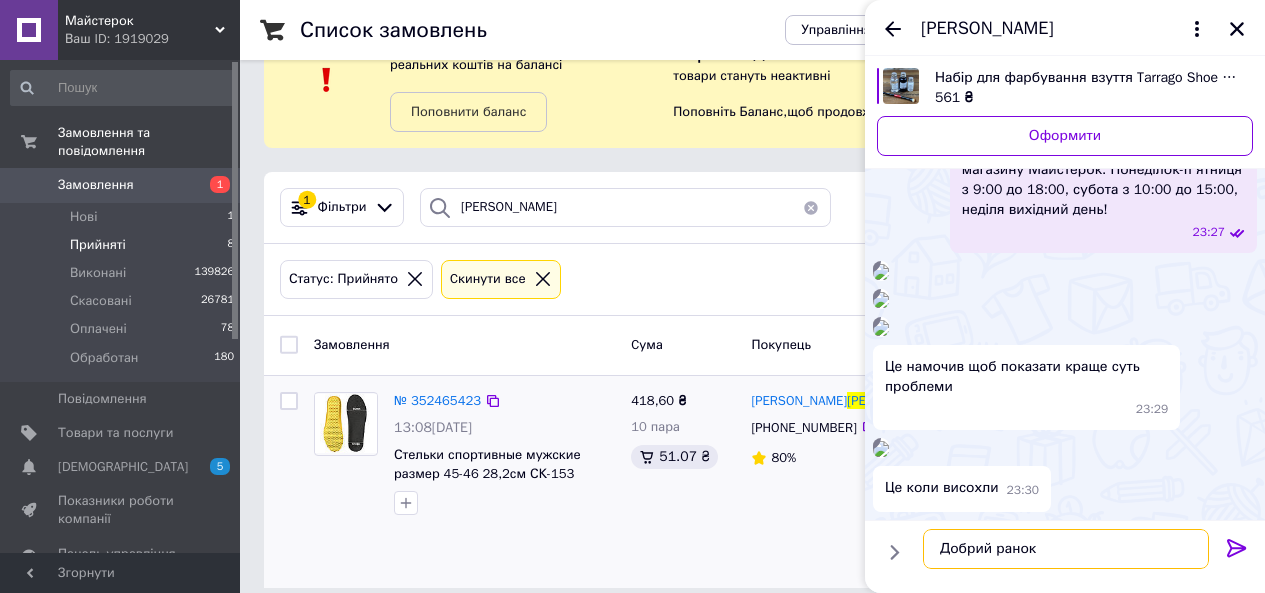 type on "Добрий ранок!" 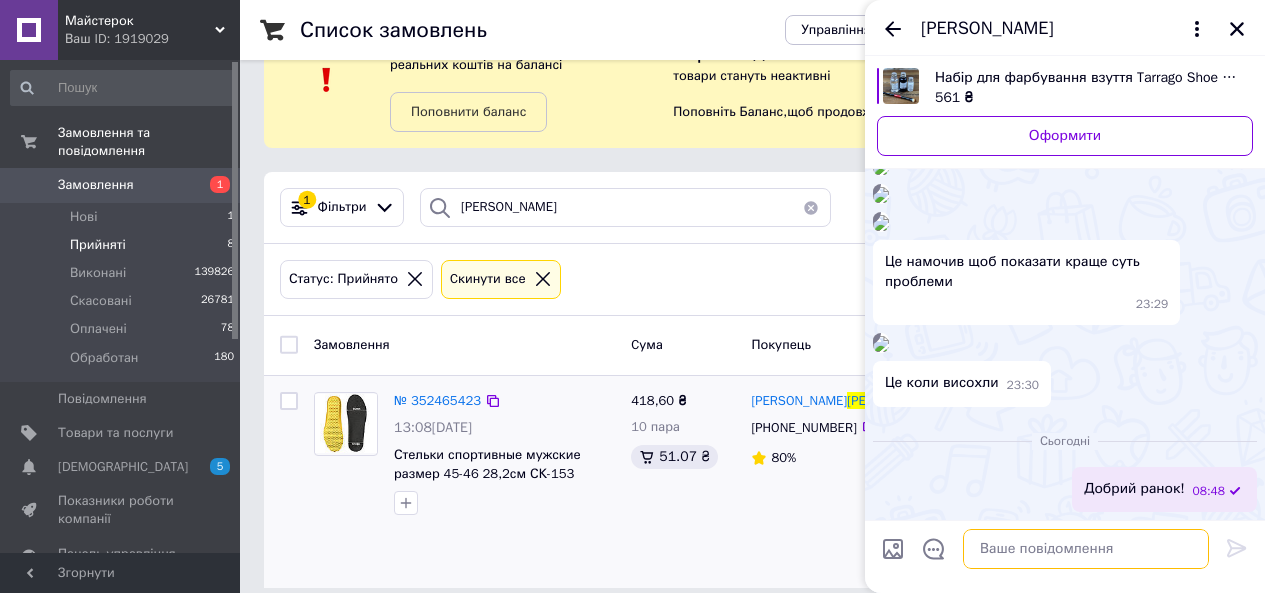paste on "https://masterok-key.com.ua/ua/p1405602473-nabor-dlya-pokraski.html" 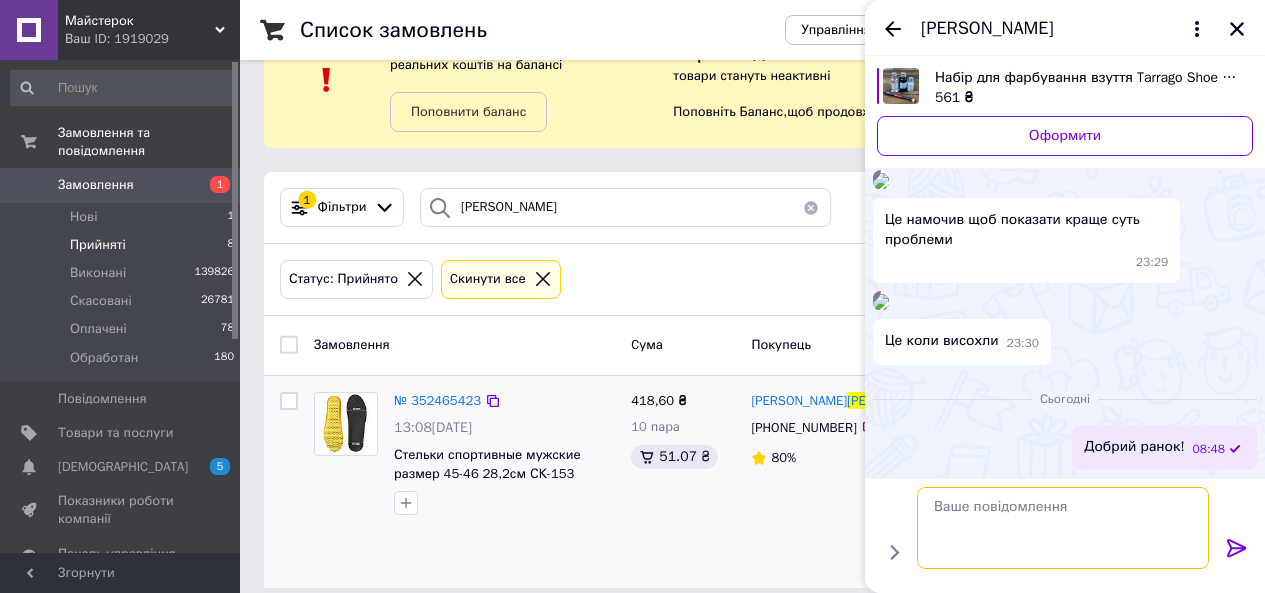 scroll, scrollTop: 1770, scrollLeft: 0, axis: vertical 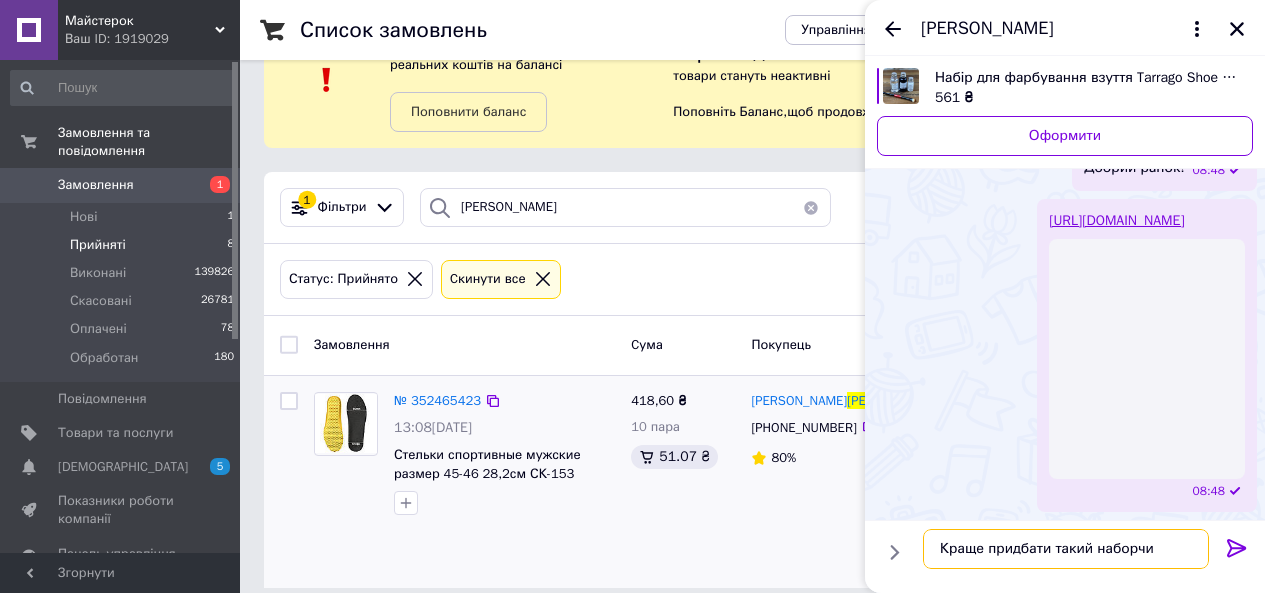 type on "Краще придбати такий наборчик" 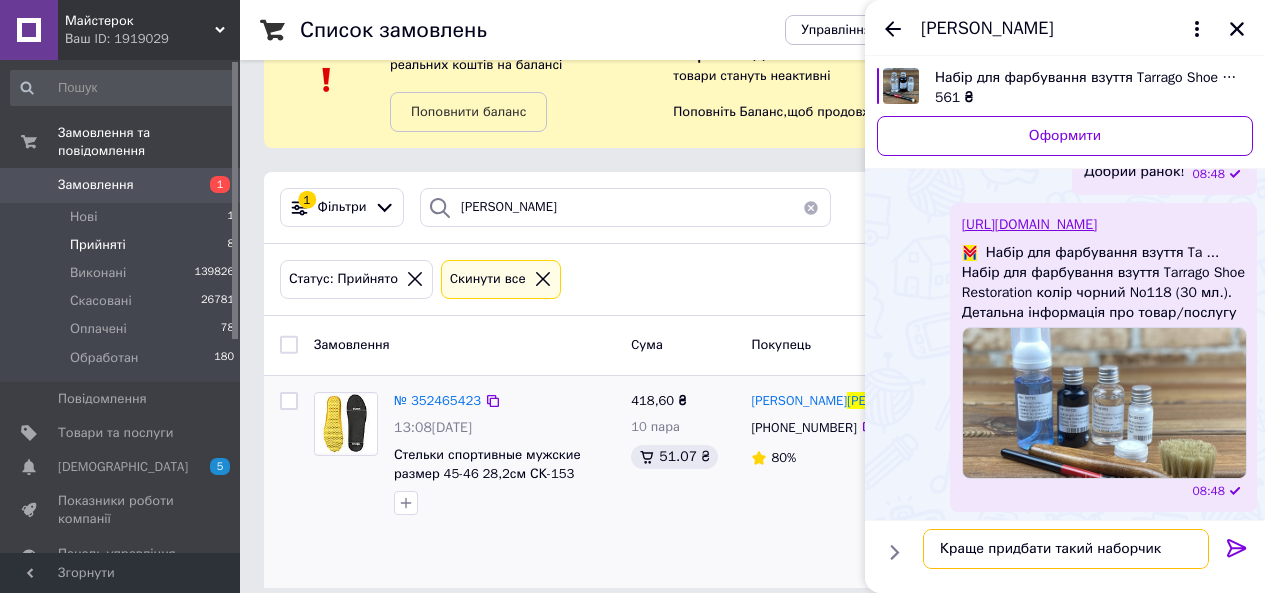 type 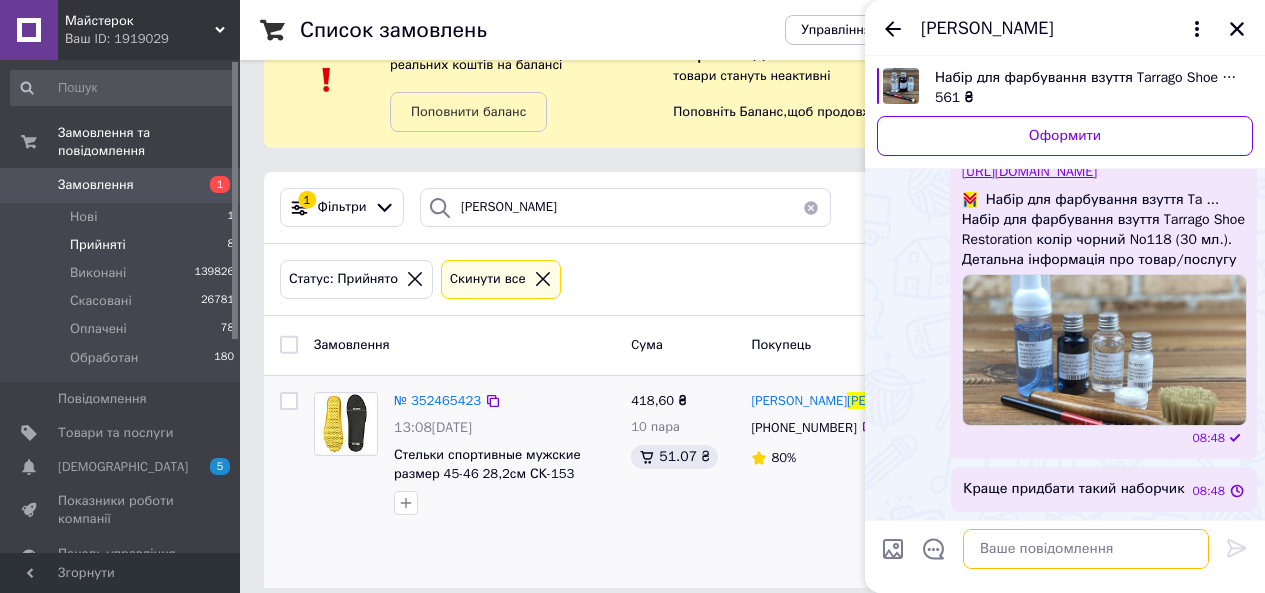 scroll, scrollTop: 1829, scrollLeft: 0, axis: vertical 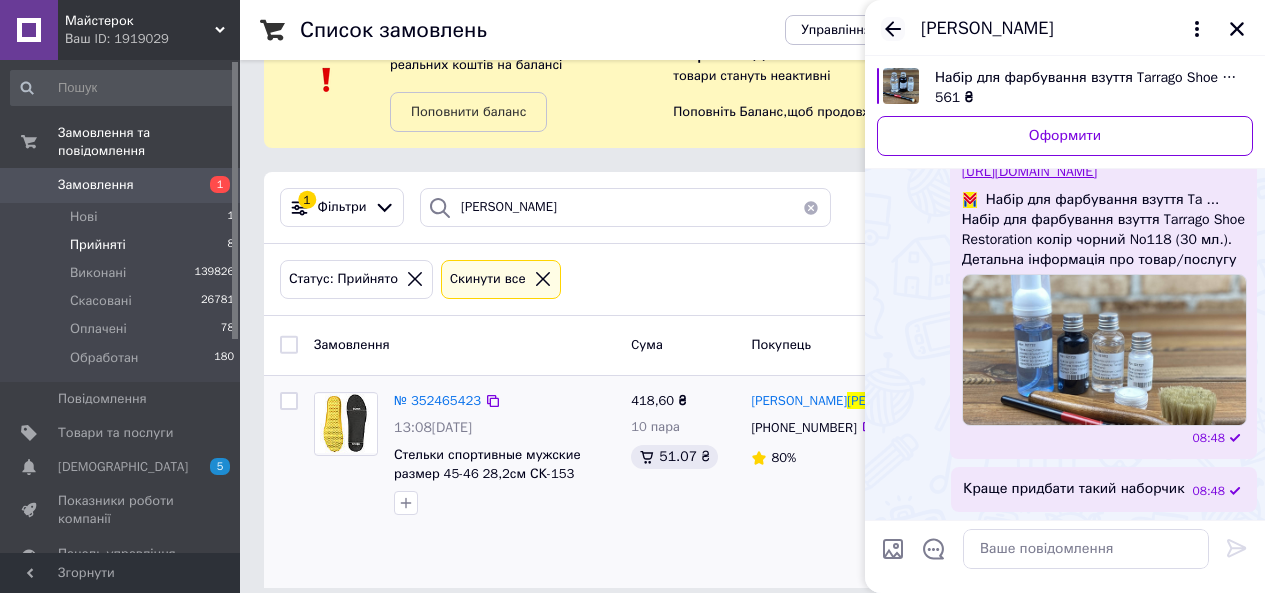 click 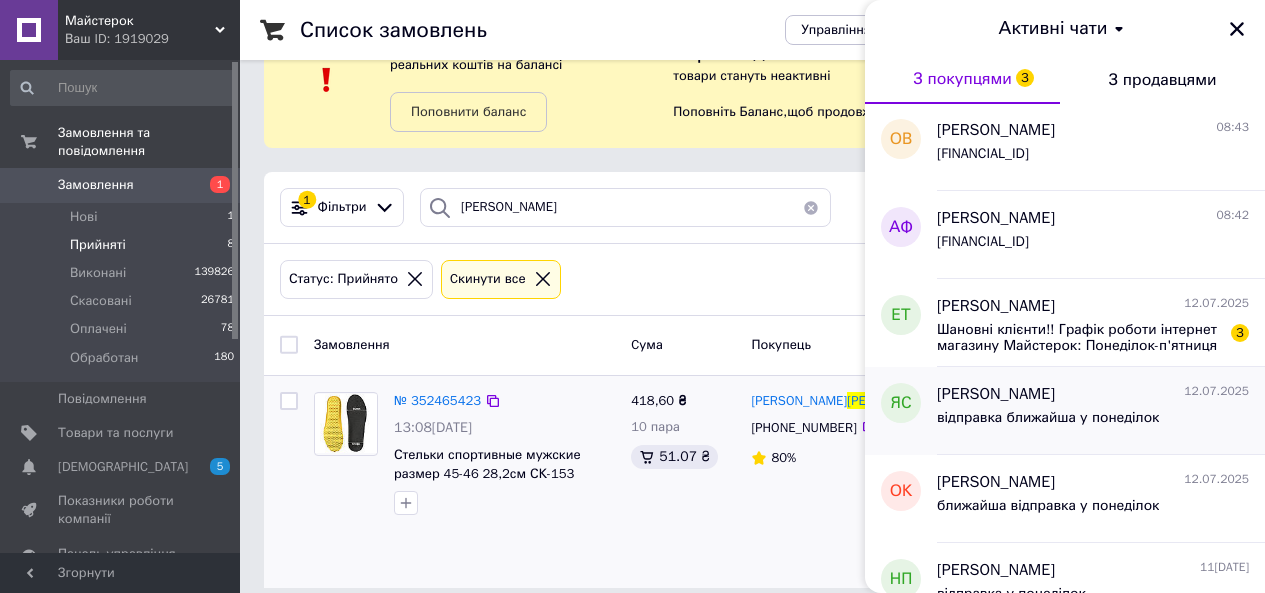 scroll, scrollTop: 200, scrollLeft: 0, axis: vertical 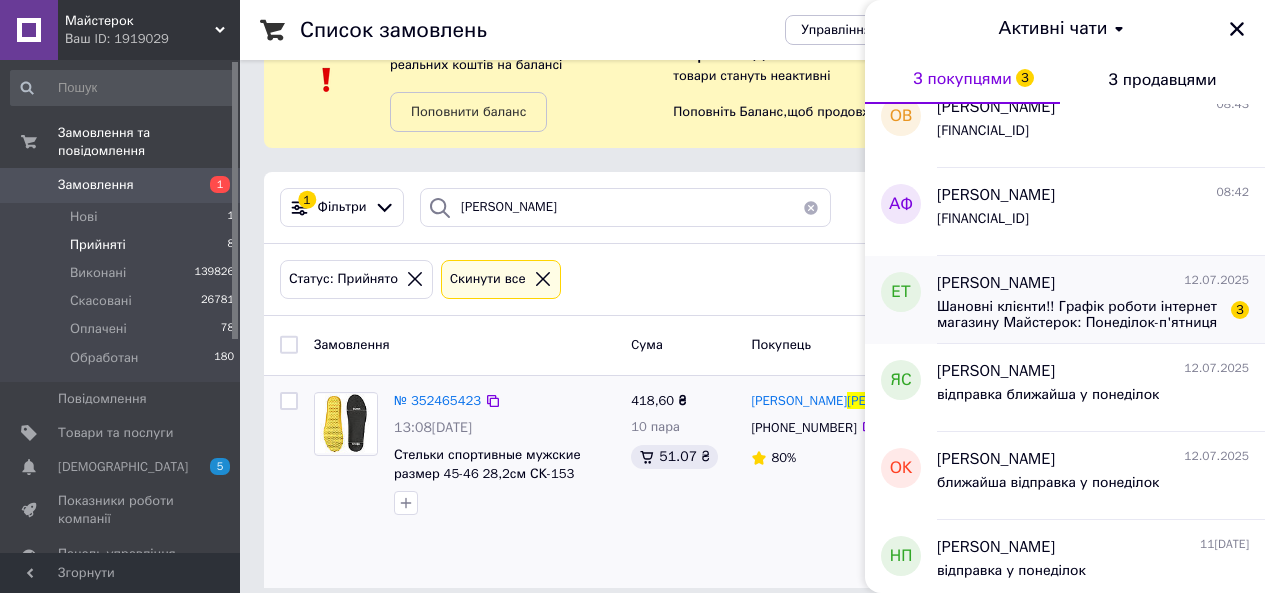 click on "Шановні клієнти!! Графік роботи інтернет магазину Майстерок: Понеділок-п'ятниця з 9:00 до 18:00, субота з 10:00 до 15:00, неділя вихідний день!" at bounding box center [1079, 315] 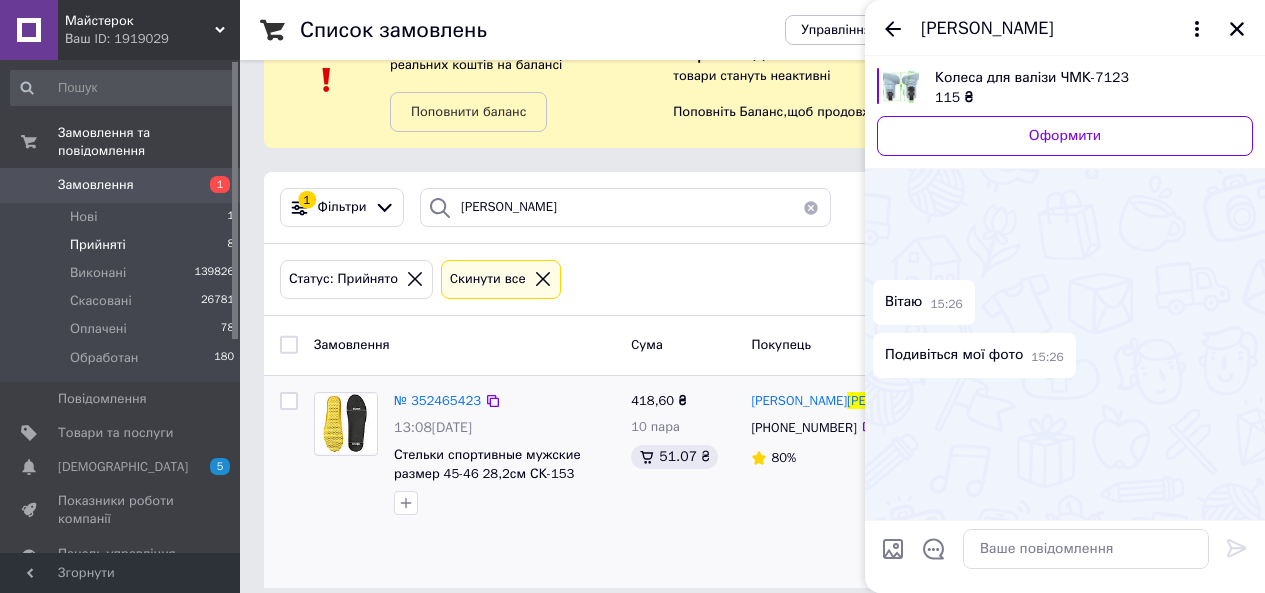 scroll, scrollTop: 2508, scrollLeft: 0, axis: vertical 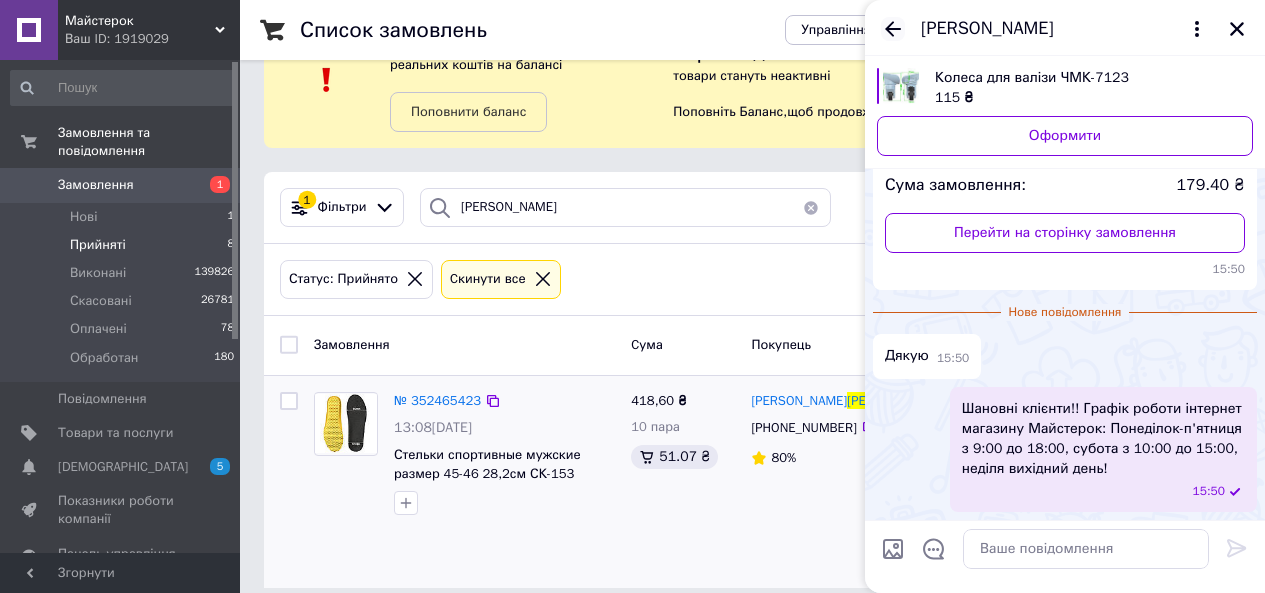 click 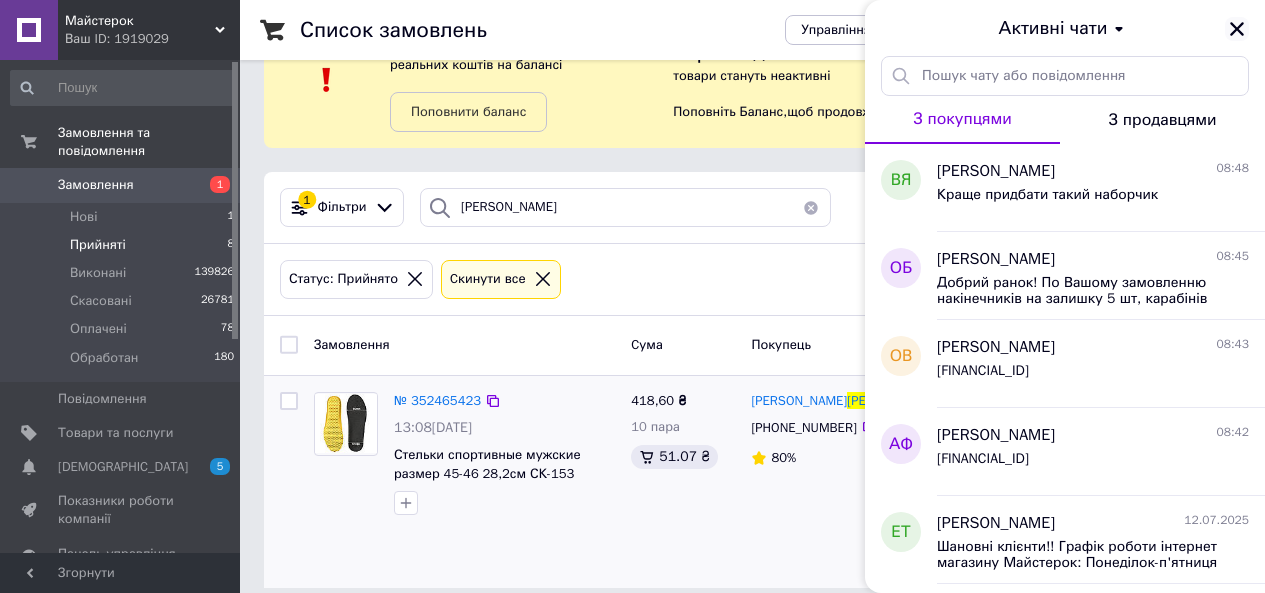 click 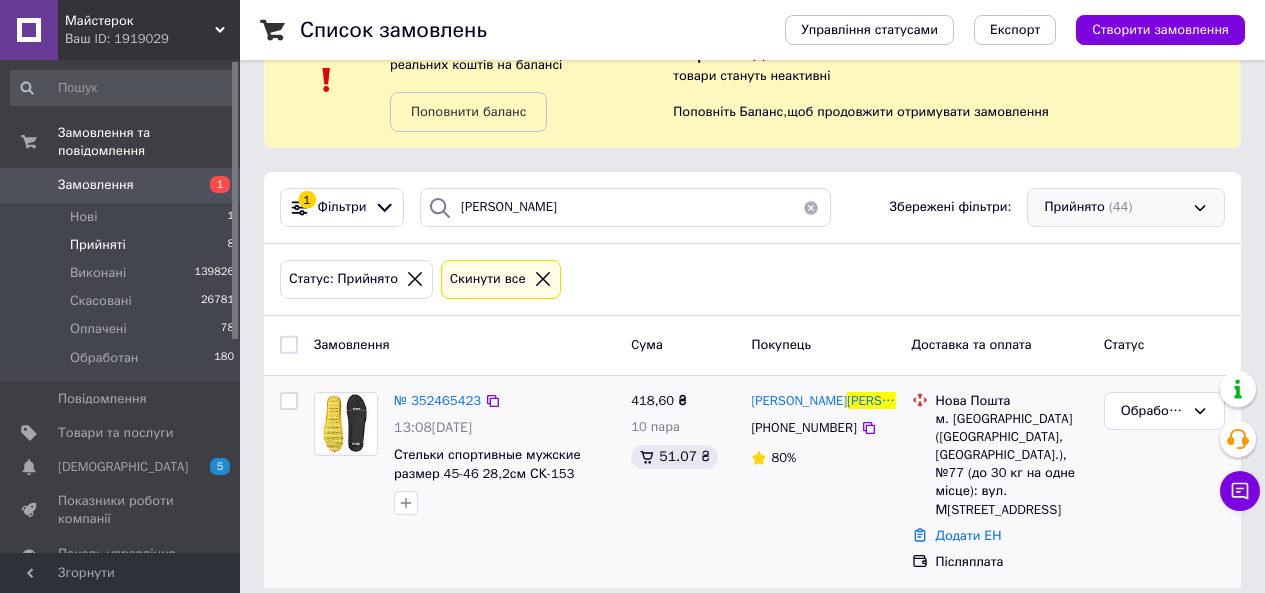 click on "Прийнято (44)" at bounding box center (1126, 207) 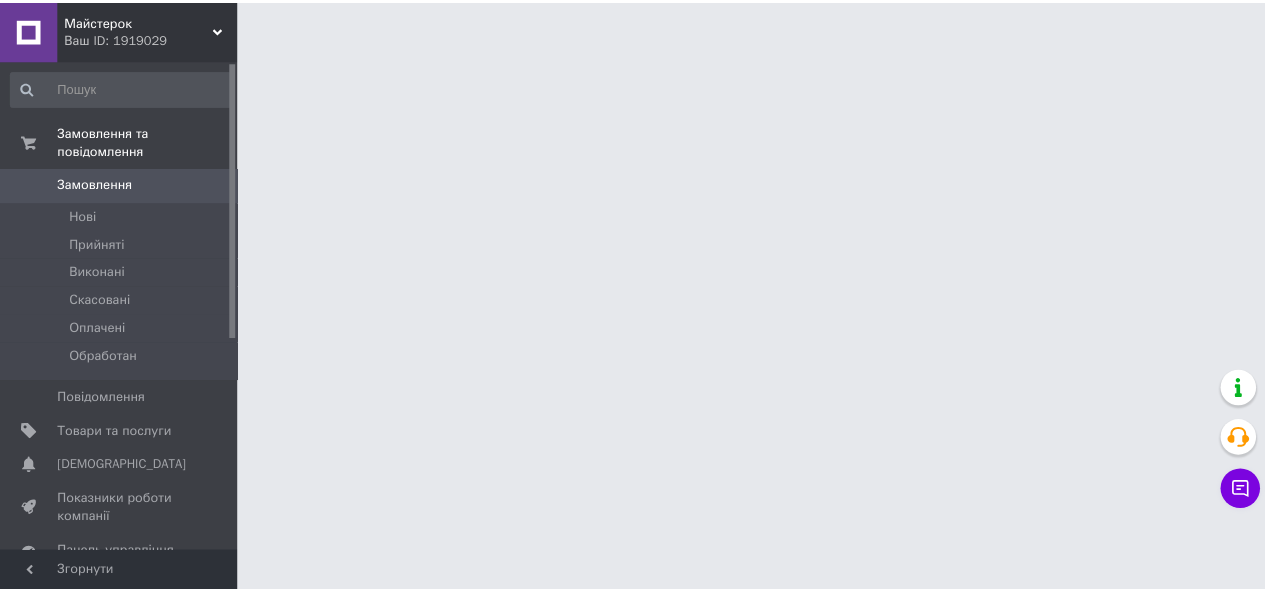 scroll, scrollTop: 0, scrollLeft: 0, axis: both 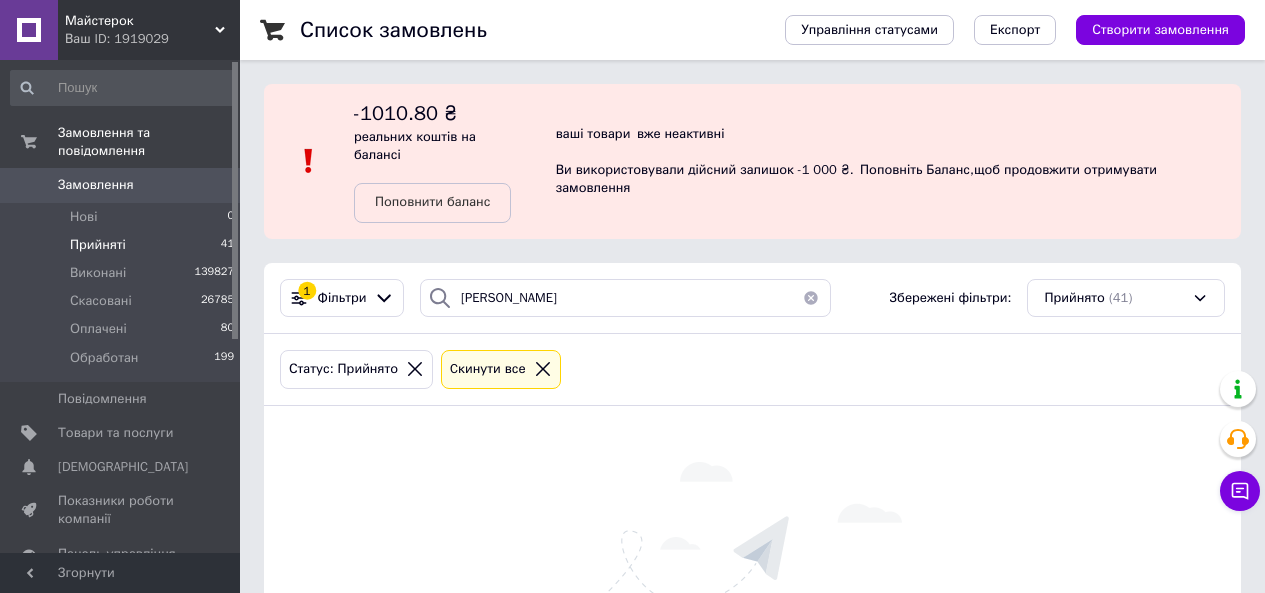 click on "Прийнято (41)" at bounding box center (1126, 298) 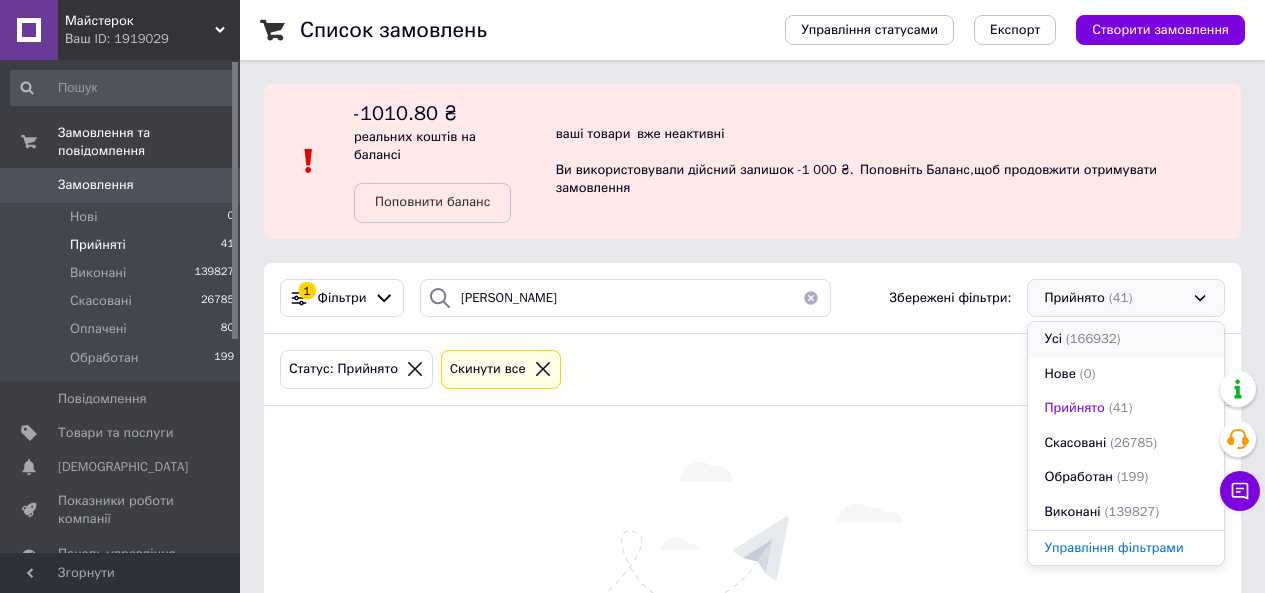 click on "(166932)" at bounding box center (1093, 338) 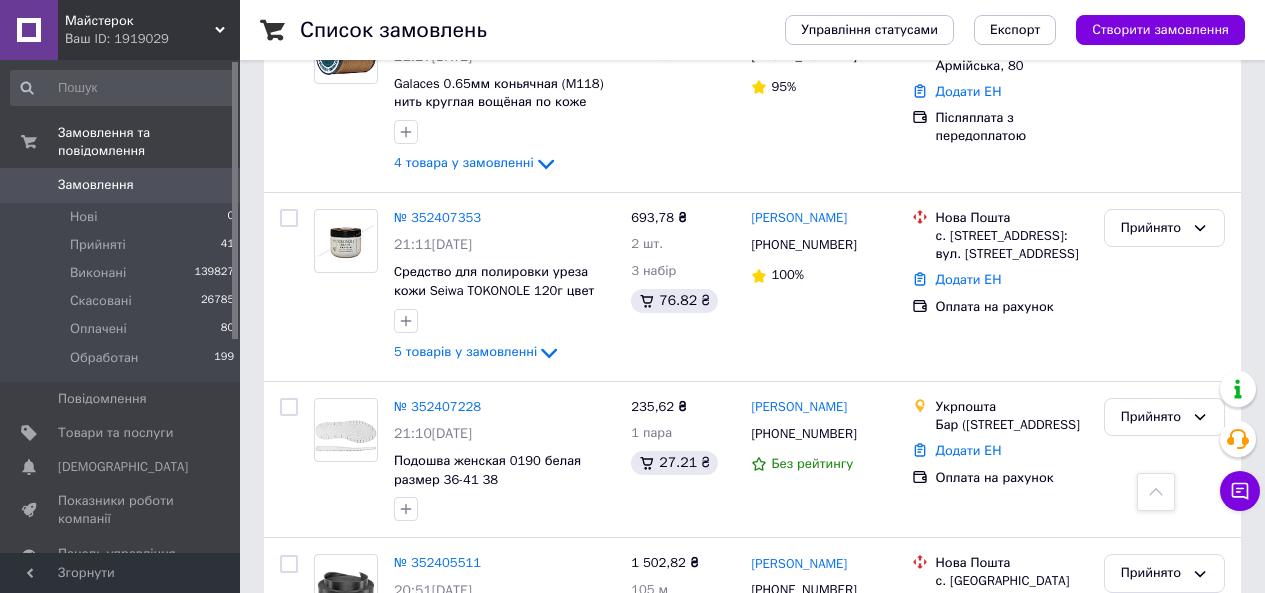 scroll, scrollTop: 5154, scrollLeft: 0, axis: vertical 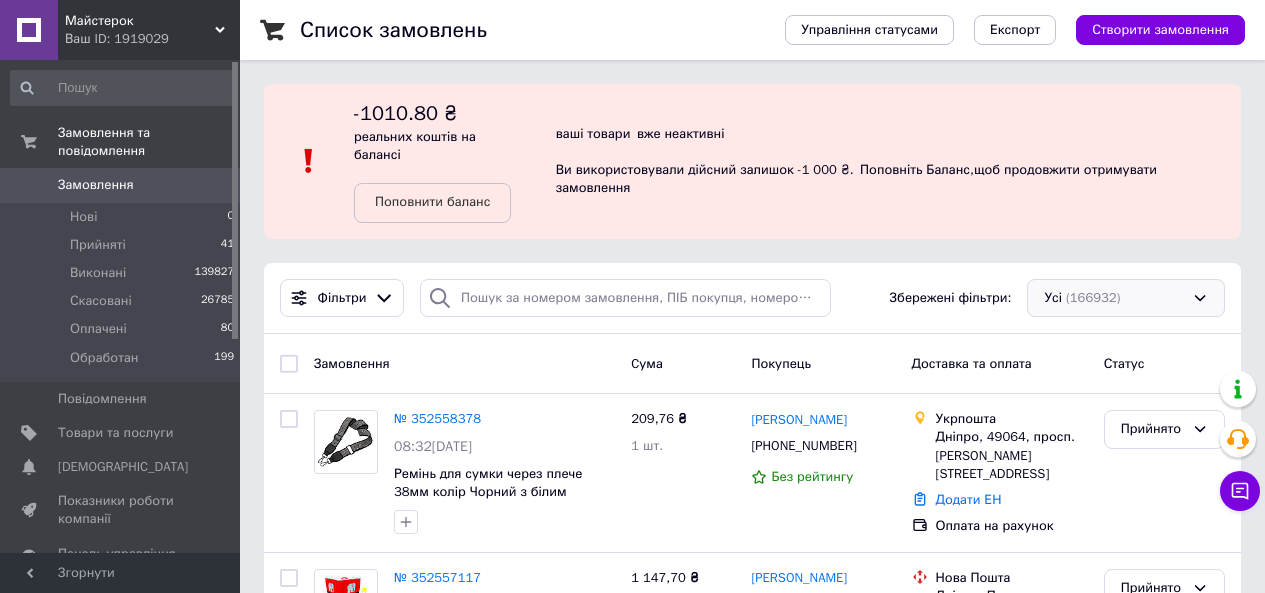 click on "Усі (166932)" at bounding box center (1126, 298) 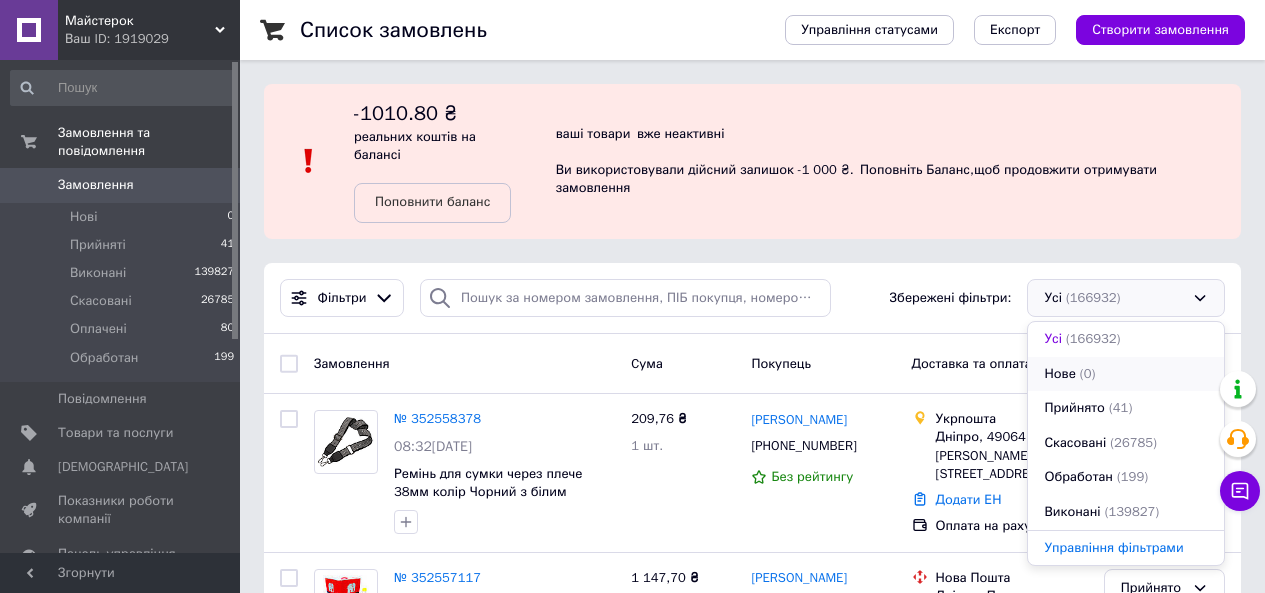 click on "Нове (0)" at bounding box center (1126, 374) 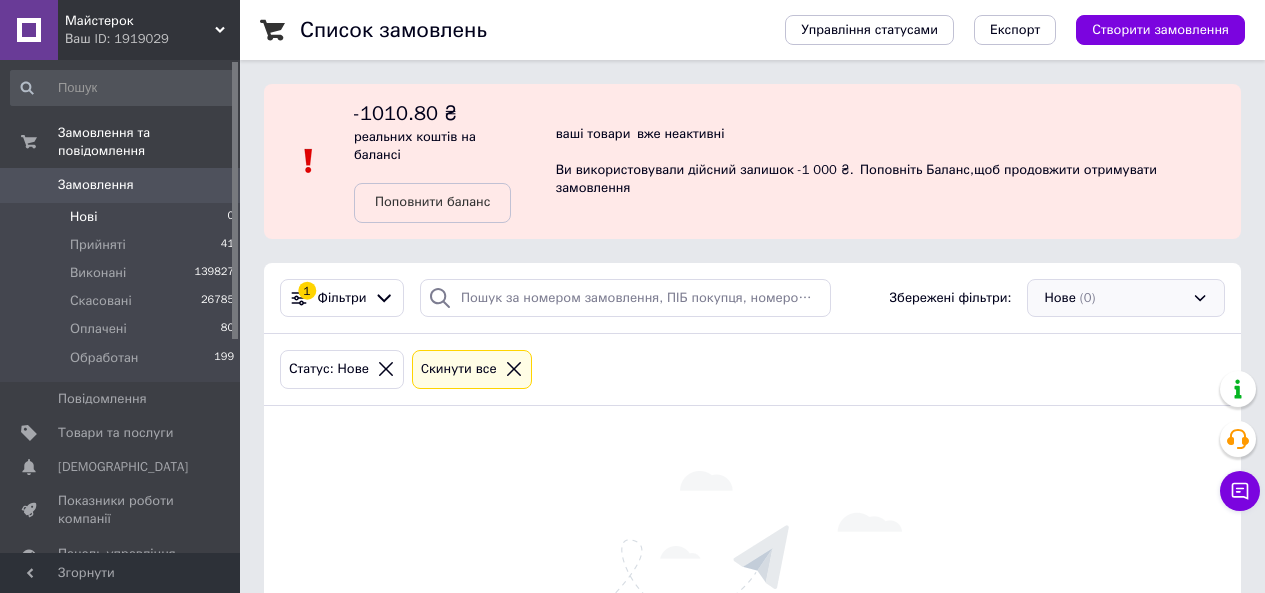 click on "Нове (0)" at bounding box center [1126, 298] 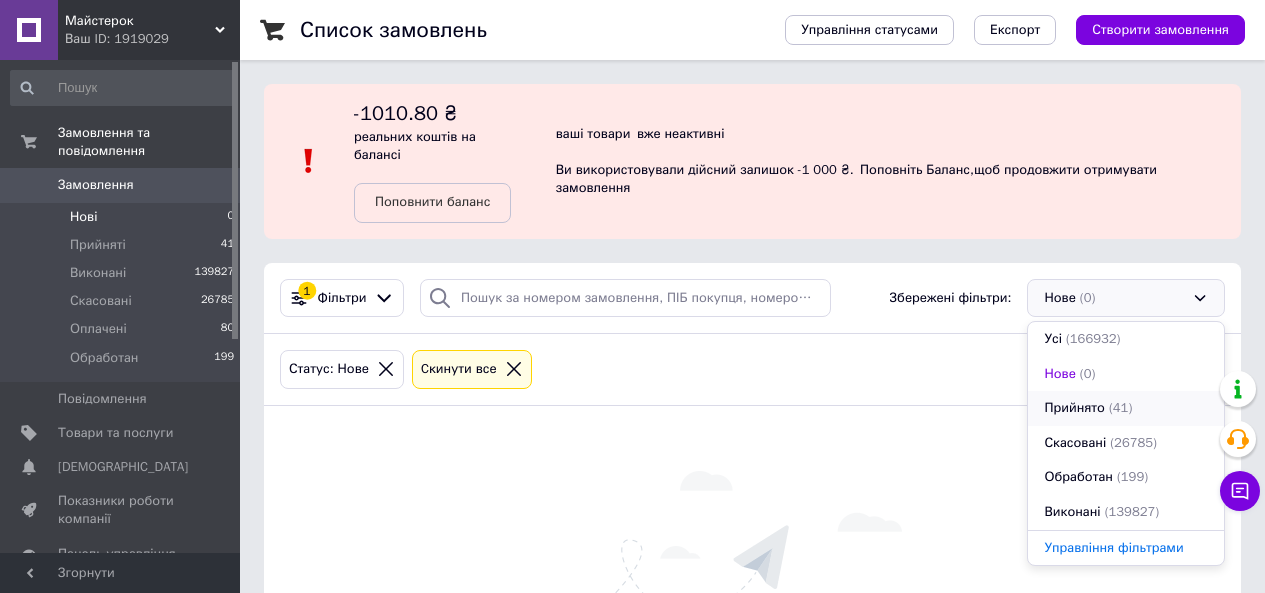 click on "Прийнято (41)" at bounding box center (1126, 408) 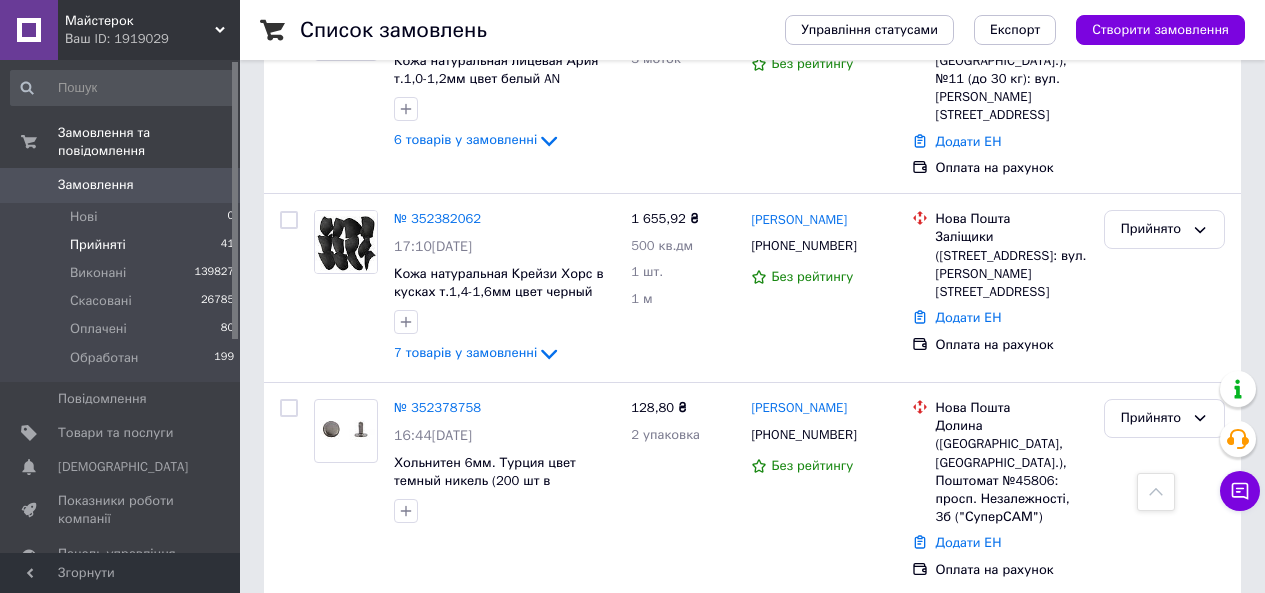 scroll, scrollTop: 7613, scrollLeft: 0, axis: vertical 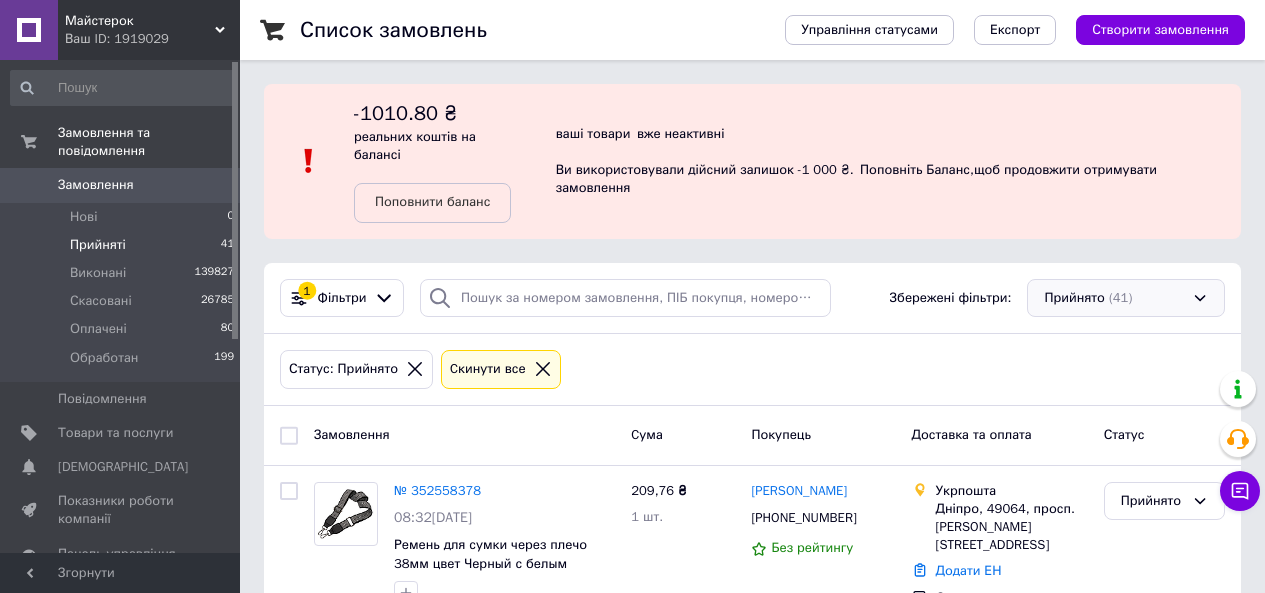 click on "Прийнято (41)" at bounding box center (1126, 298) 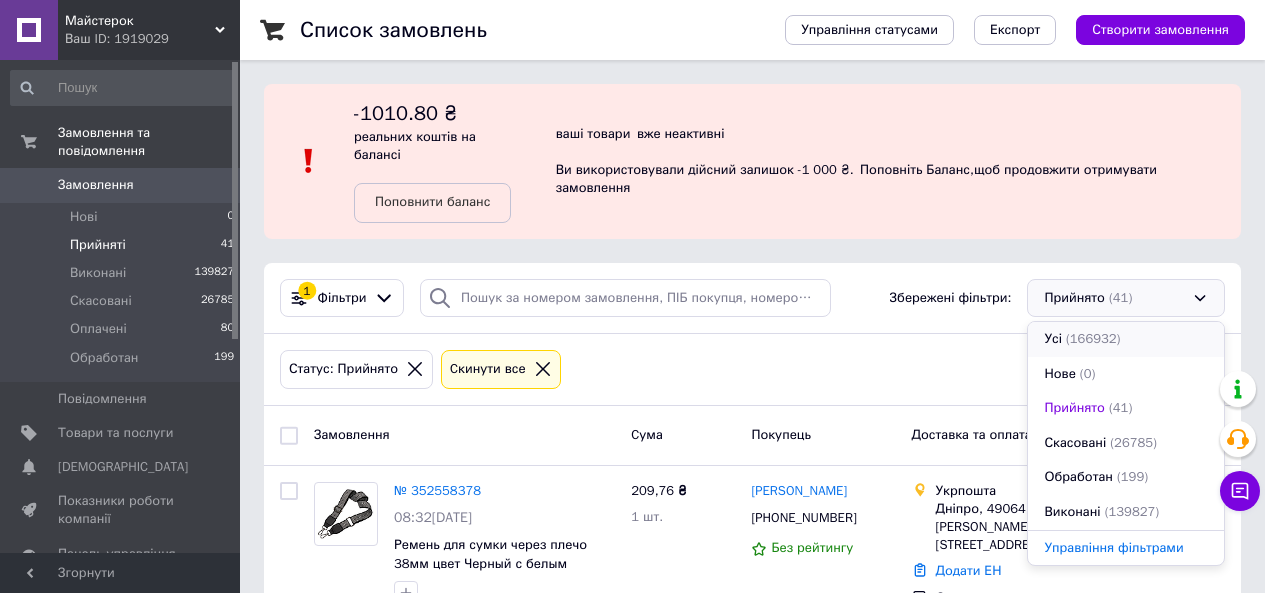 click on "(166932)" at bounding box center (1093, 338) 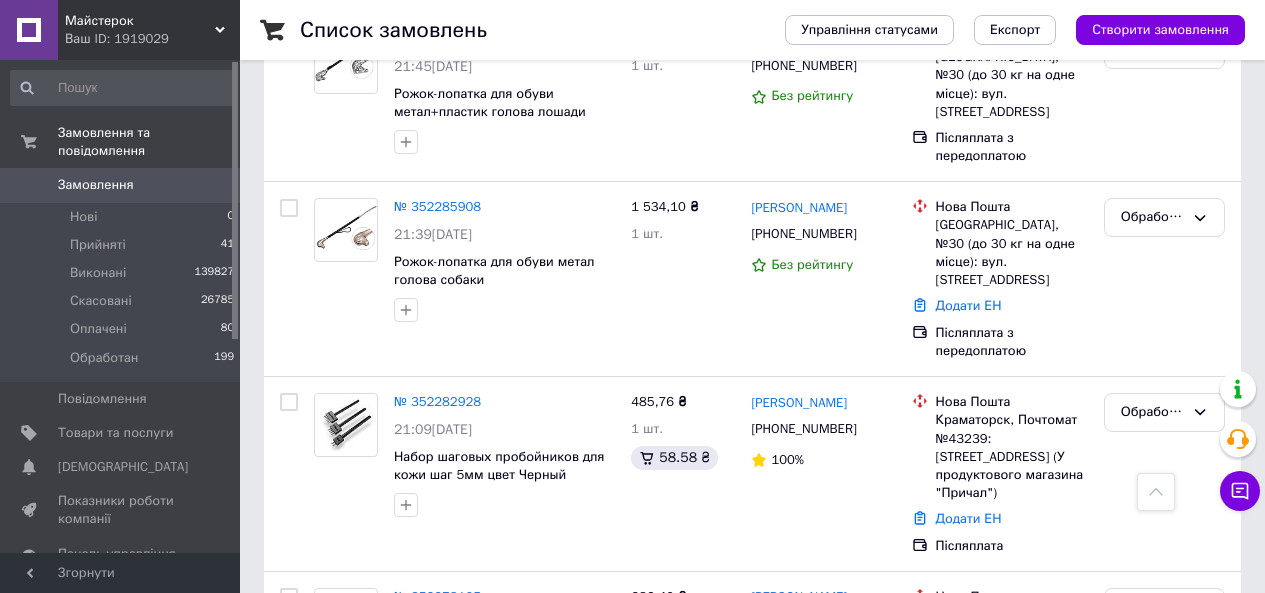 scroll, scrollTop: 17000, scrollLeft: 0, axis: vertical 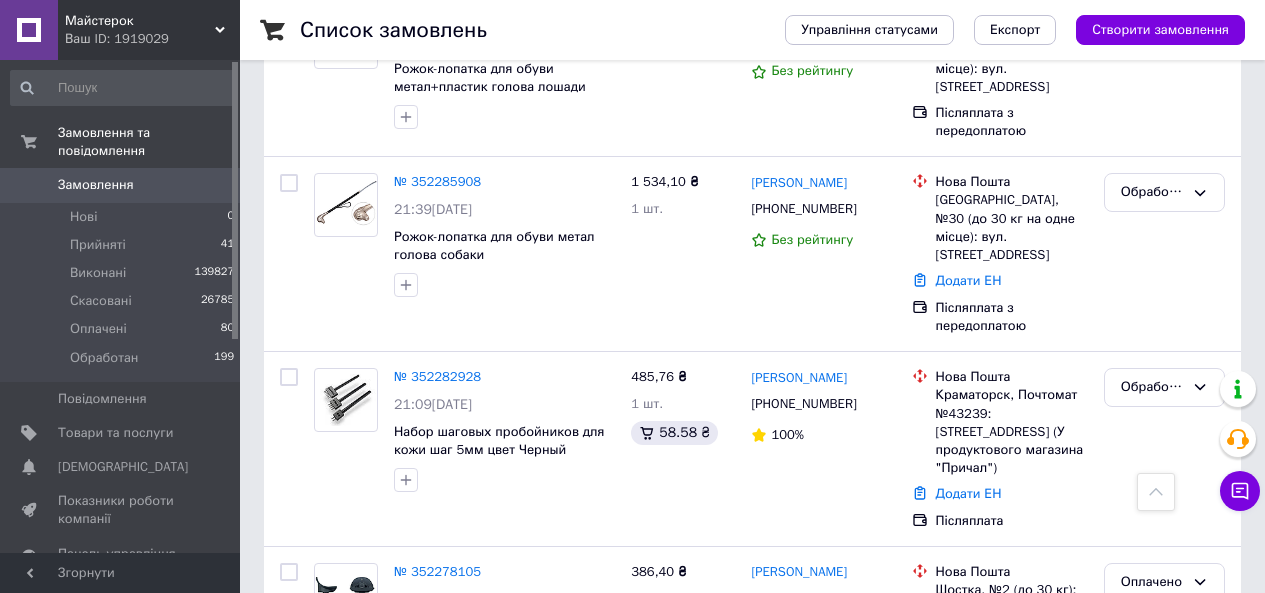 click on "№ 352275368" at bounding box center (437, 731) 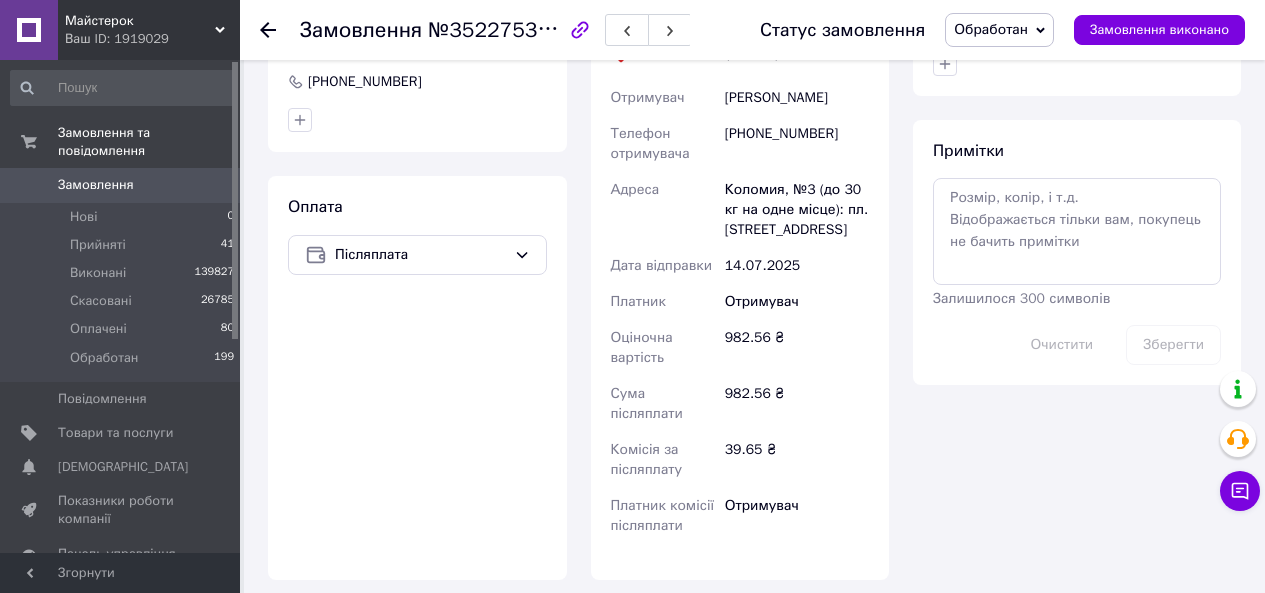 scroll, scrollTop: 1100, scrollLeft: 0, axis: vertical 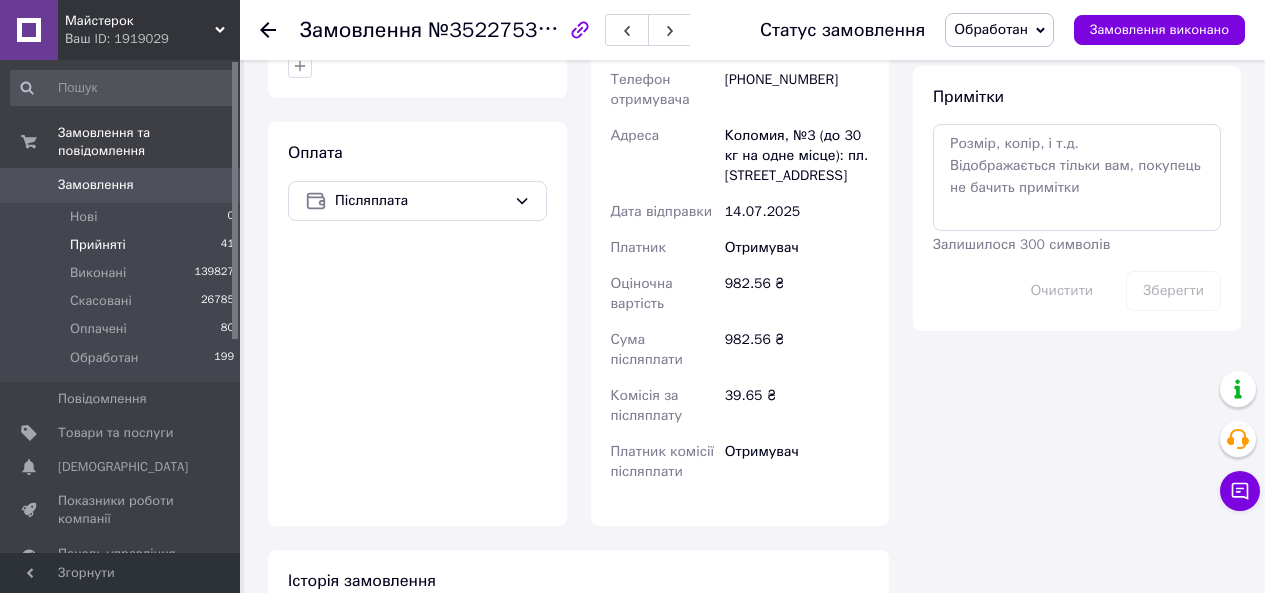 click on "Прийняті 41" at bounding box center (123, 245) 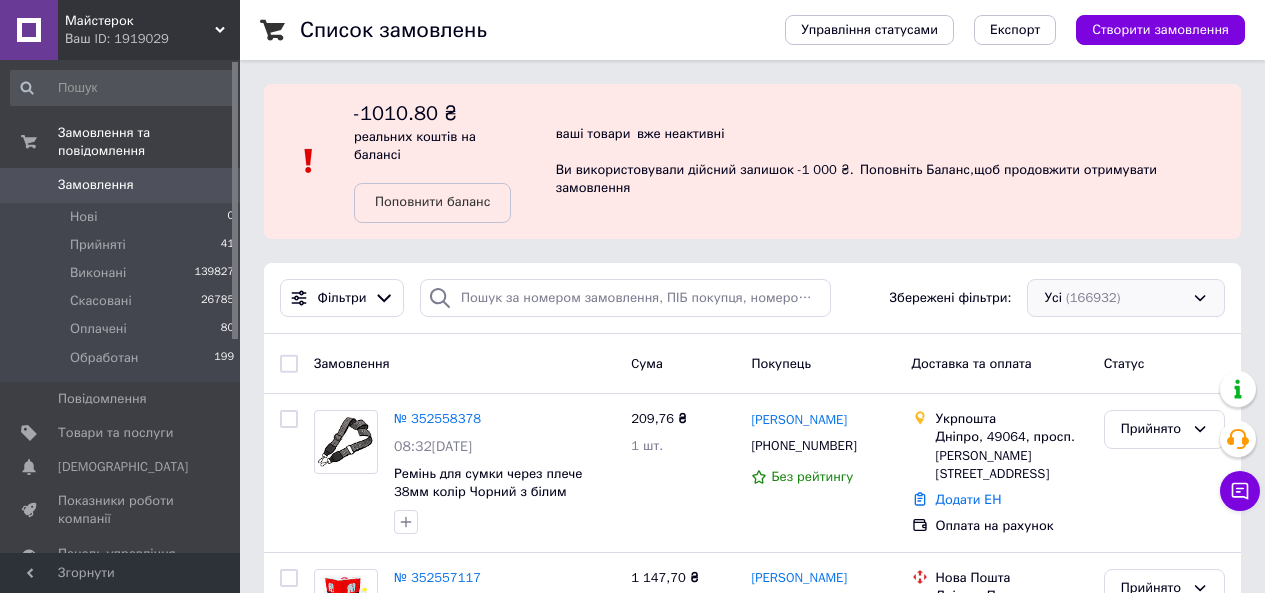 click on "Усі (166932)" at bounding box center [1126, 298] 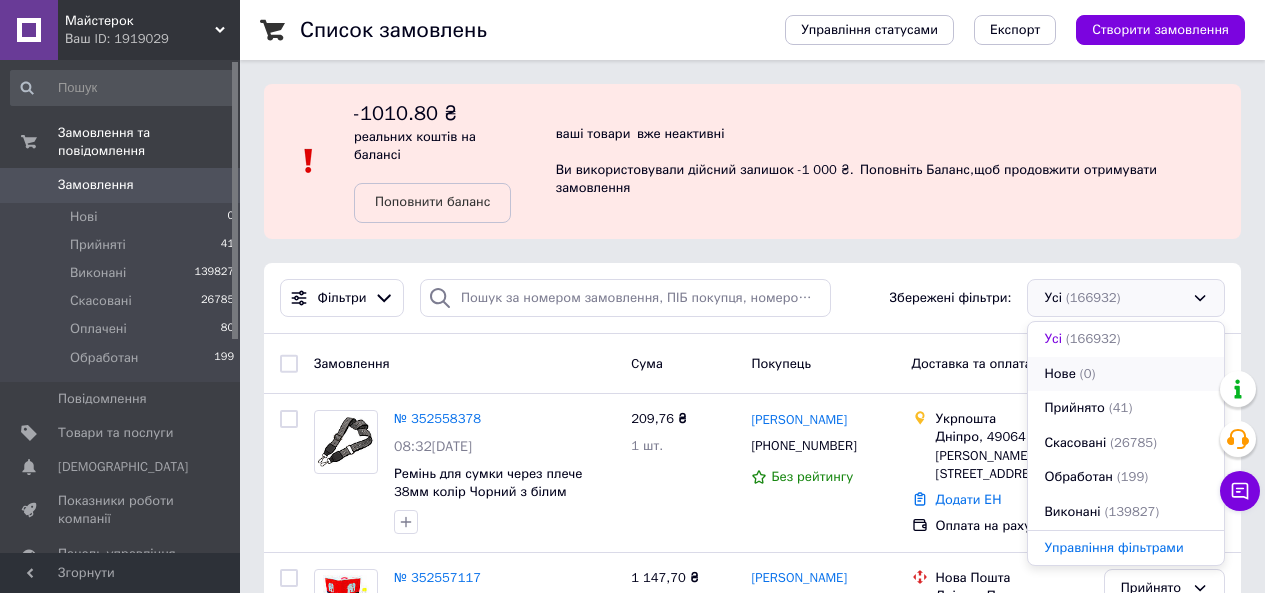 click on "Нове (0)" at bounding box center [1126, 374] 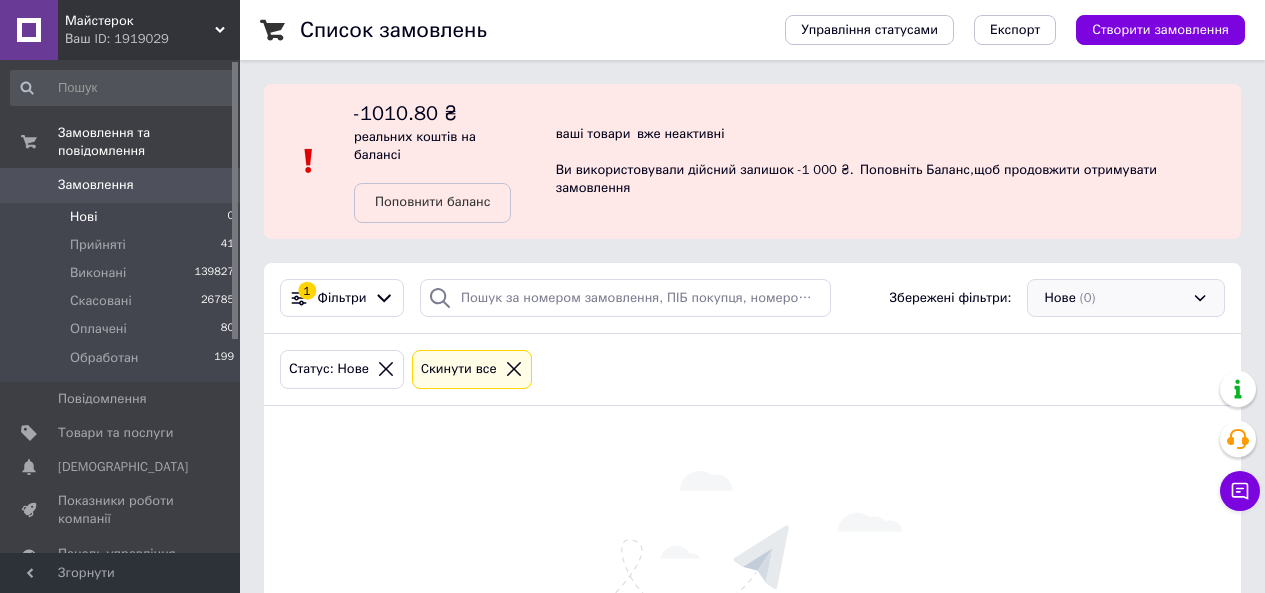 click on "Нове (0)" at bounding box center [1126, 298] 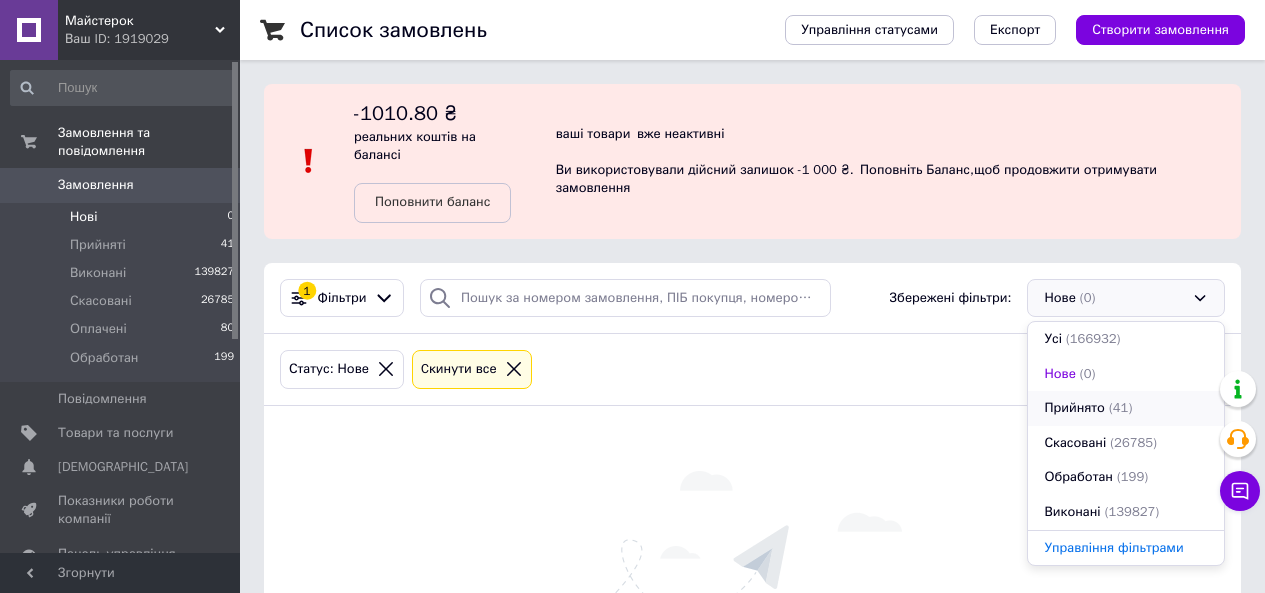 click on "(41)" at bounding box center (1120, 407) 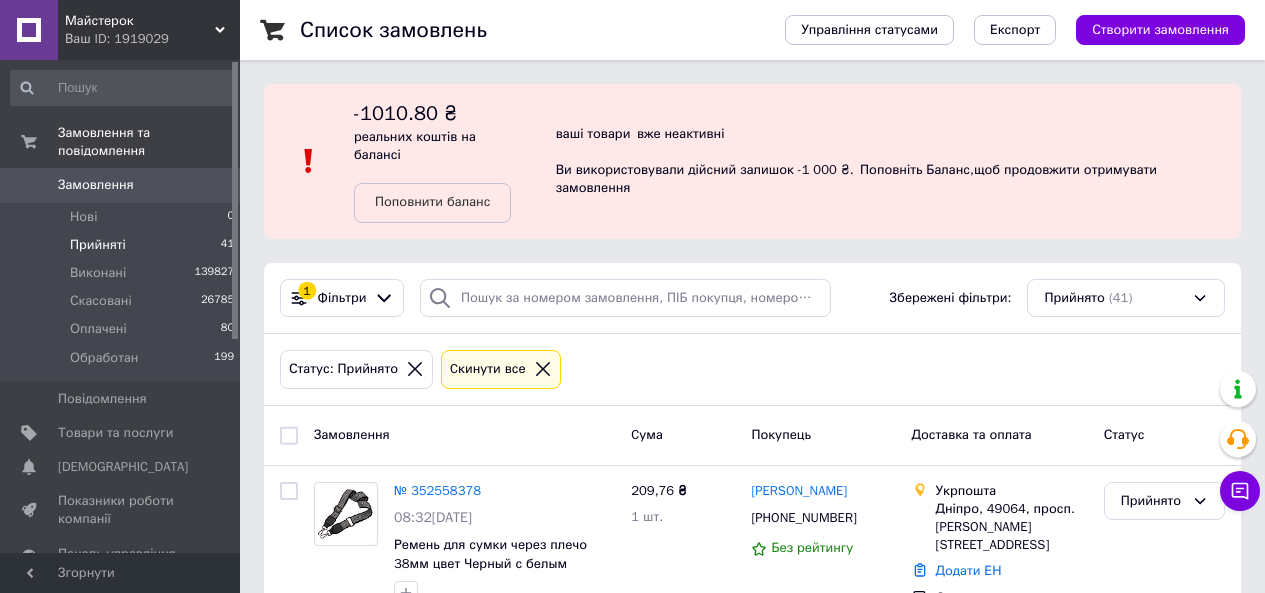 click on "Прийнято (41)" at bounding box center (1126, 298) 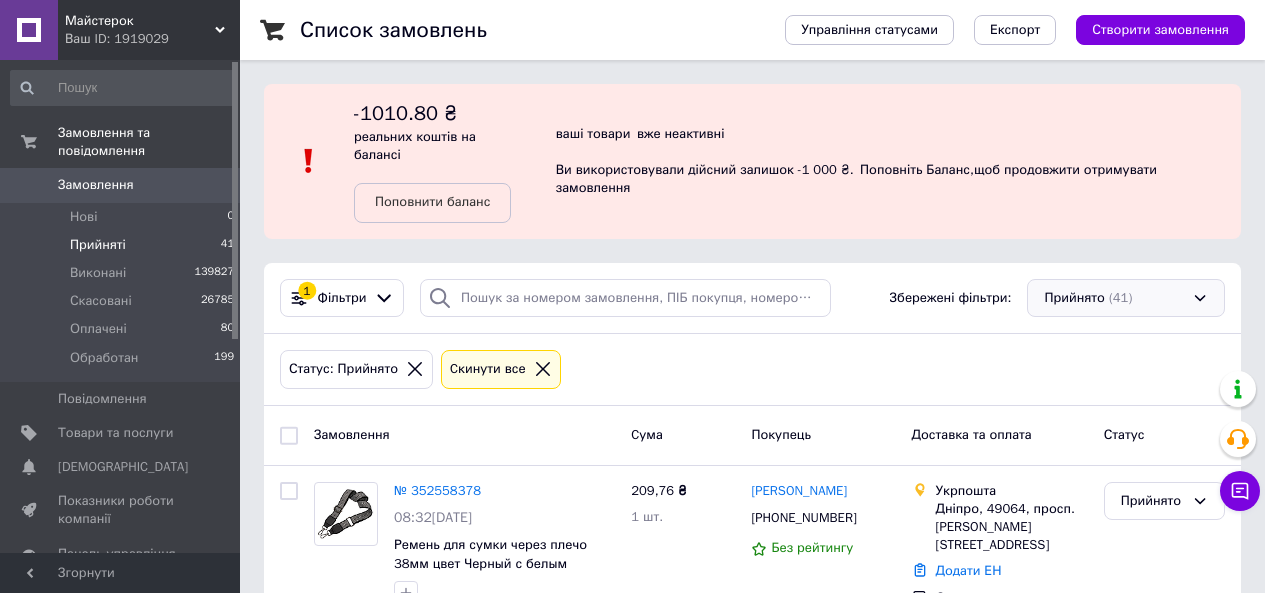 click on "Прийнято (41)" at bounding box center (1126, 298) 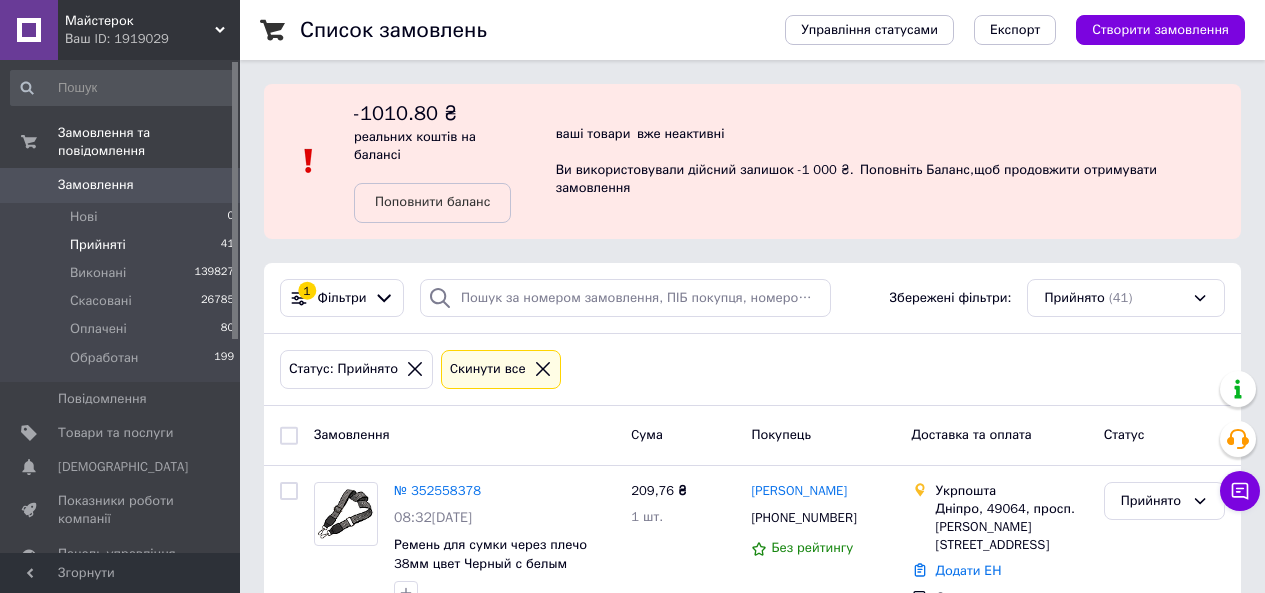 click on "Статус: Прийнято Cкинути все" at bounding box center [752, 370] 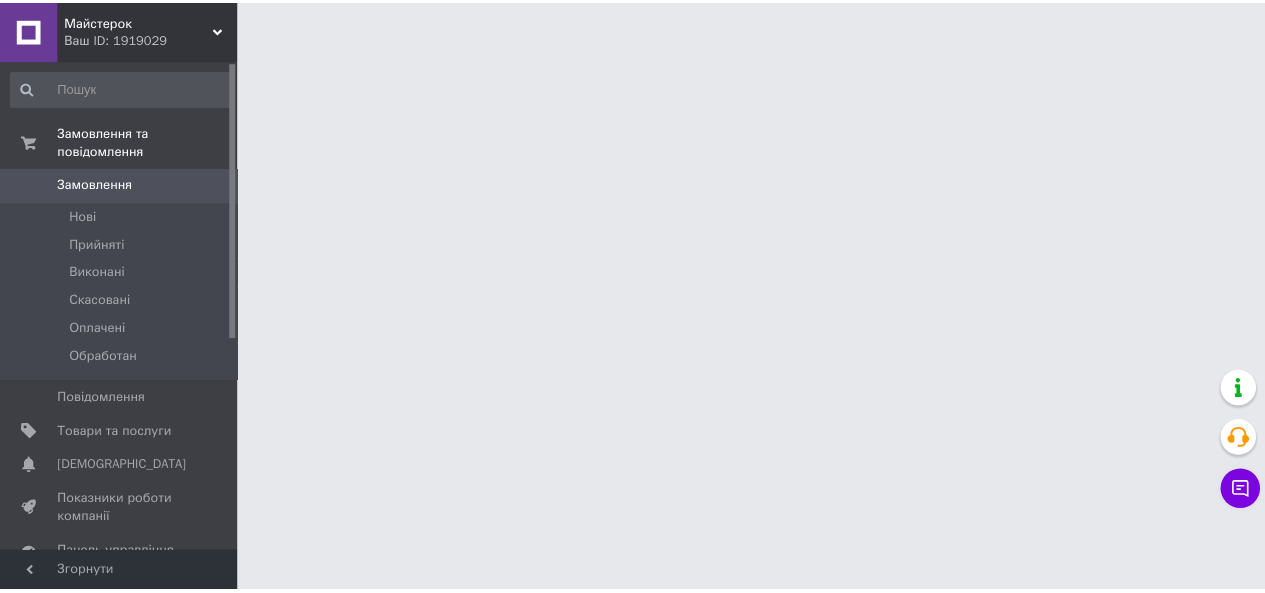 scroll, scrollTop: 0, scrollLeft: 0, axis: both 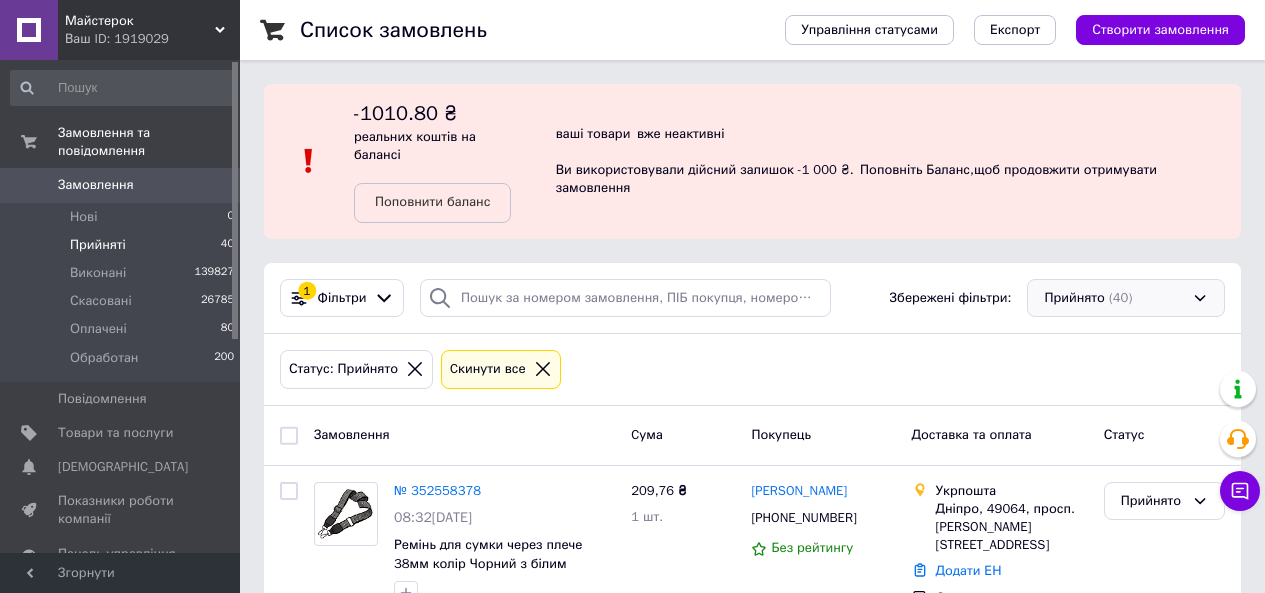 click on "Прийнято (40)" at bounding box center (1126, 298) 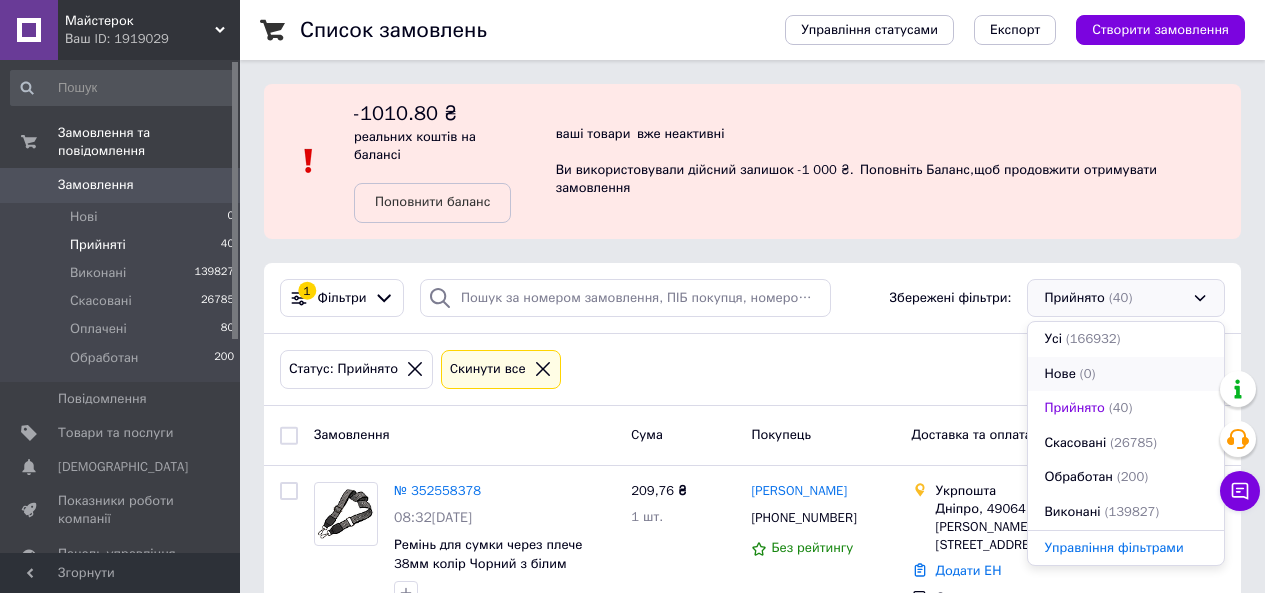 click on "Нове (0)" at bounding box center [1126, 374] 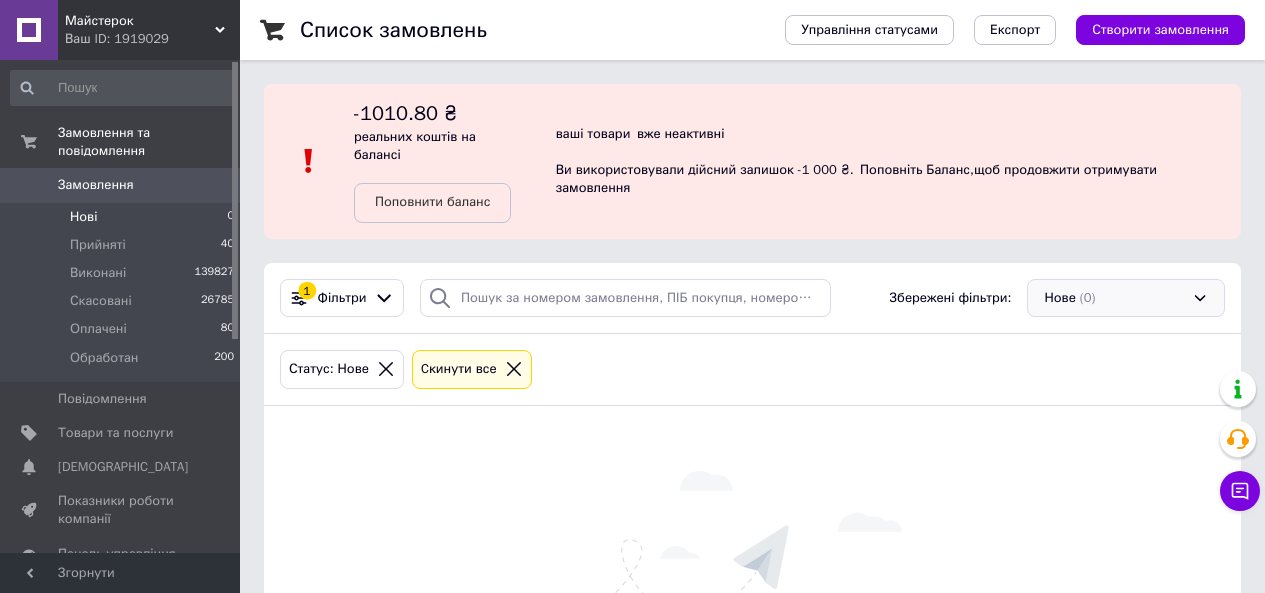 click on "Нове (0)" at bounding box center (1126, 298) 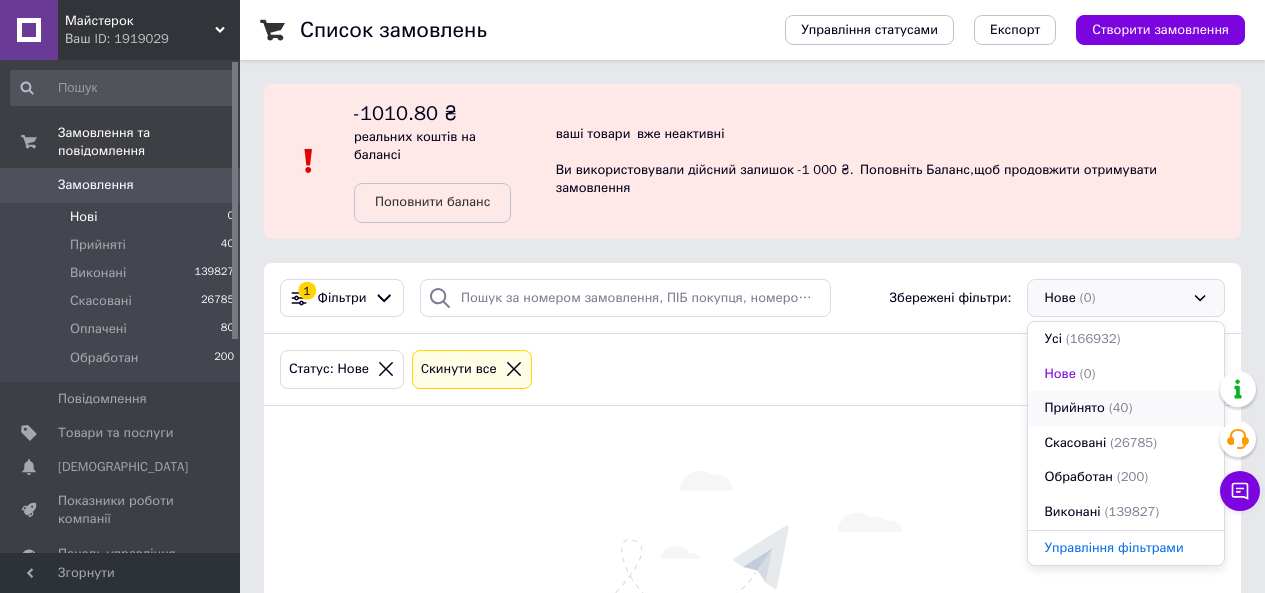 click on "(40)" at bounding box center [1120, 407] 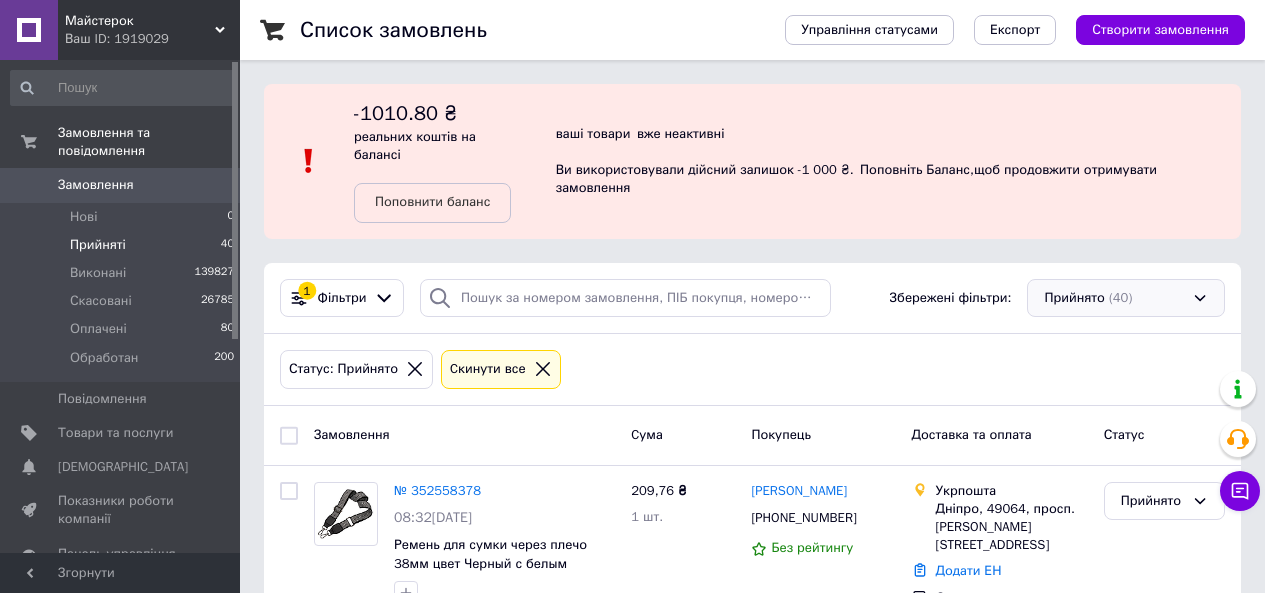 click on "Прийнято (40)" at bounding box center (1126, 298) 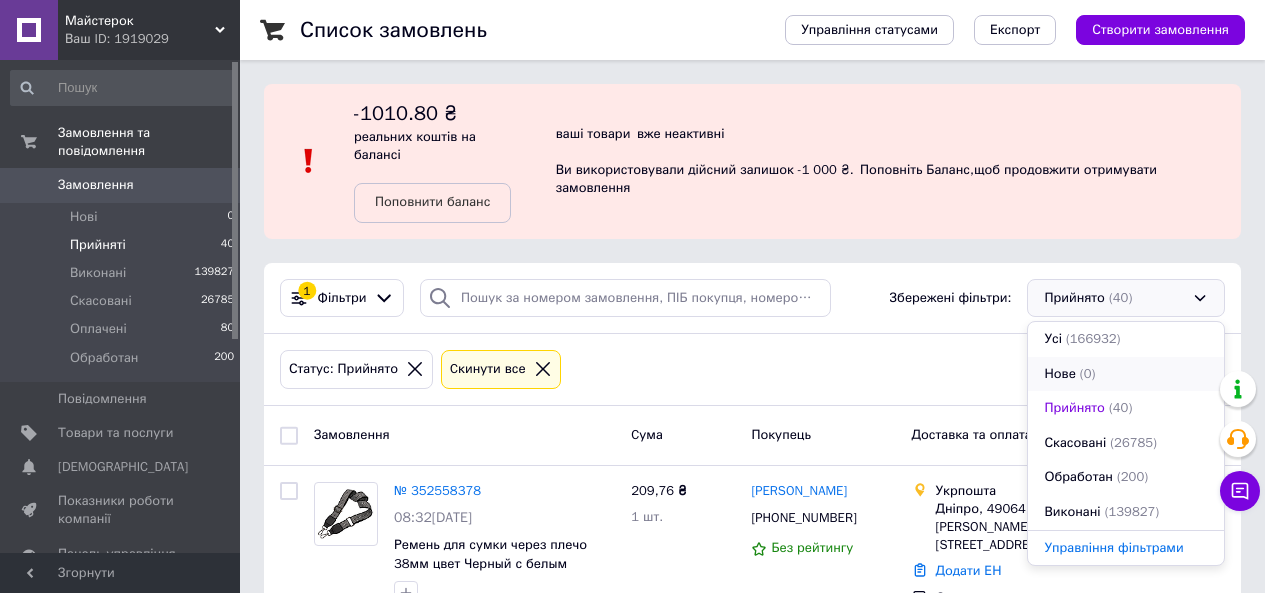 click on "Нове (0)" at bounding box center (1126, 374) 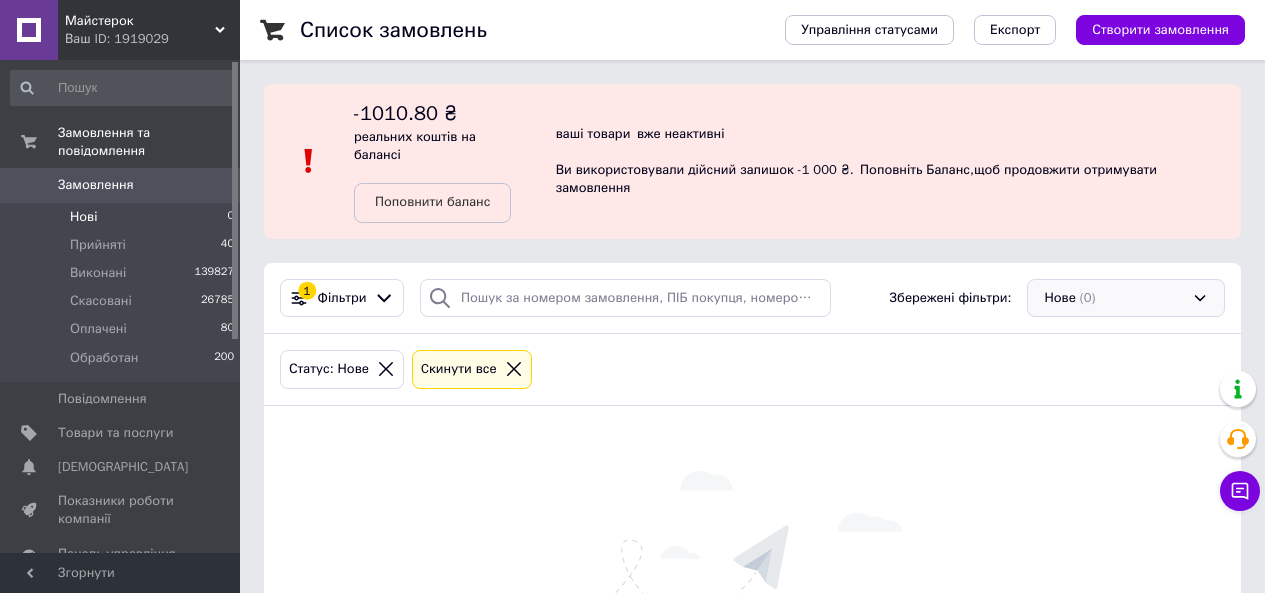 click on "Нове (0)" at bounding box center [1126, 298] 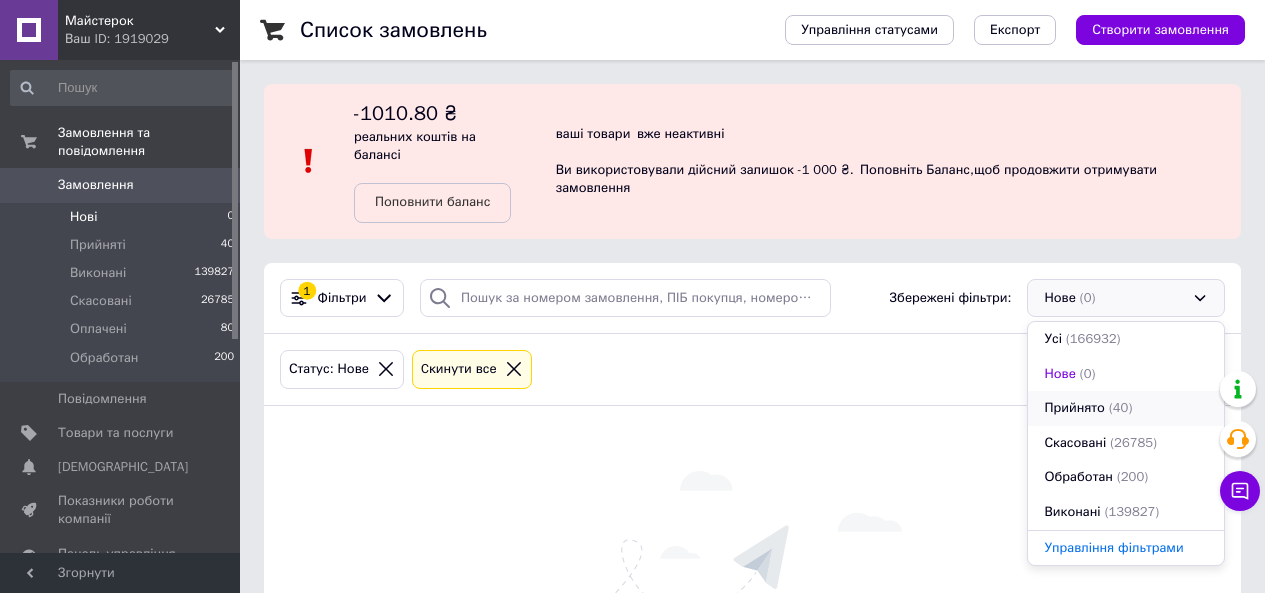 click on "Прийнято (40)" at bounding box center (1126, 408) 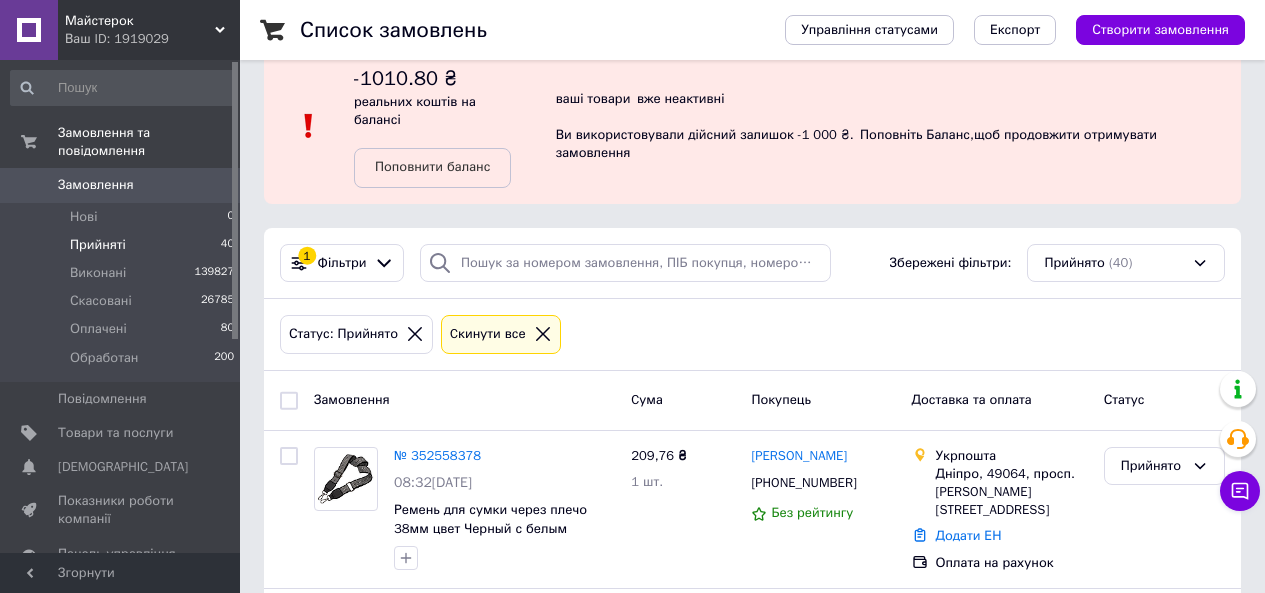 scroll, scrollTop: 200, scrollLeft: 0, axis: vertical 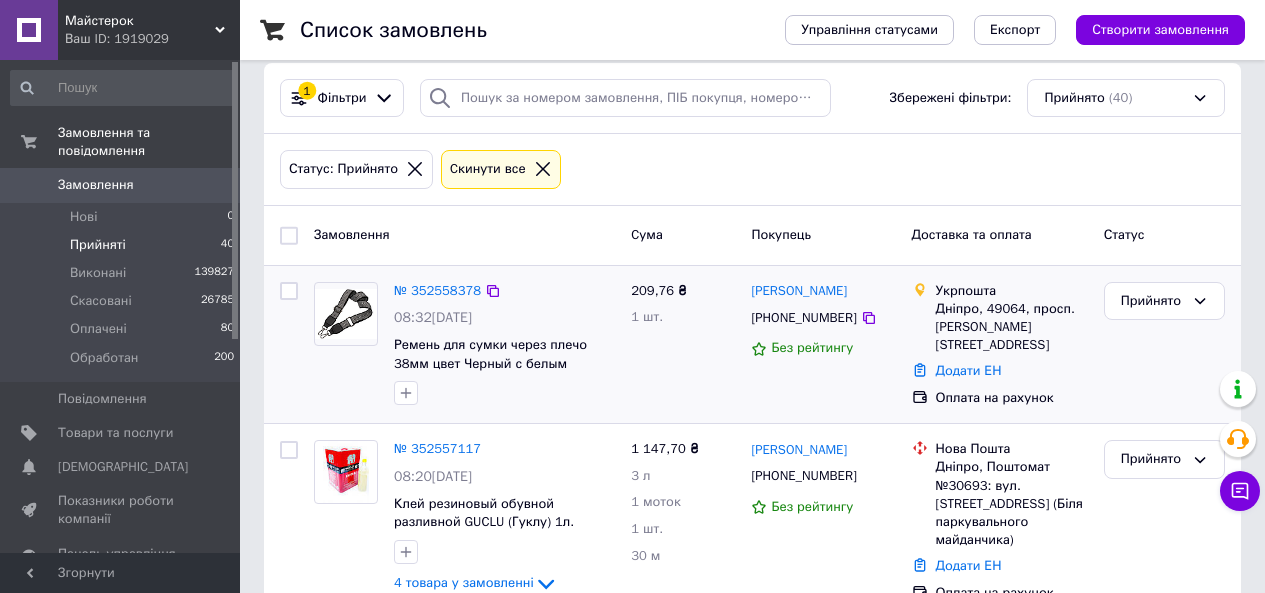 click at bounding box center [289, 291] 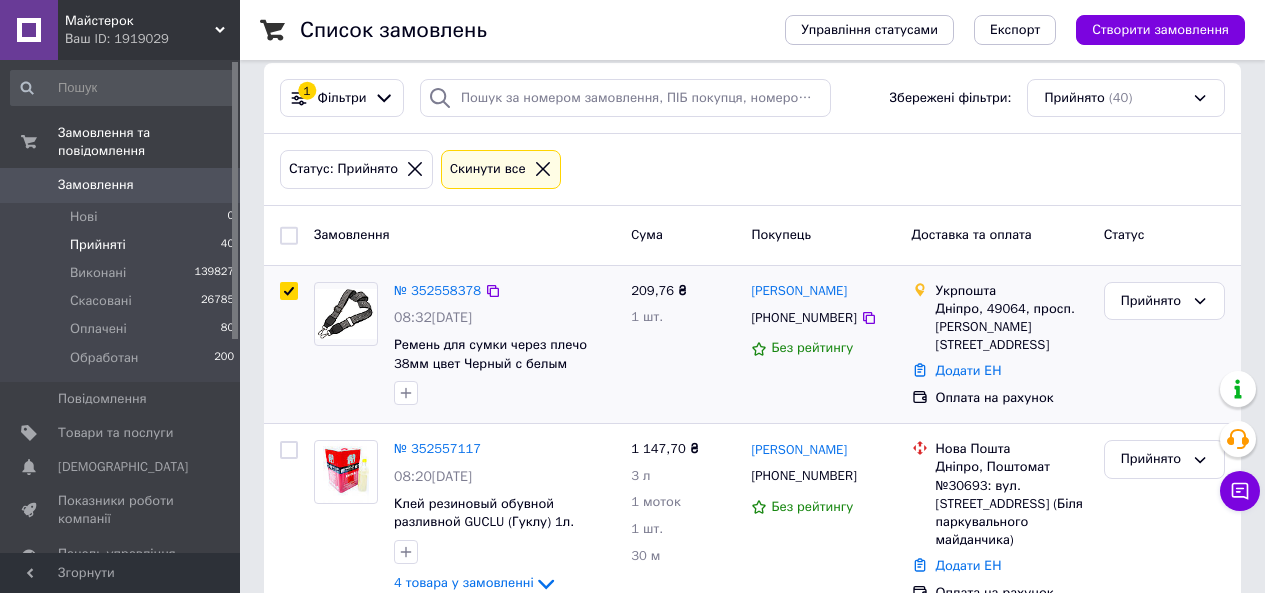 checkbox on "true" 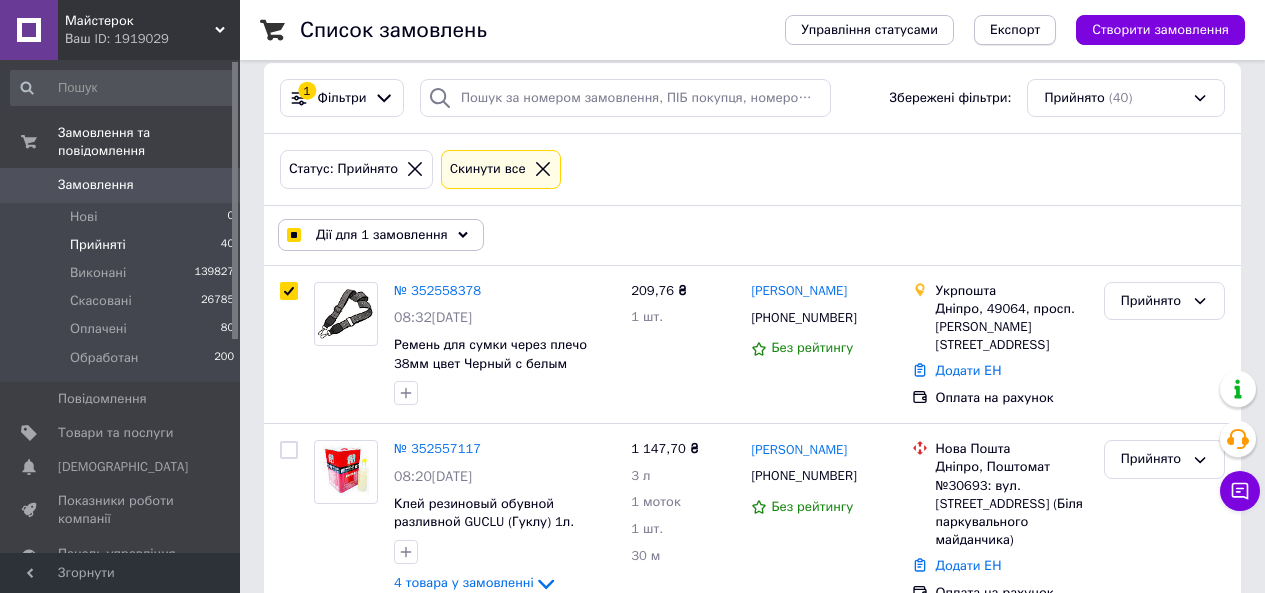 click on "Експорт" at bounding box center [1015, 30] 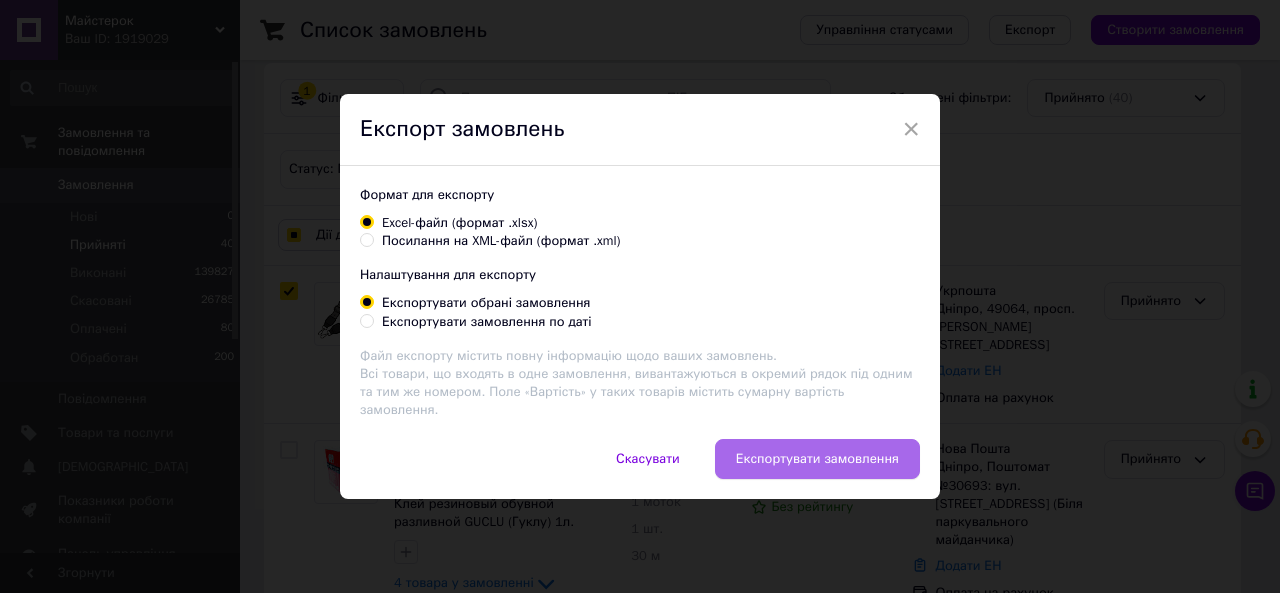click on "Експортувати замовлення" at bounding box center [817, 459] 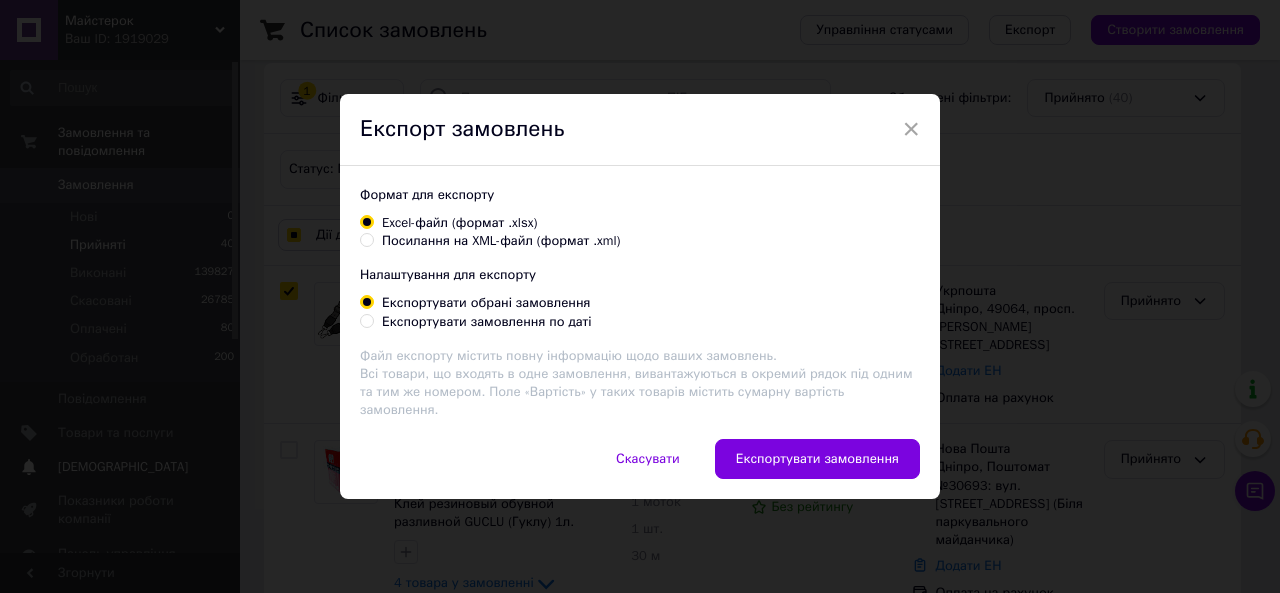 checkbox on "true" 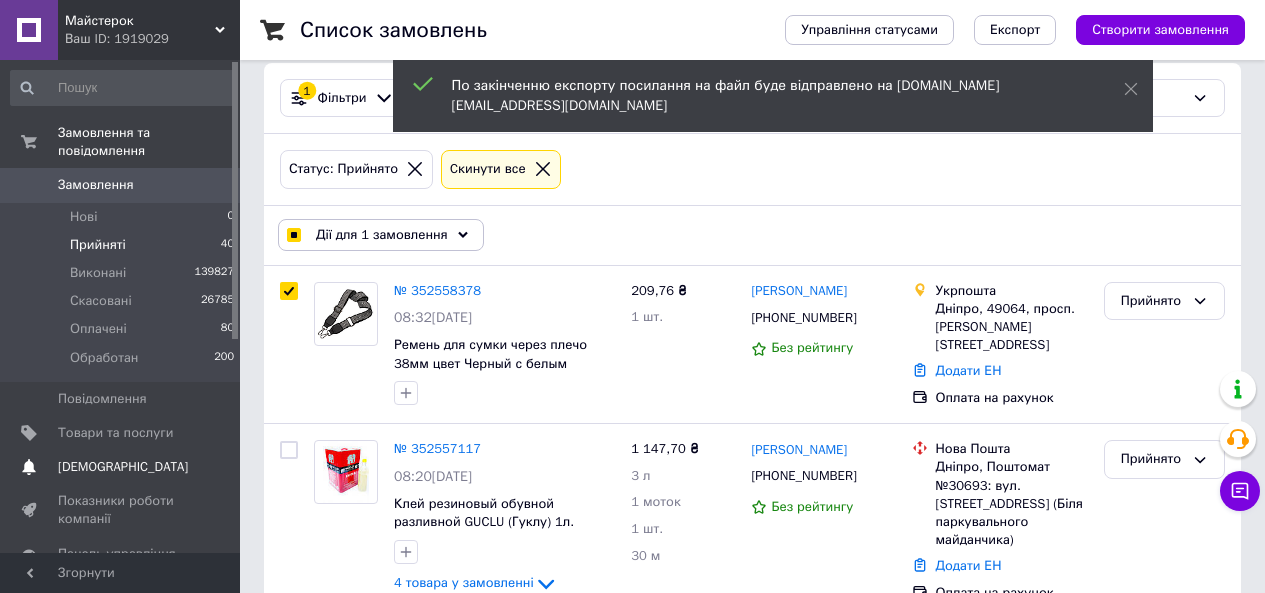 click on "[DEMOGRAPHIC_DATA]" at bounding box center (121, 467) 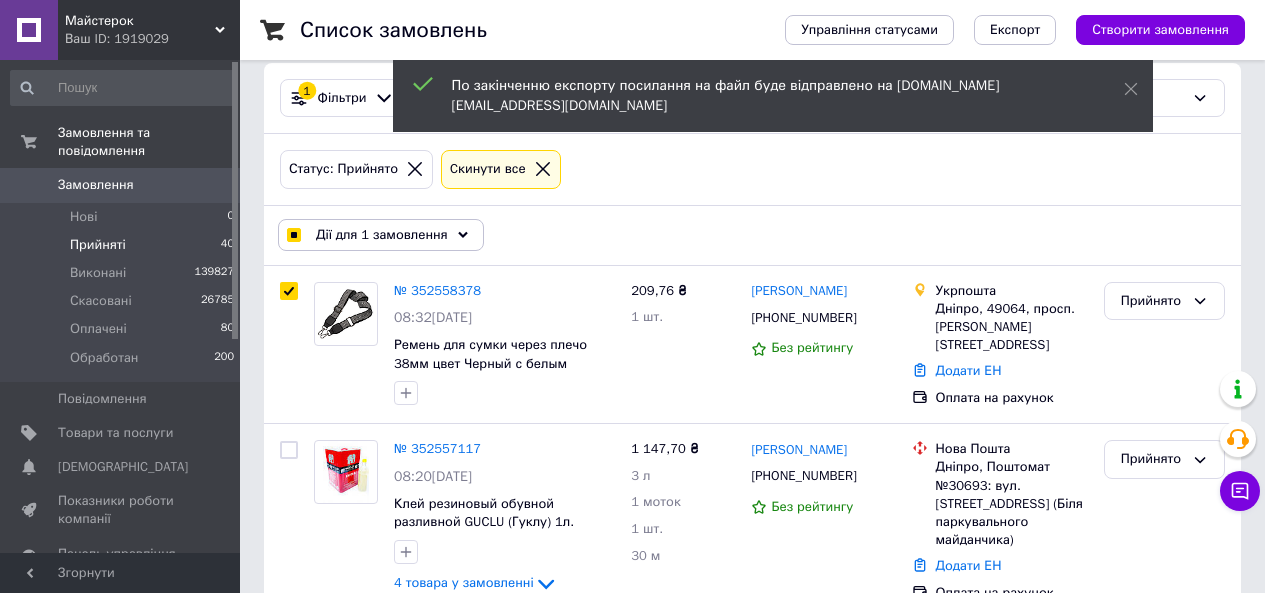 scroll, scrollTop: 0, scrollLeft: 0, axis: both 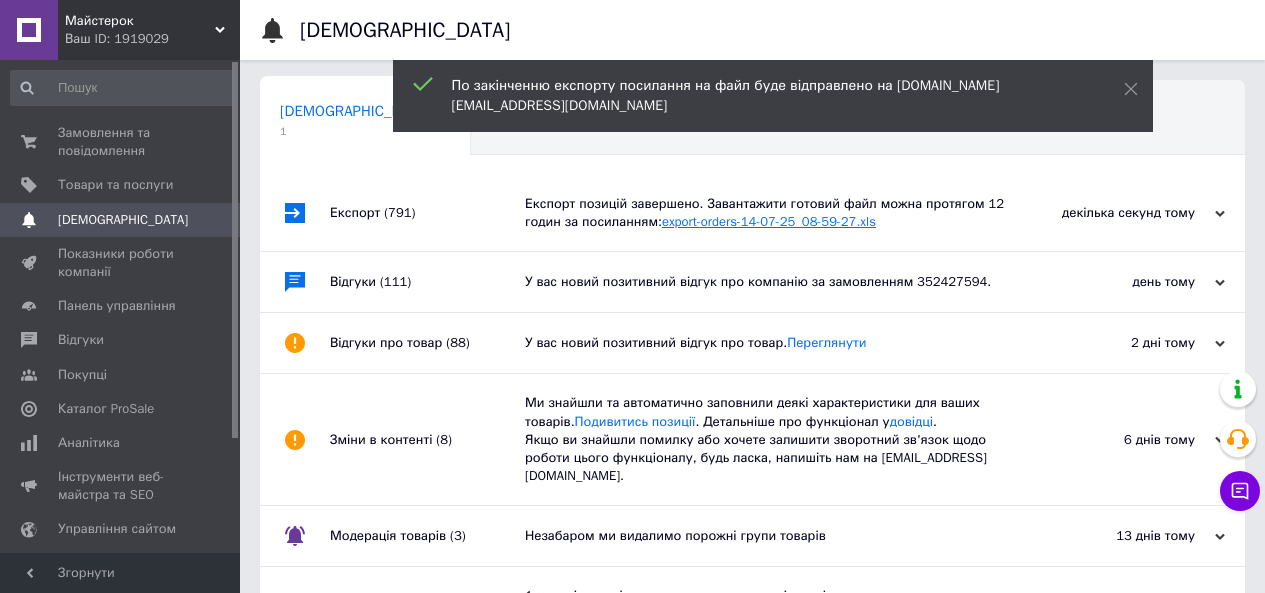 click on "export-orders-14-07-25_08-59-27.xls" at bounding box center (769, 221) 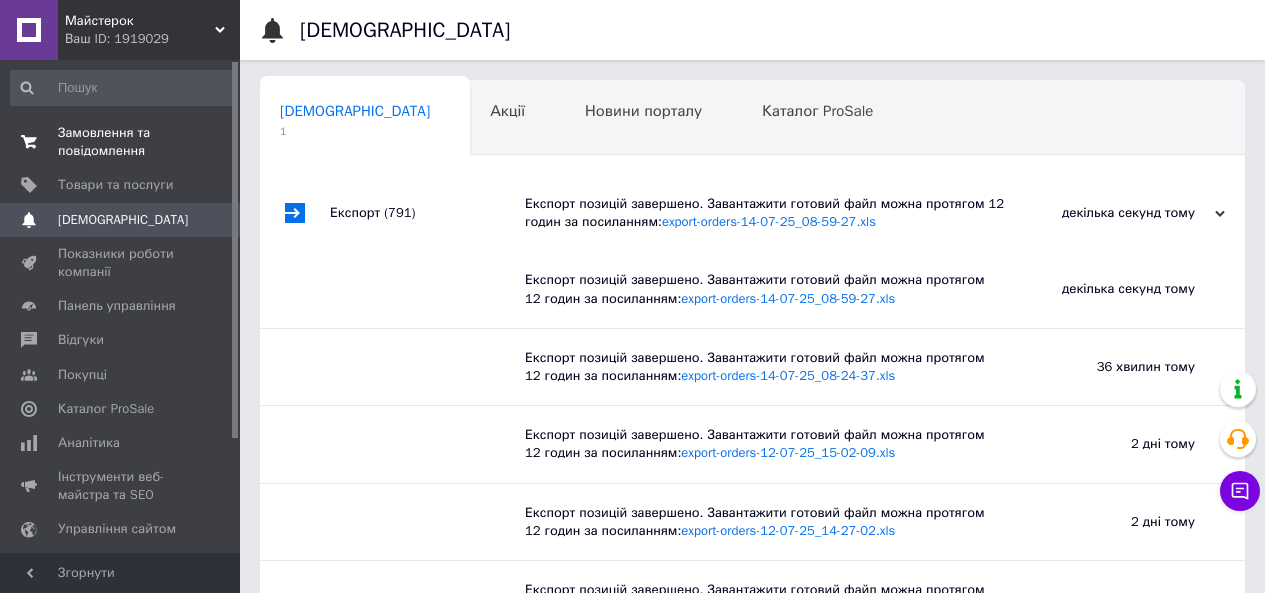 click on "Замовлення та повідомлення" at bounding box center [121, 142] 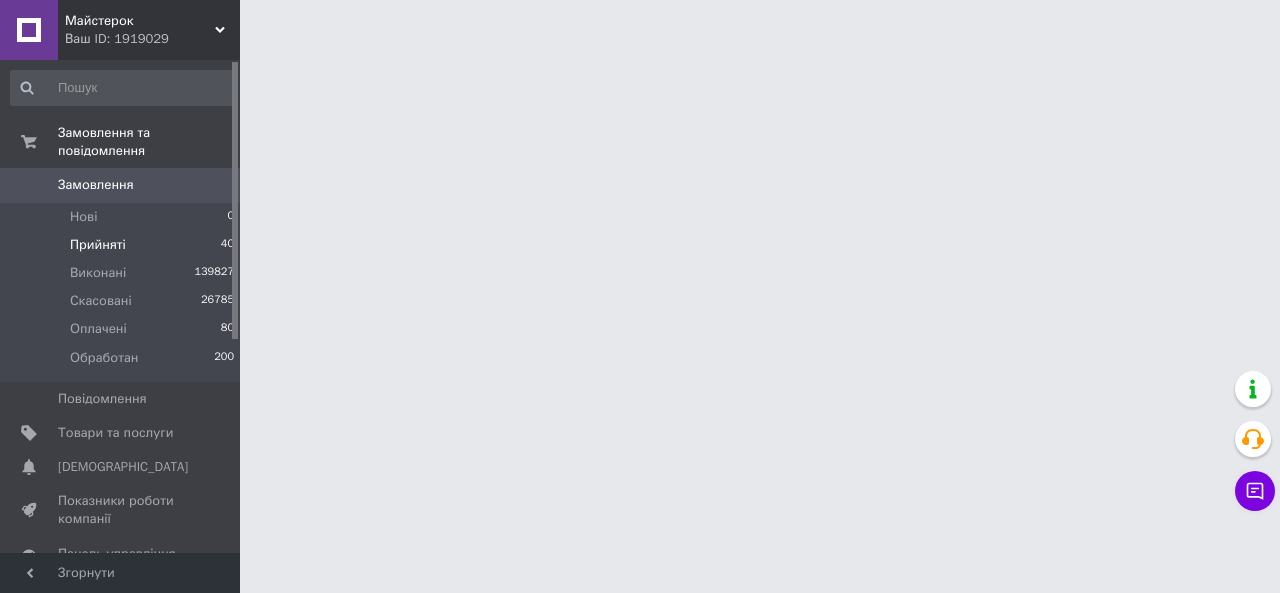 click on "Прийняті 40" at bounding box center (123, 245) 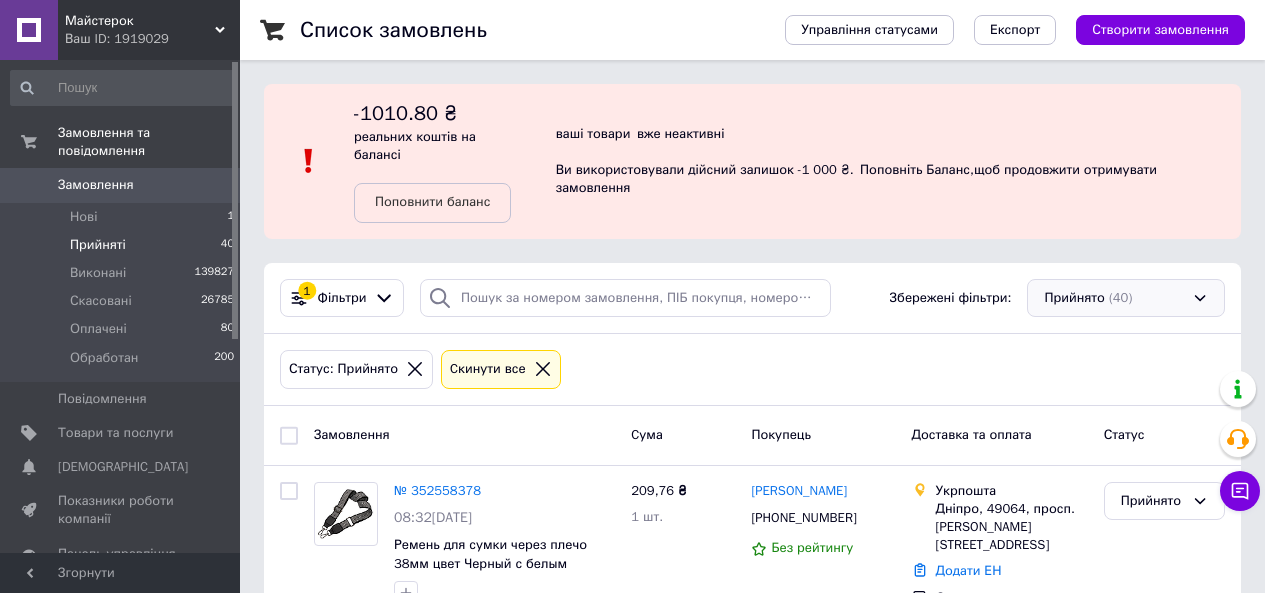 click on "Прийнято (40)" at bounding box center (1126, 298) 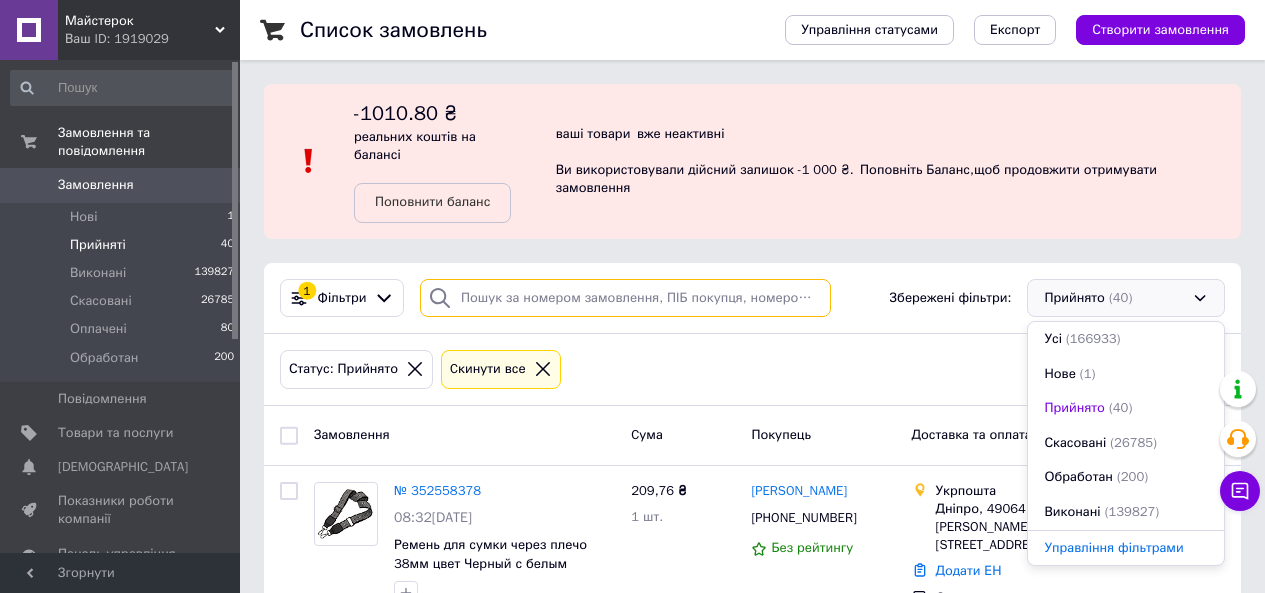 click at bounding box center (625, 298) 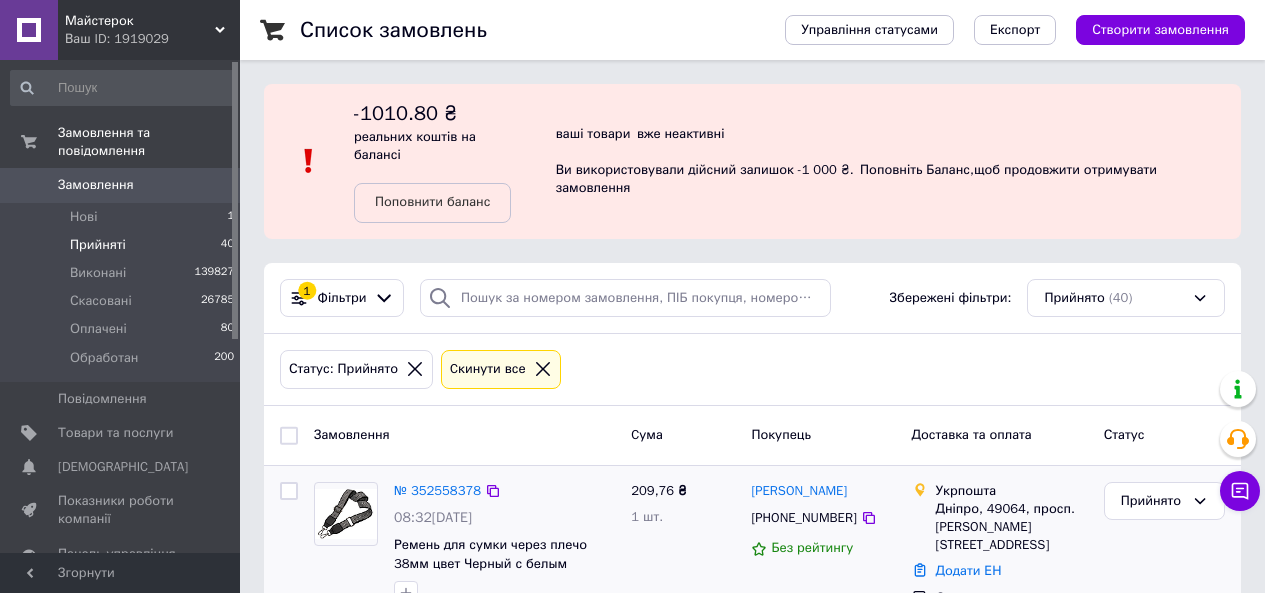 click on "Прийнято" at bounding box center [1152, 501] 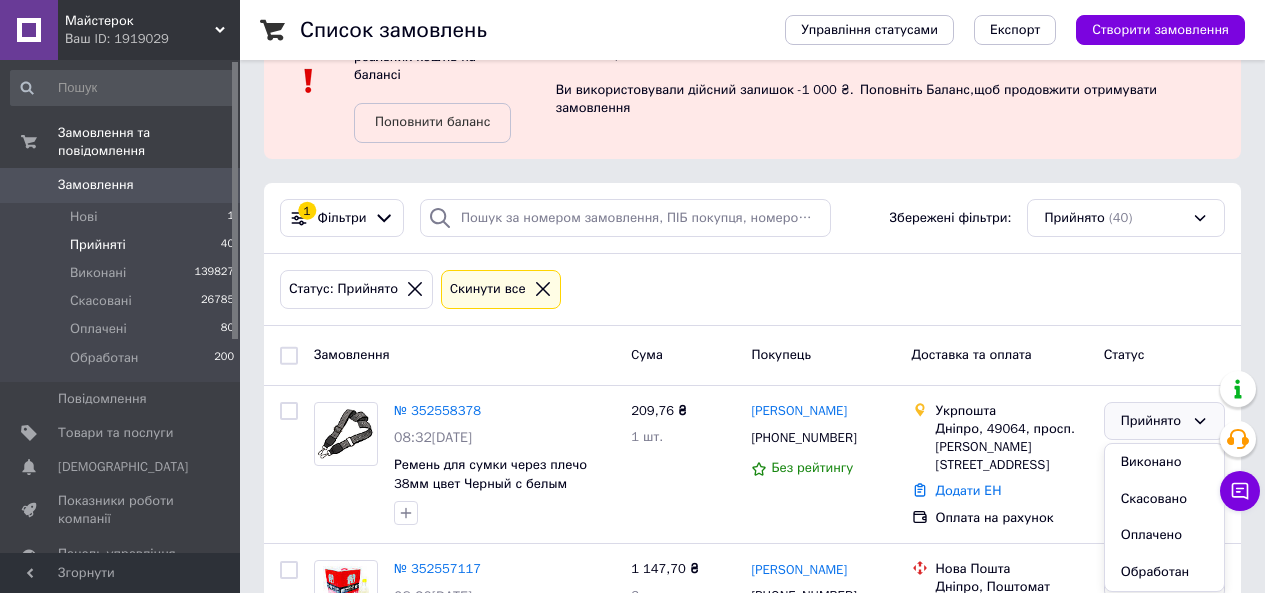 scroll, scrollTop: 300, scrollLeft: 0, axis: vertical 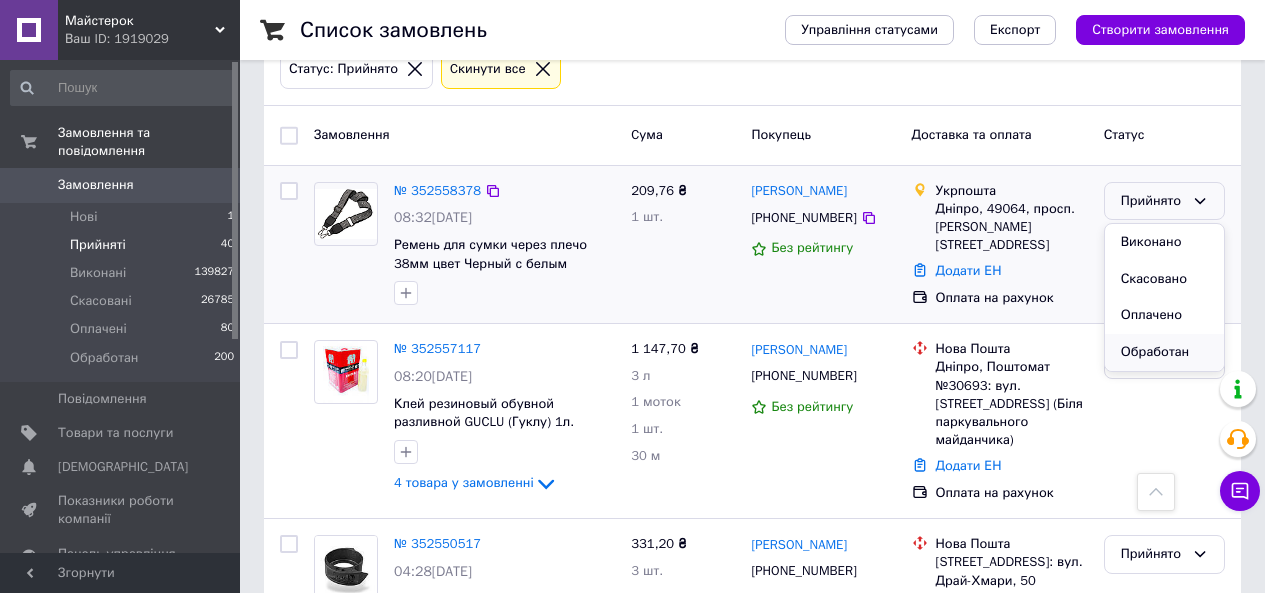 click on "Обработан" at bounding box center (1164, 352) 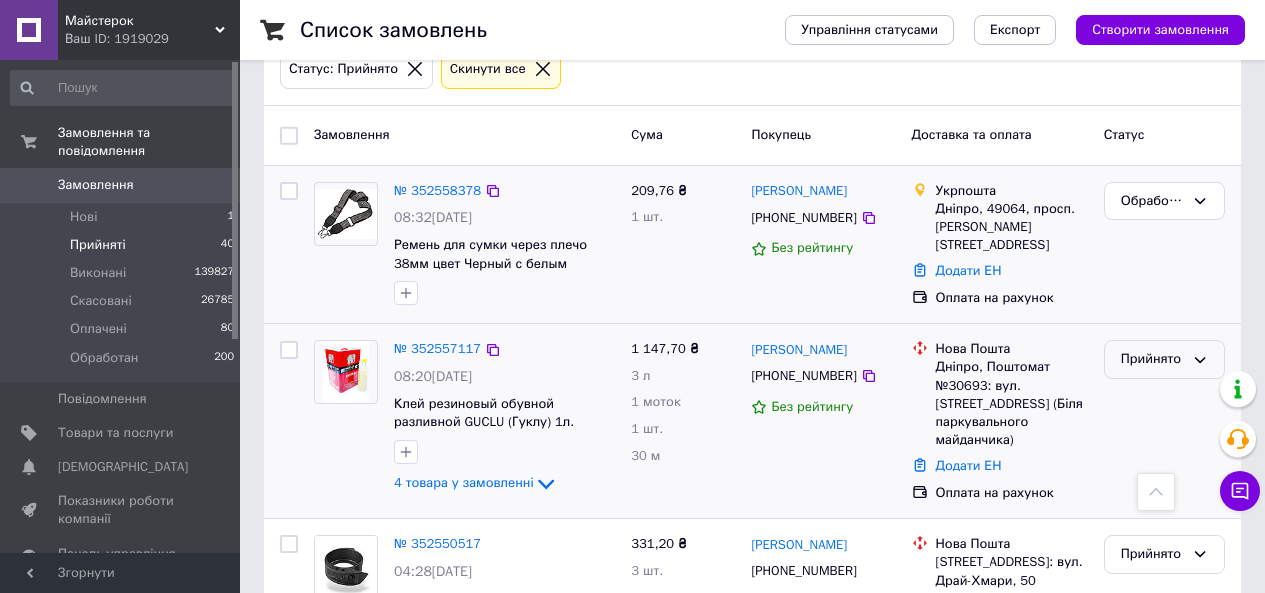 click on "Прийнято" at bounding box center (1152, 359) 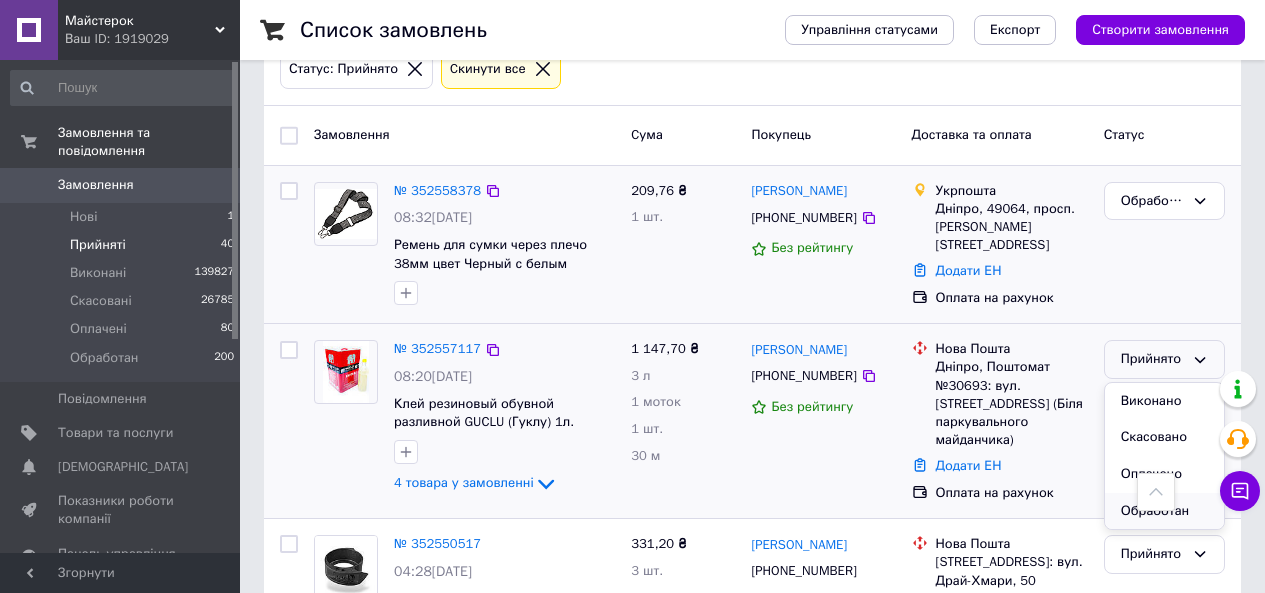 click on "Обработан" at bounding box center [1164, 511] 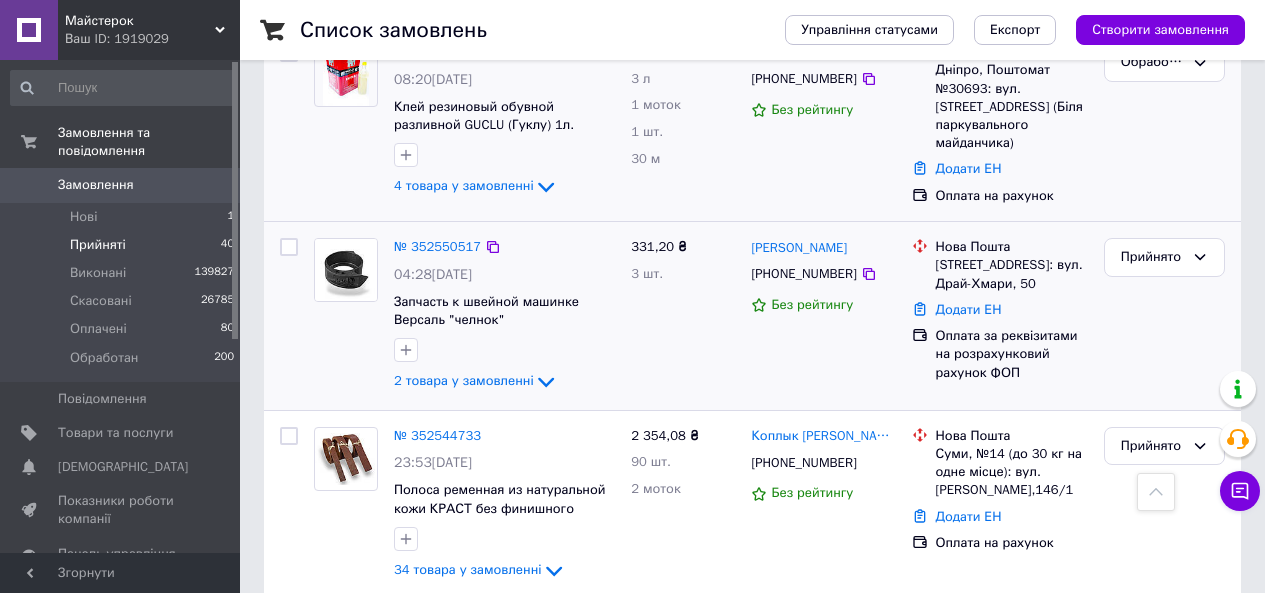 scroll, scrollTop: 600, scrollLeft: 0, axis: vertical 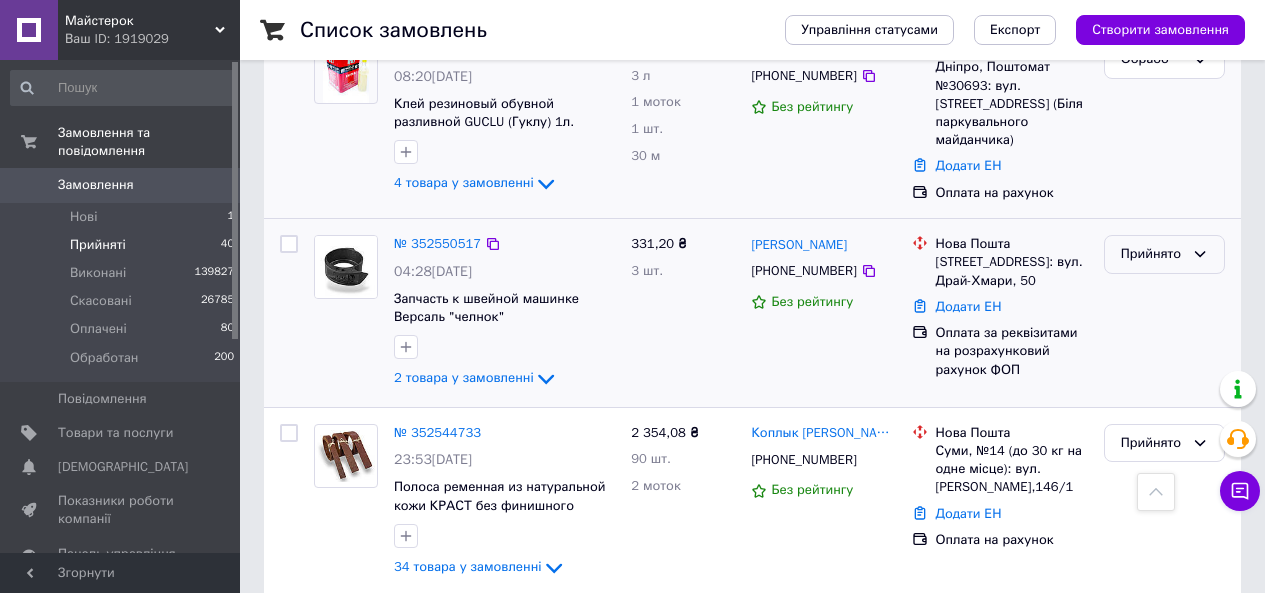 click on "Прийнято" at bounding box center [1152, 254] 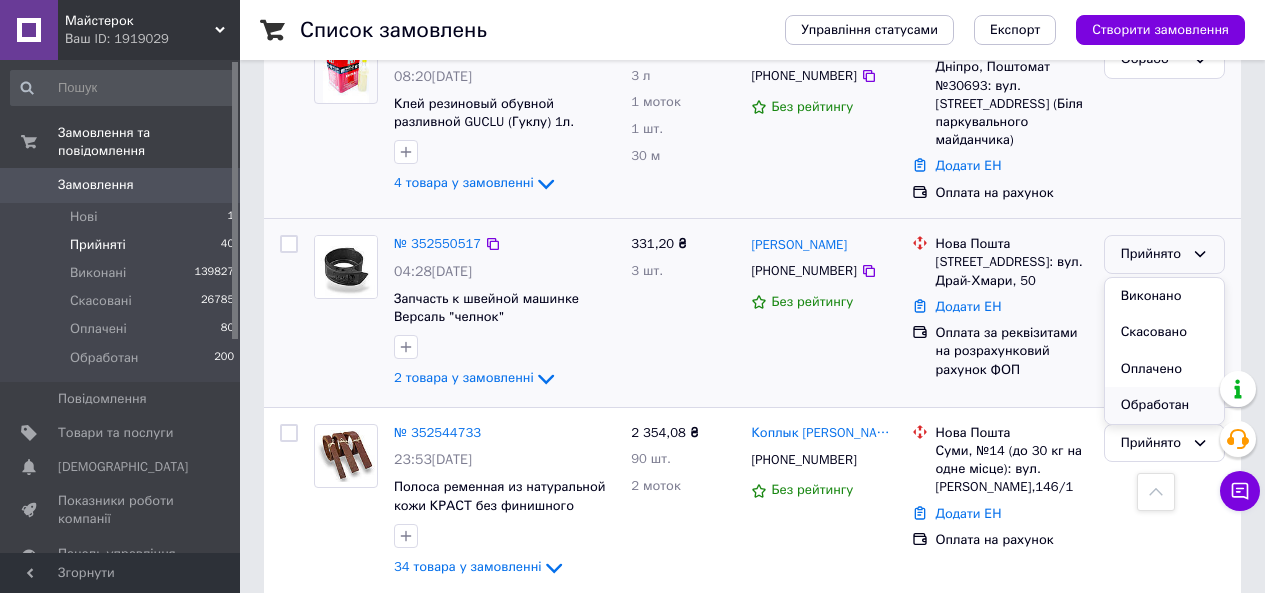 click on "Обработан" at bounding box center [1164, 405] 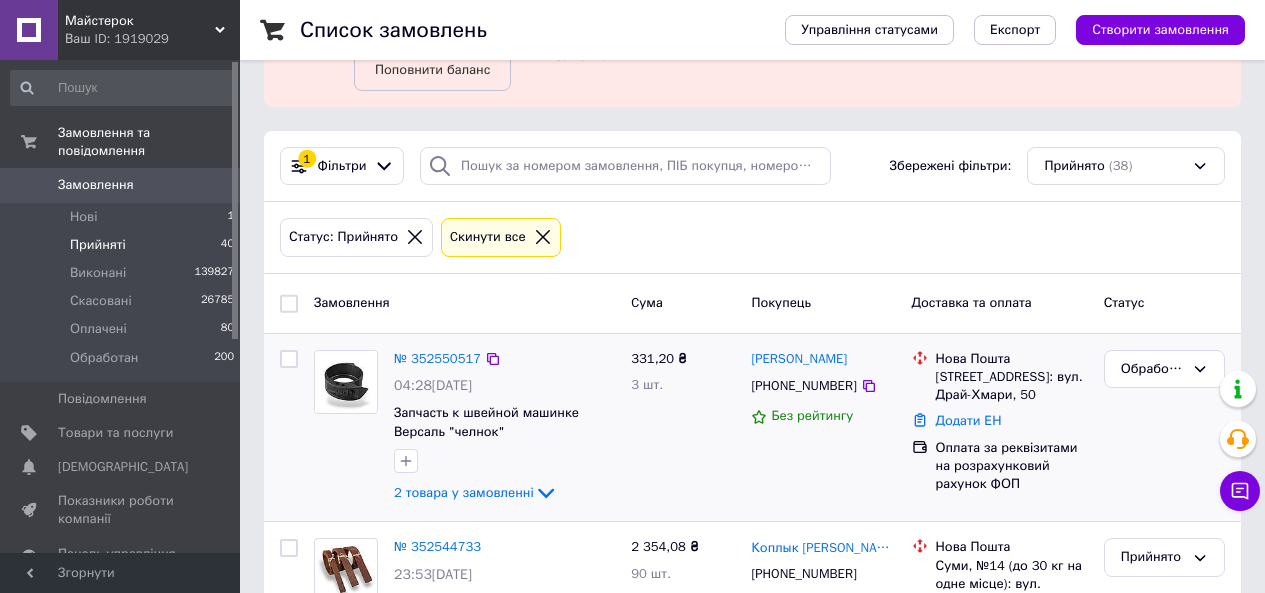 scroll, scrollTop: 0, scrollLeft: 0, axis: both 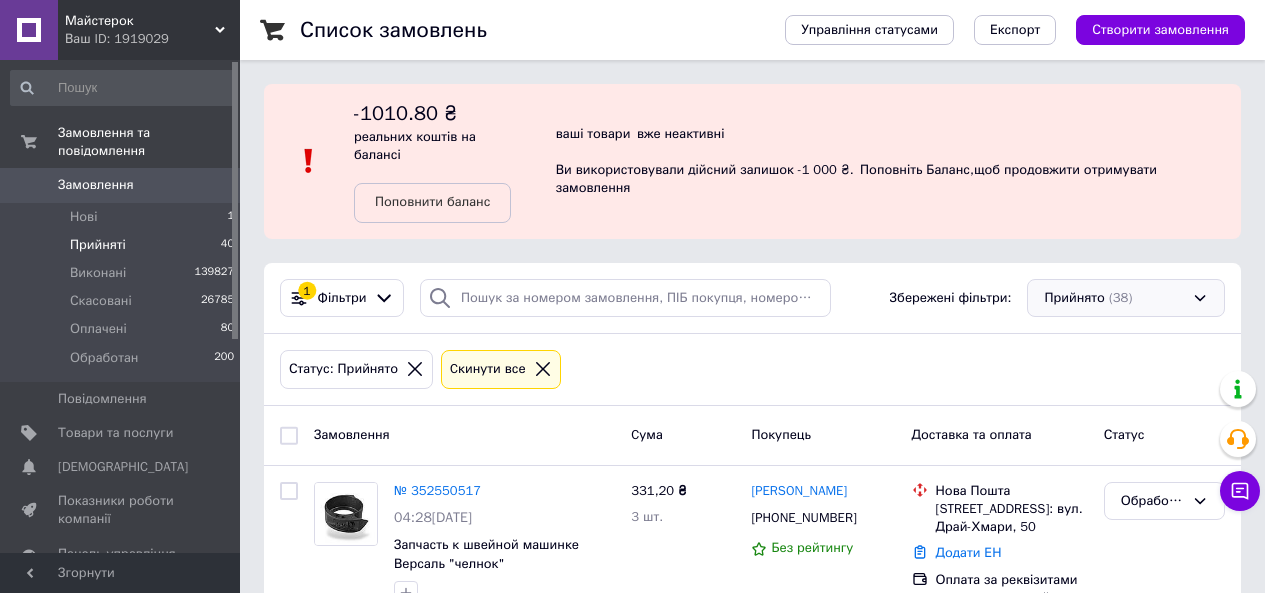 click on "Прийнято (38)" at bounding box center [1126, 298] 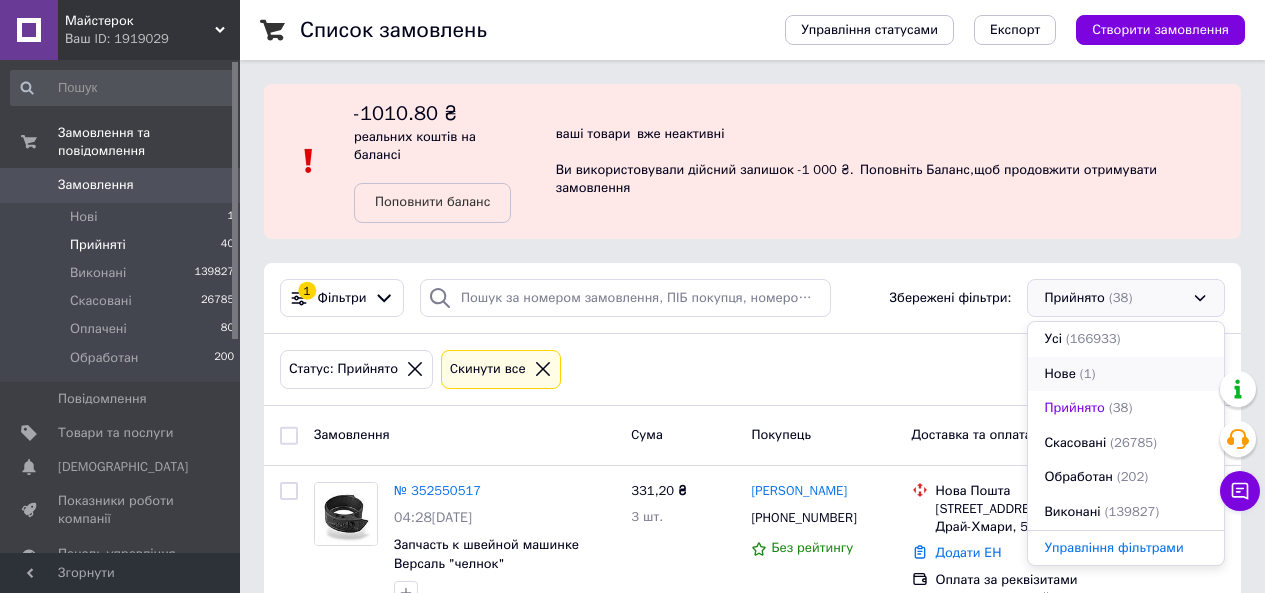 click on "Нове (1)" at bounding box center (1126, 374) 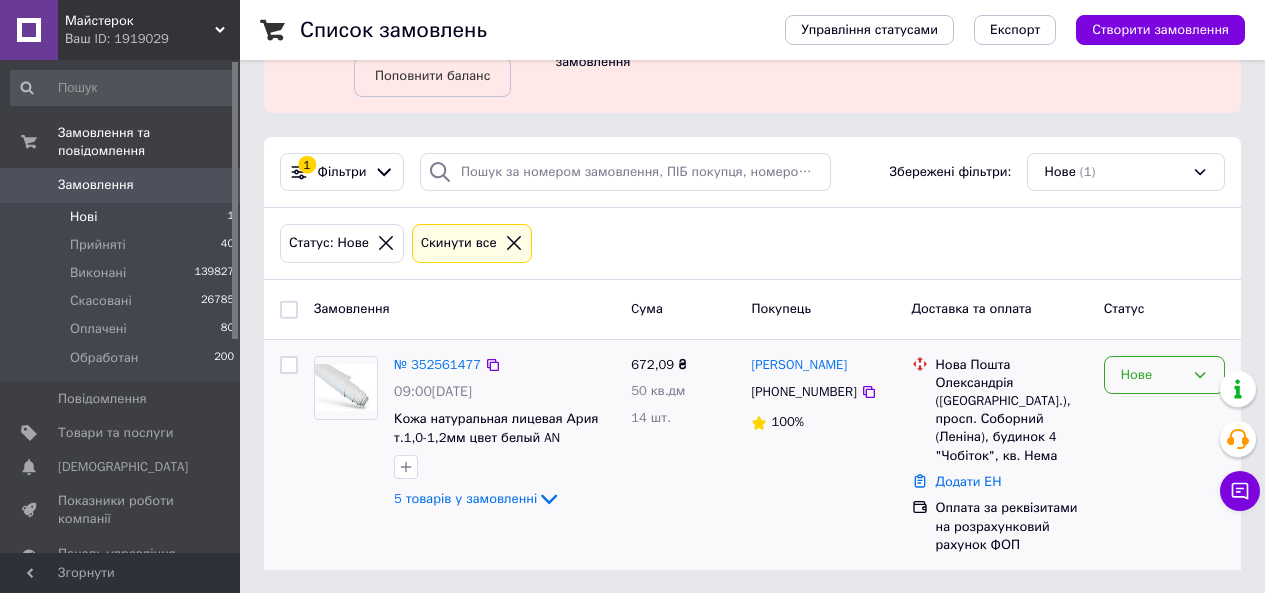 scroll, scrollTop: 127, scrollLeft: 0, axis: vertical 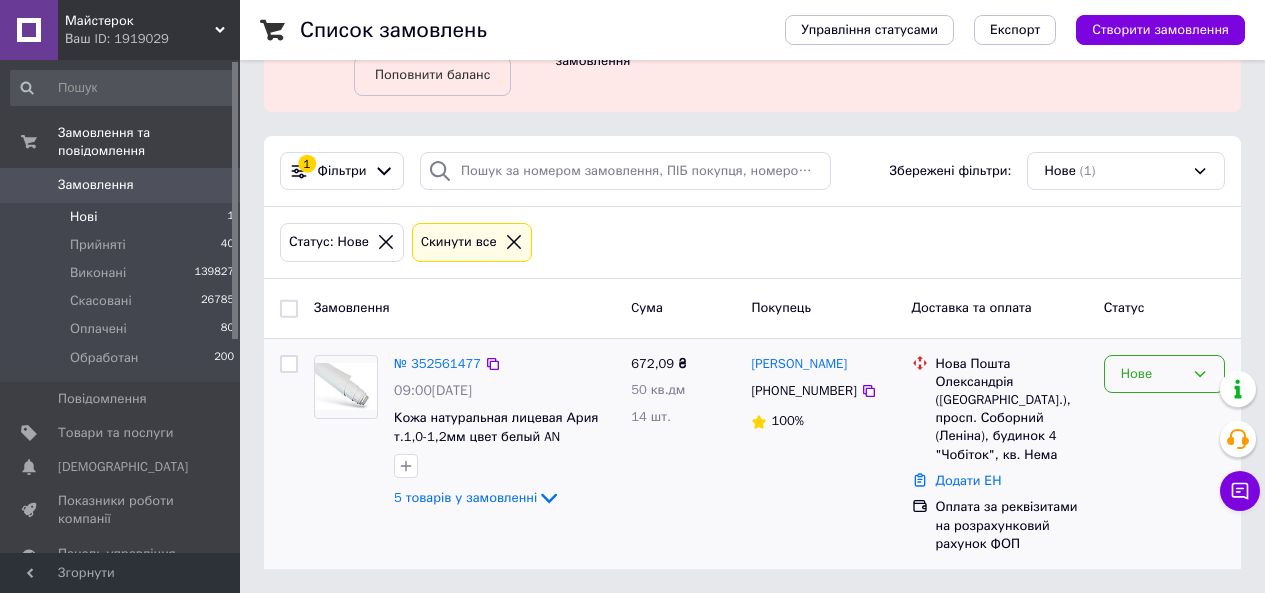 click on "Нове" at bounding box center [1152, 374] 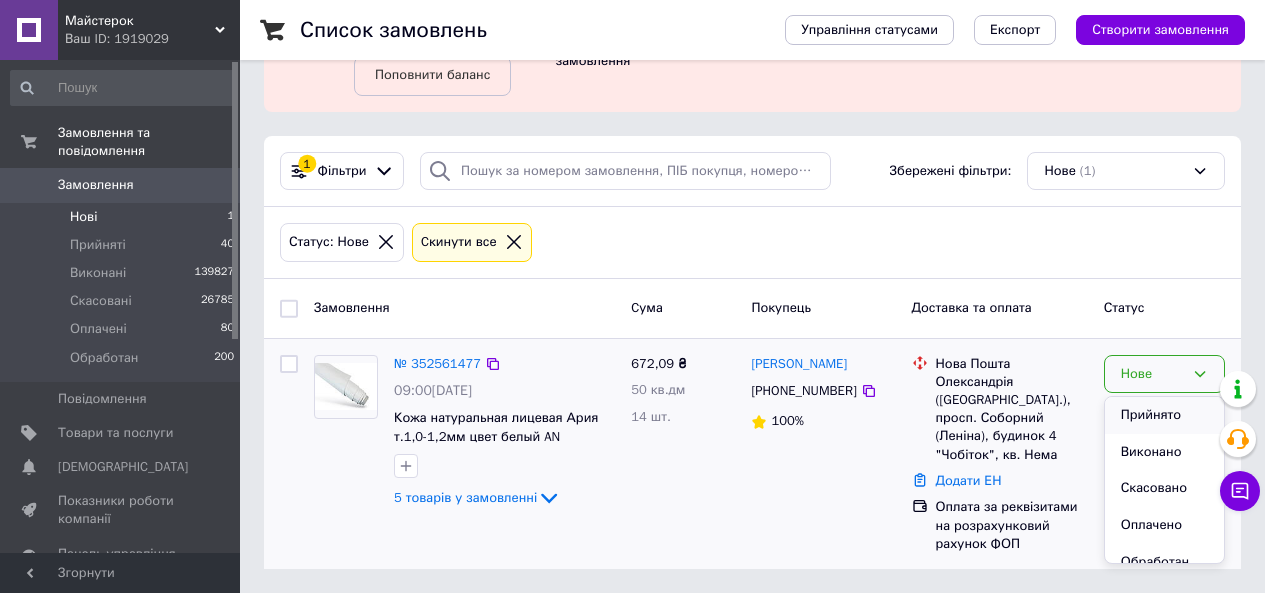 click on "Прийнято" at bounding box center [1164, 415] 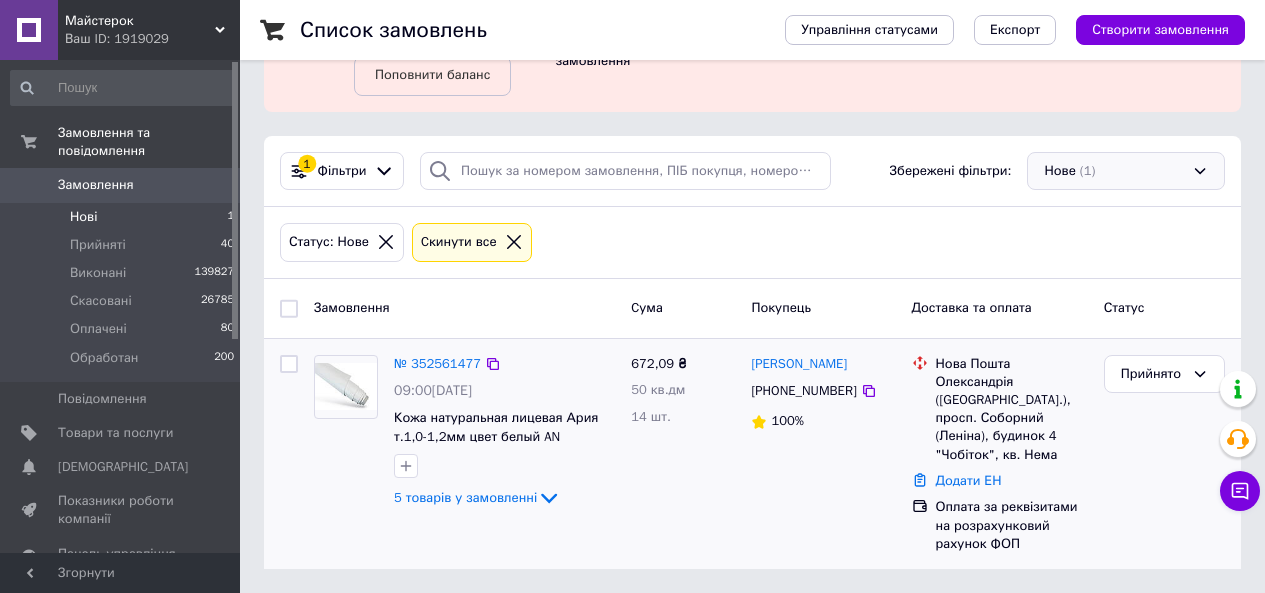 click on "Нове (1)" at bounding box center (1126, 171) 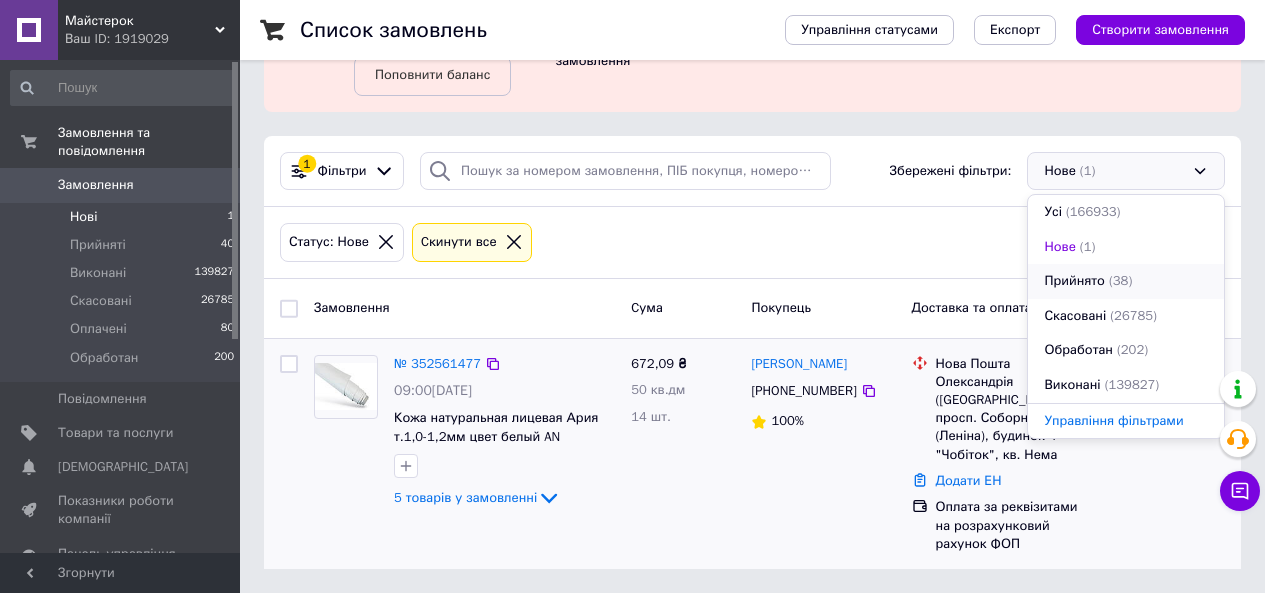 click on "Прийнято (38)" at bounding box center (1126, 281) 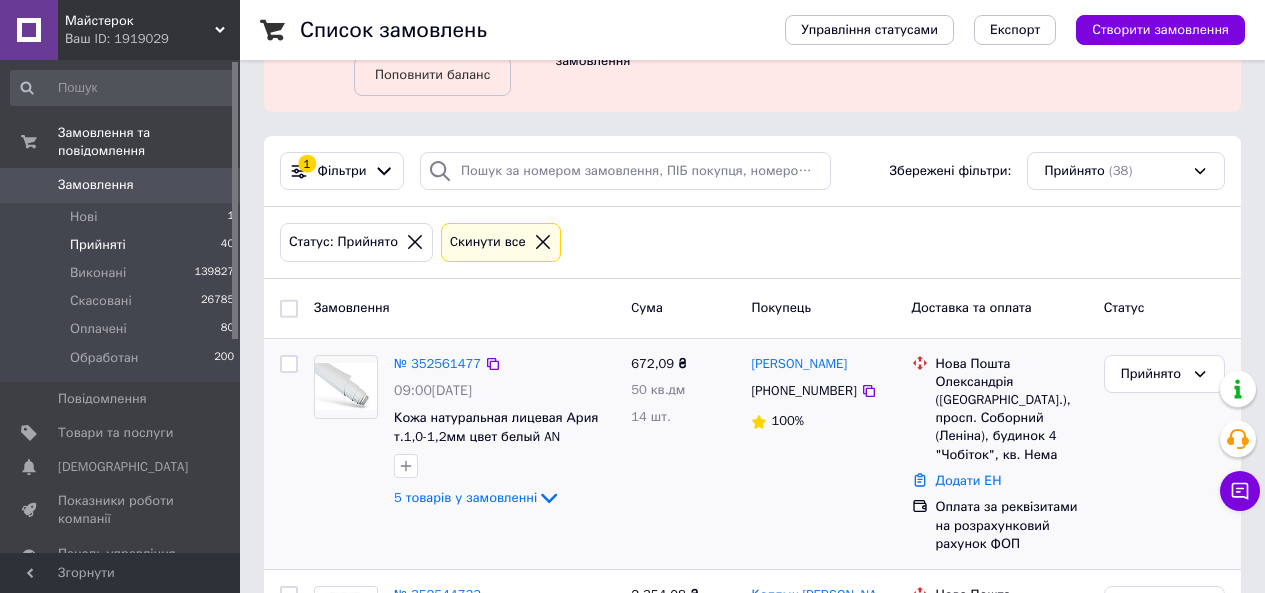 scroll, scrollTop: 0, scrollLeft: 0, axis: both 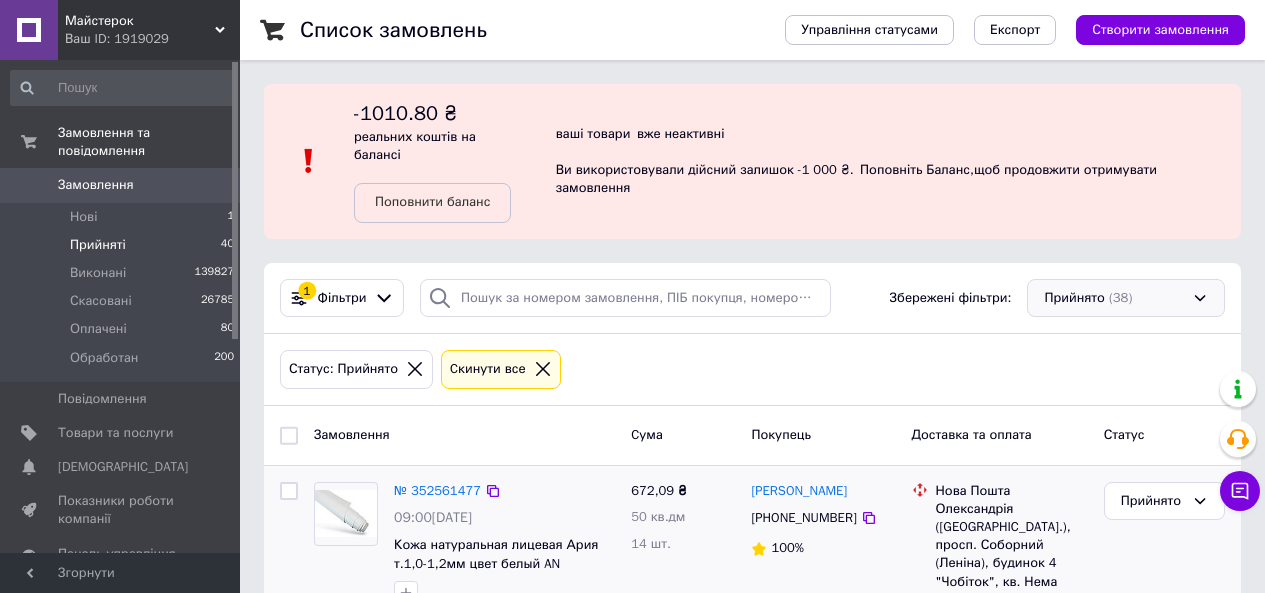 click on "Прийнято (38)" at bounding box center (1126, 298) 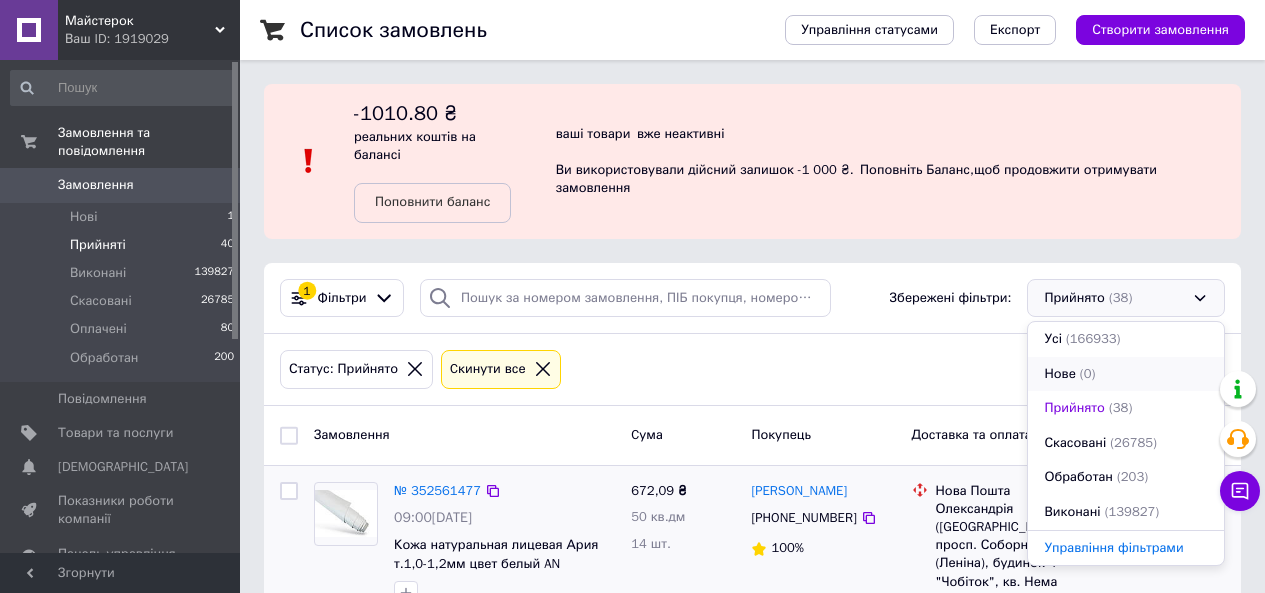 click on "(0)" at bounding box center [1088, 374] 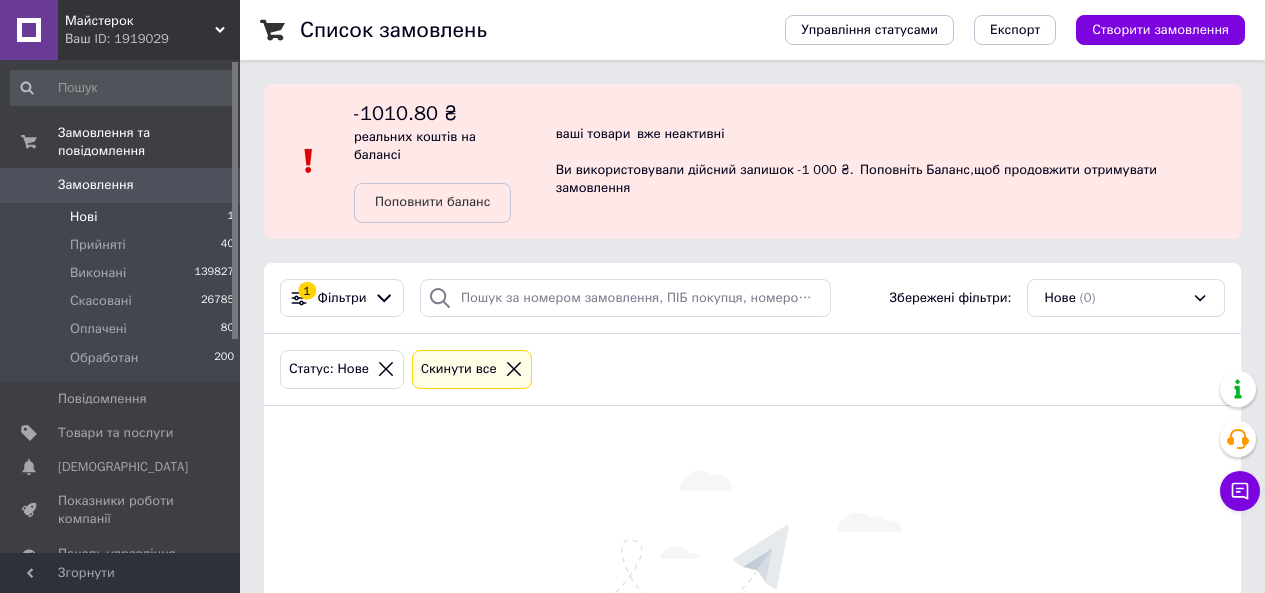 click on "Нове (0)" at bounding box center [1126, 298] 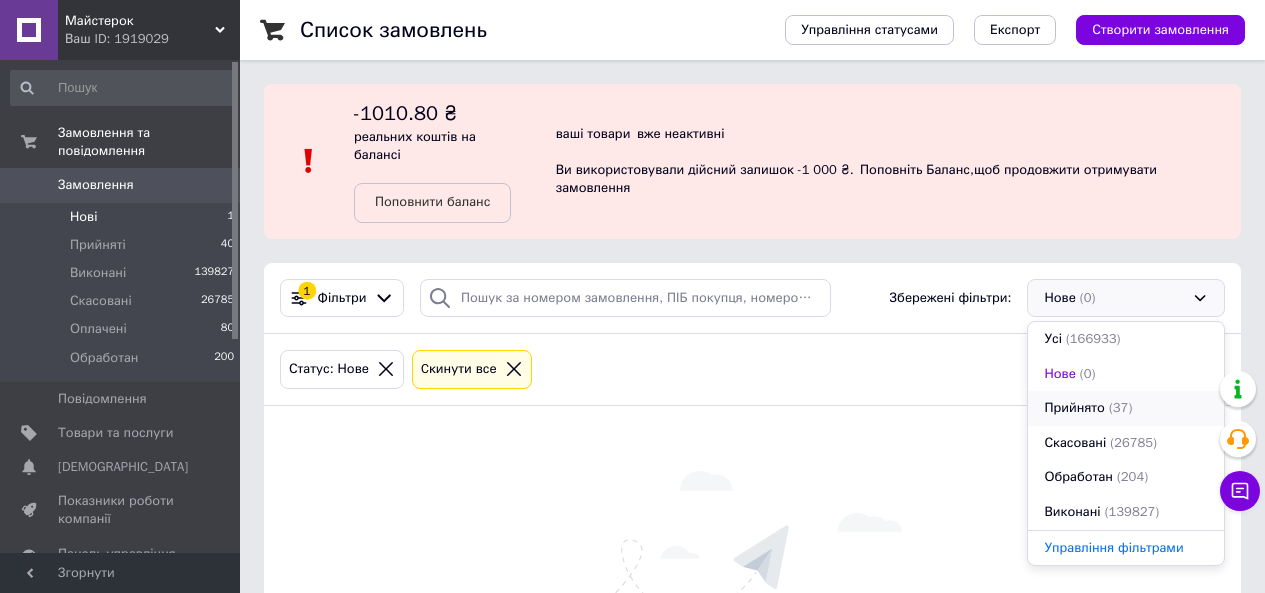 click on "(37)" at bounding box center [1120, 407] 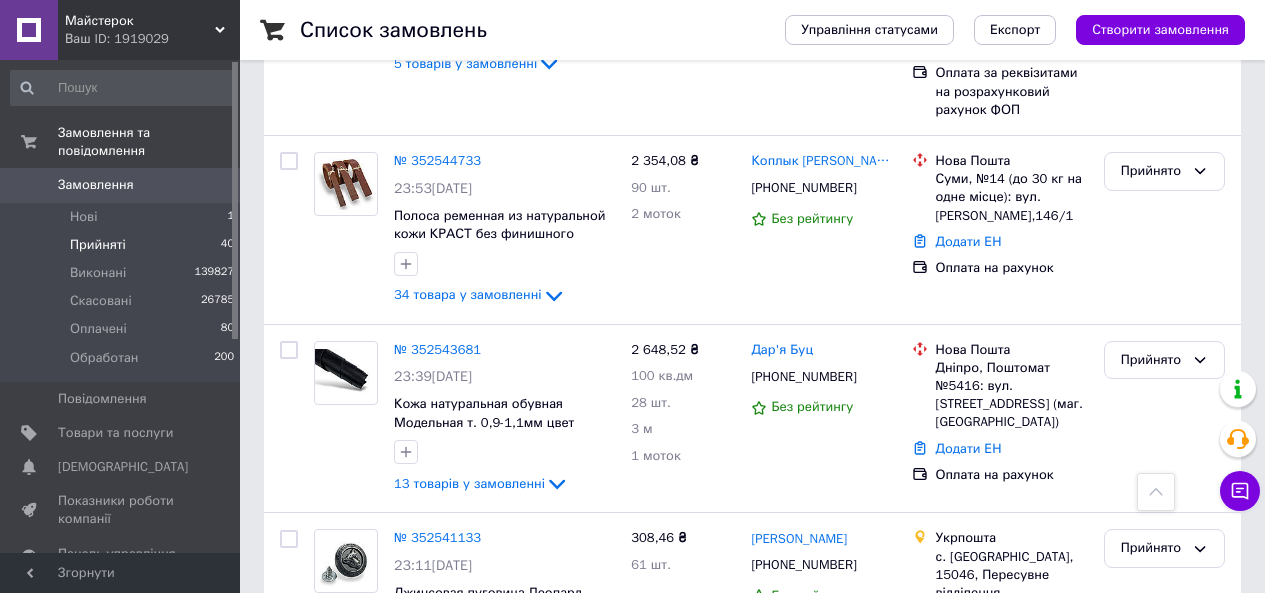 scroll, scrollTop: 600, scrollLeft: 0, axis: vertical 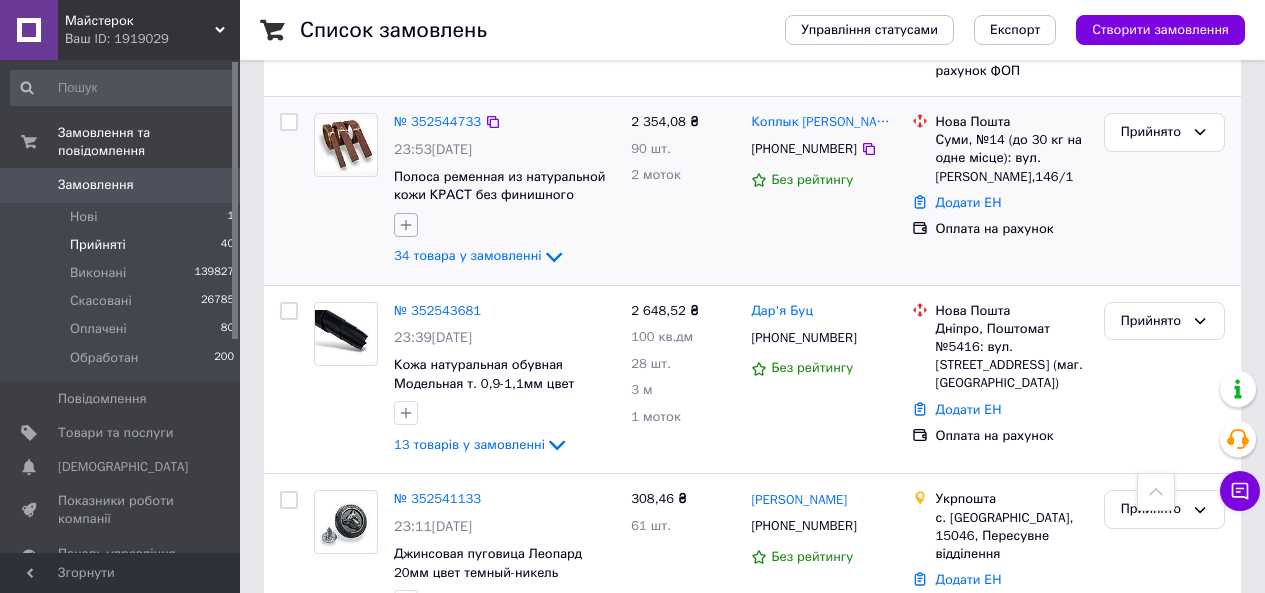click on "№ 352544733 23:53[DATE] Полоса ременная из натуральной кожи КРАСТ без финишного покрытия цвет коньяк РАЗМЕР НА ВЫБОР 1500*38мм 34 товара у замовленні" at bounding box center (504, 191) 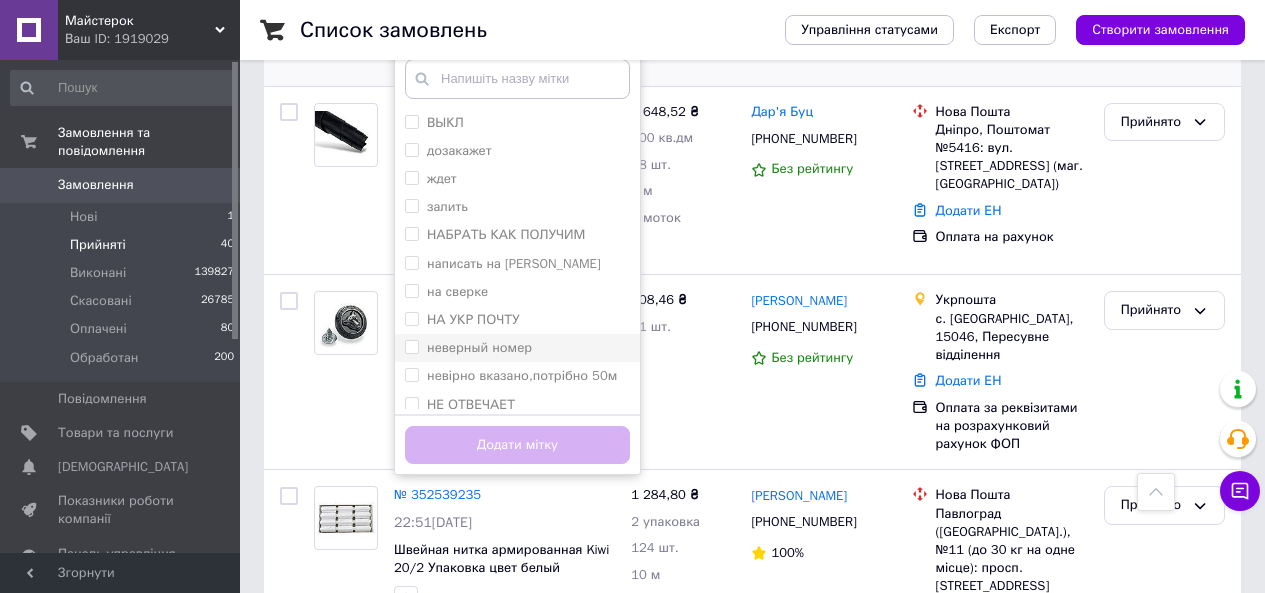 scroll, scrollTop: 800, scrollLeft: 0, axis: vertical 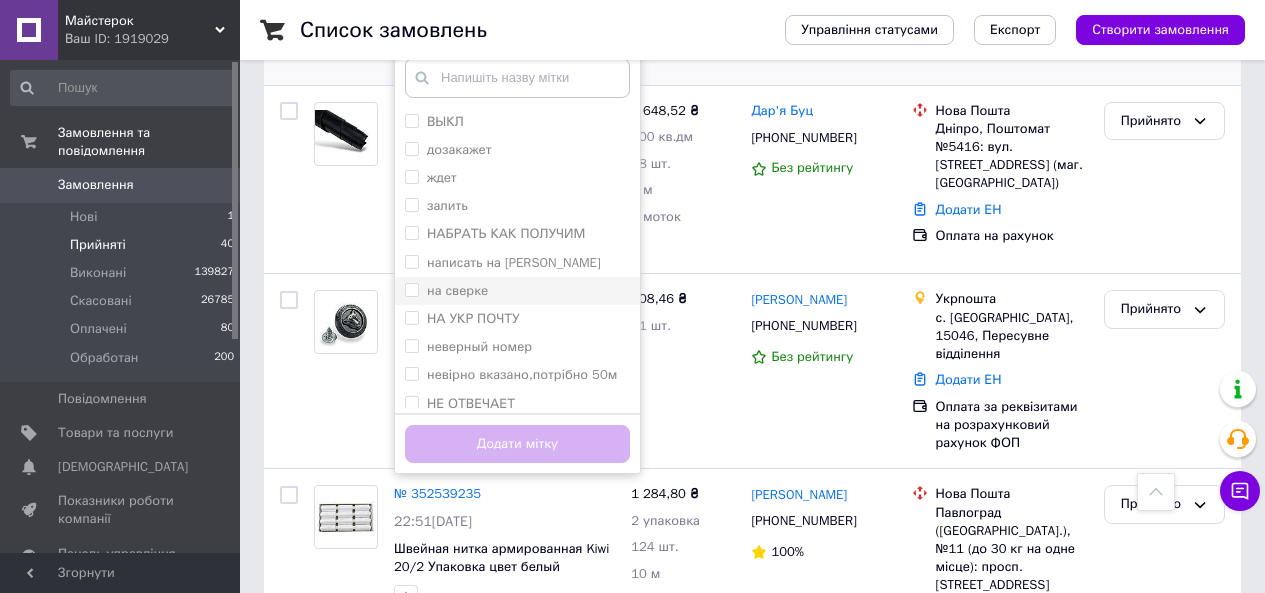 click on "на сверке" at bounding box center [411, 289] 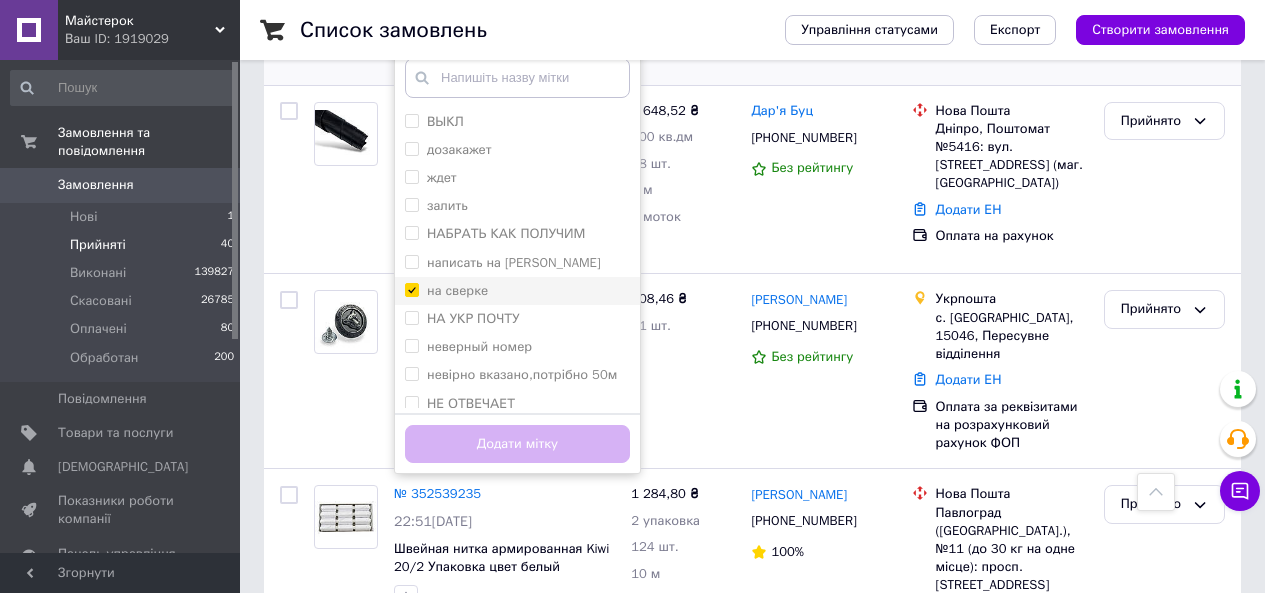checkbox on "true" 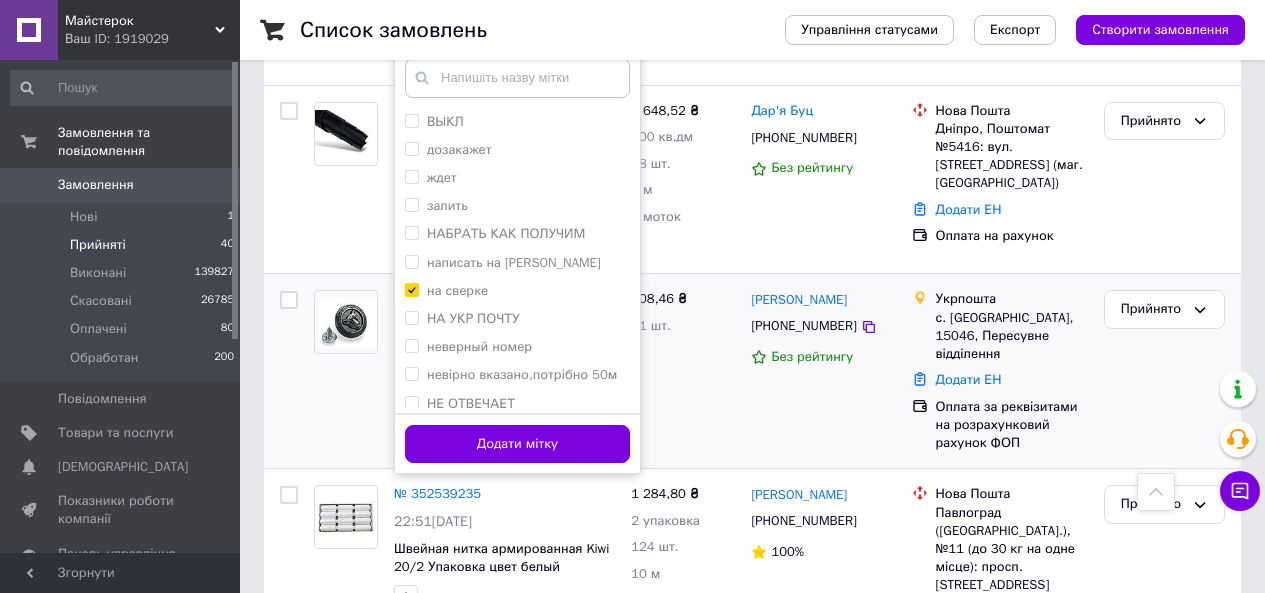 click on "Додати мітку" at bounding box center [517, 444] 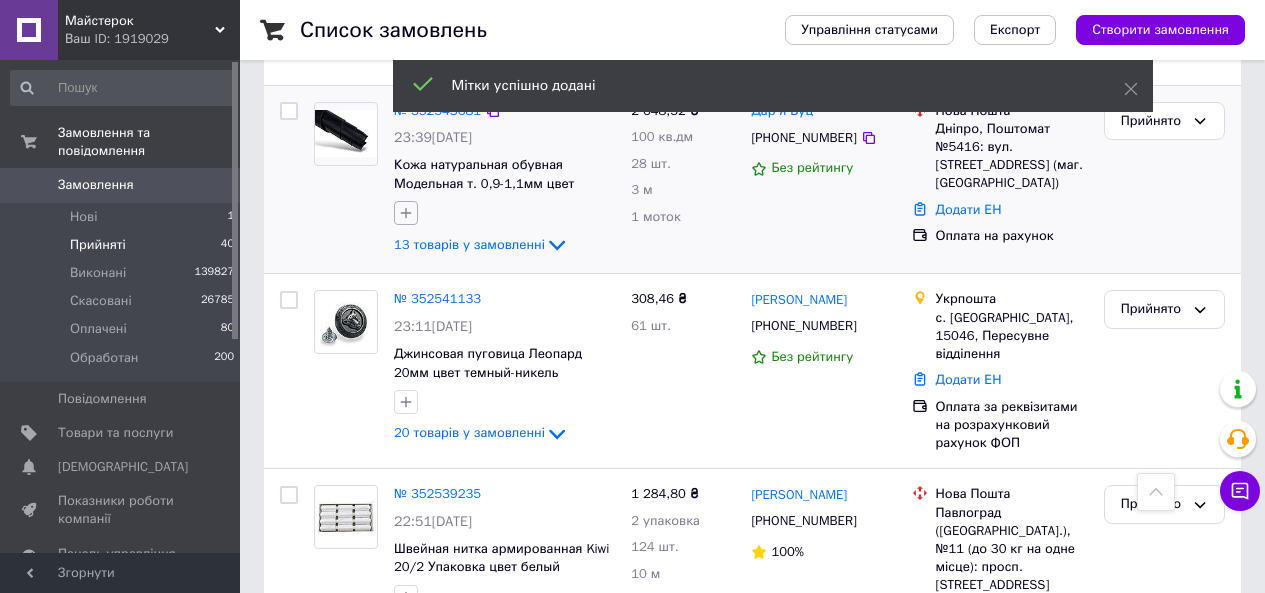 click 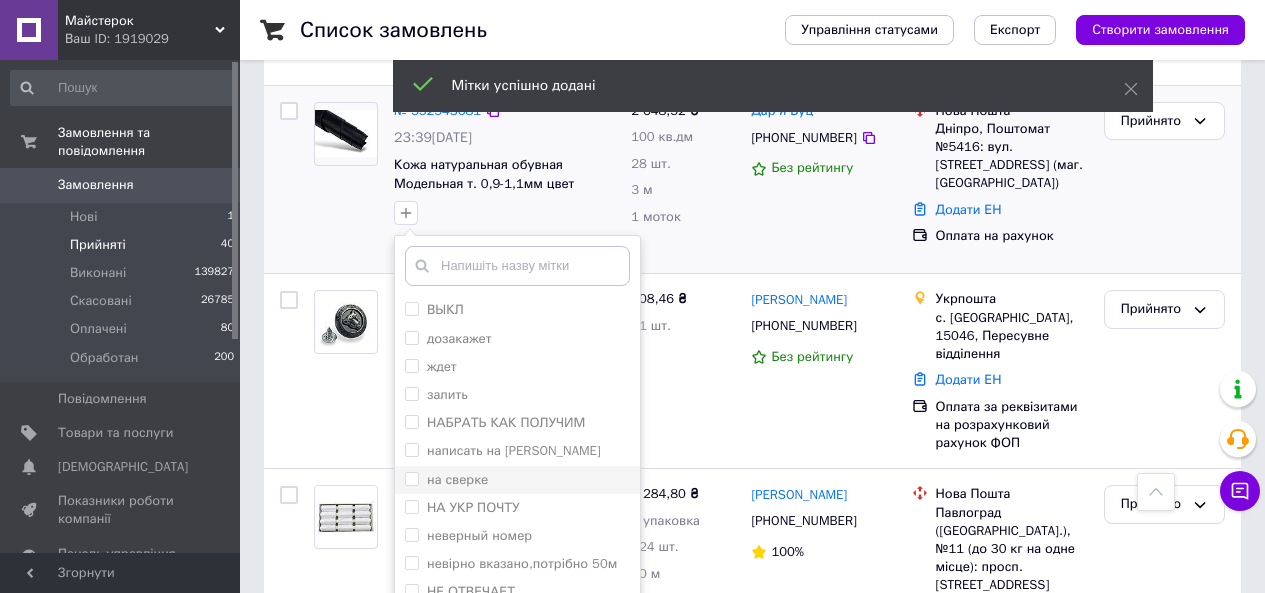 click on "на сверке" at bounding box center [411, 478] 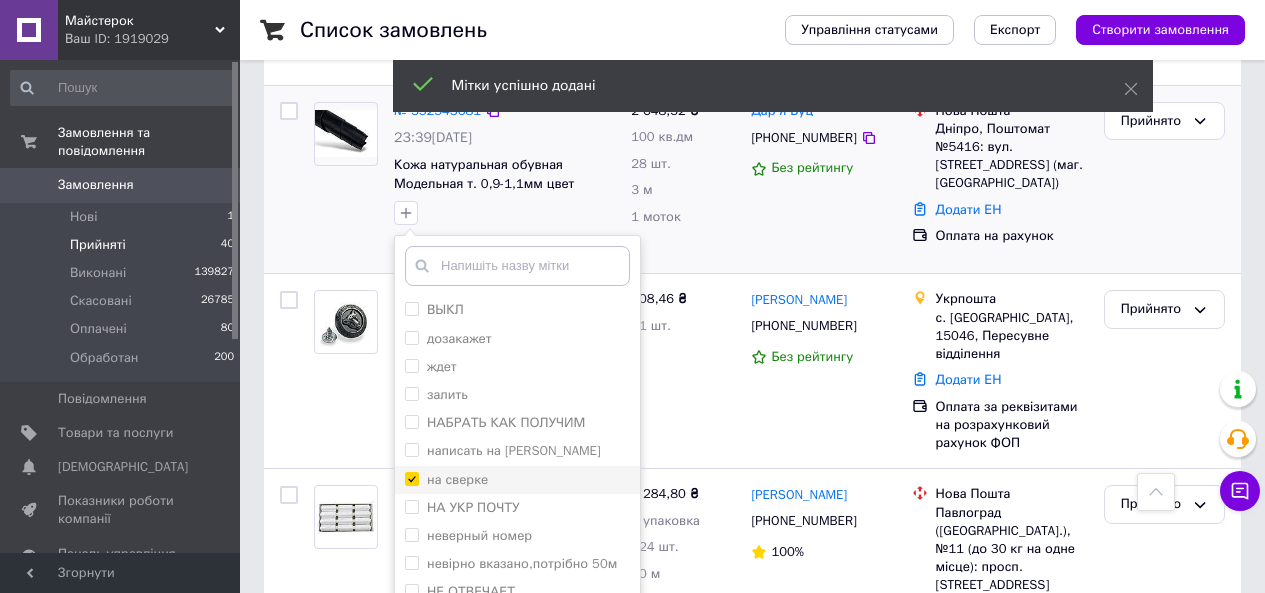 checkbox on "true" 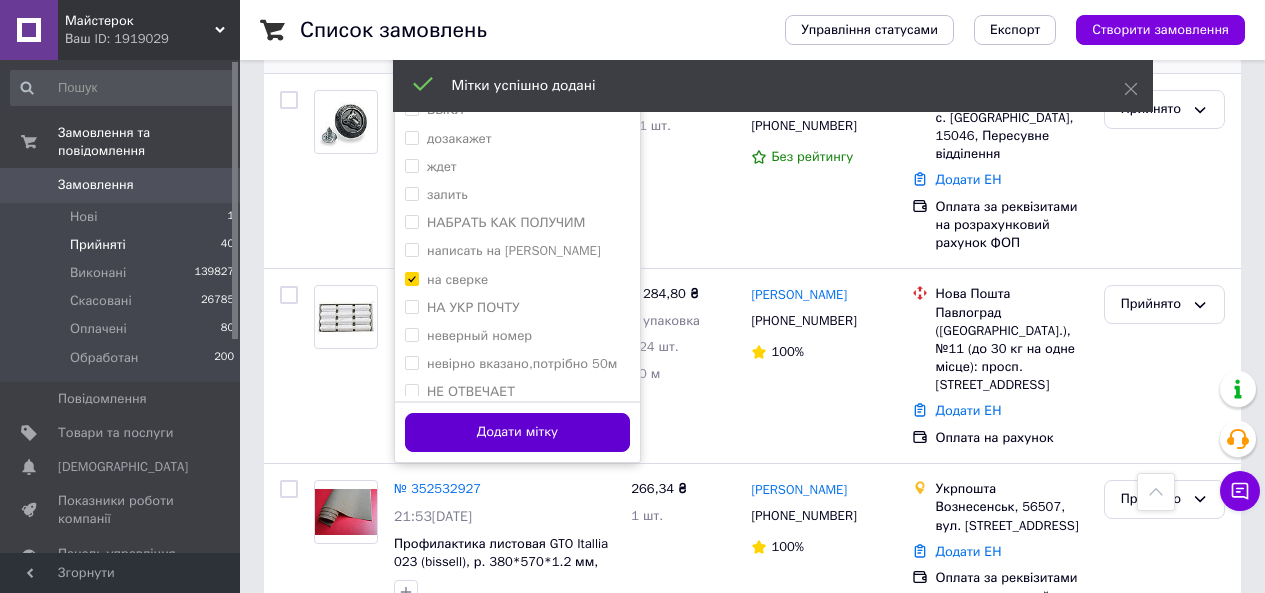 click on "Додати мітку" at bounding box center (517, 432) 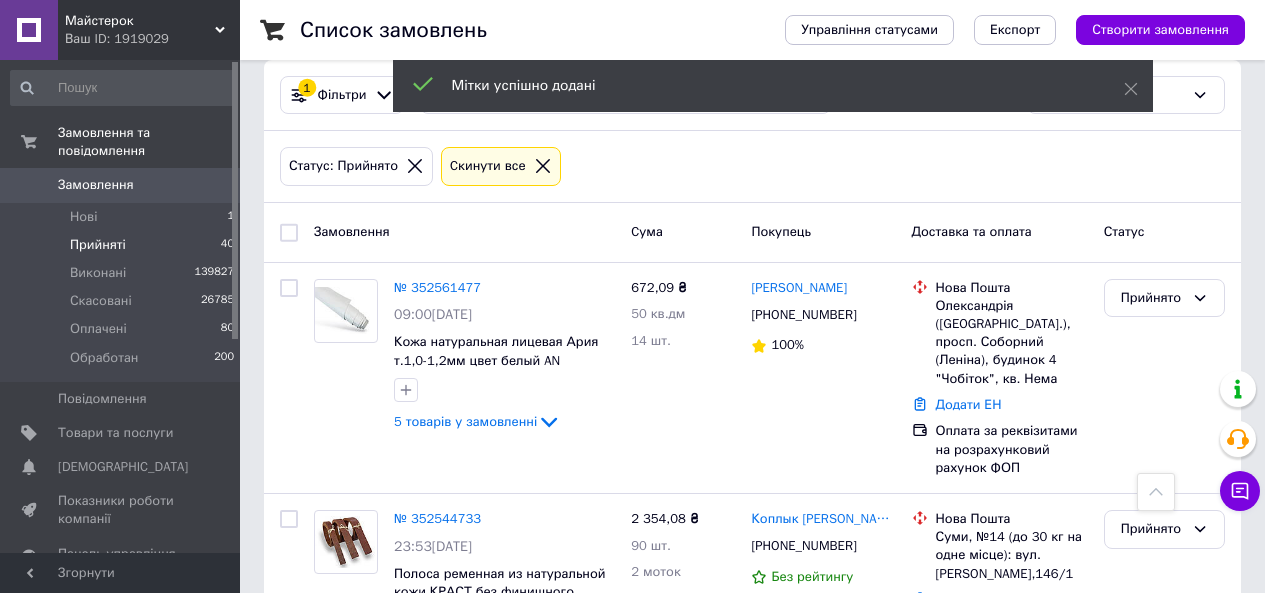 scroll, scrollTop: 200, scrollLeft: 0, axis: vertical 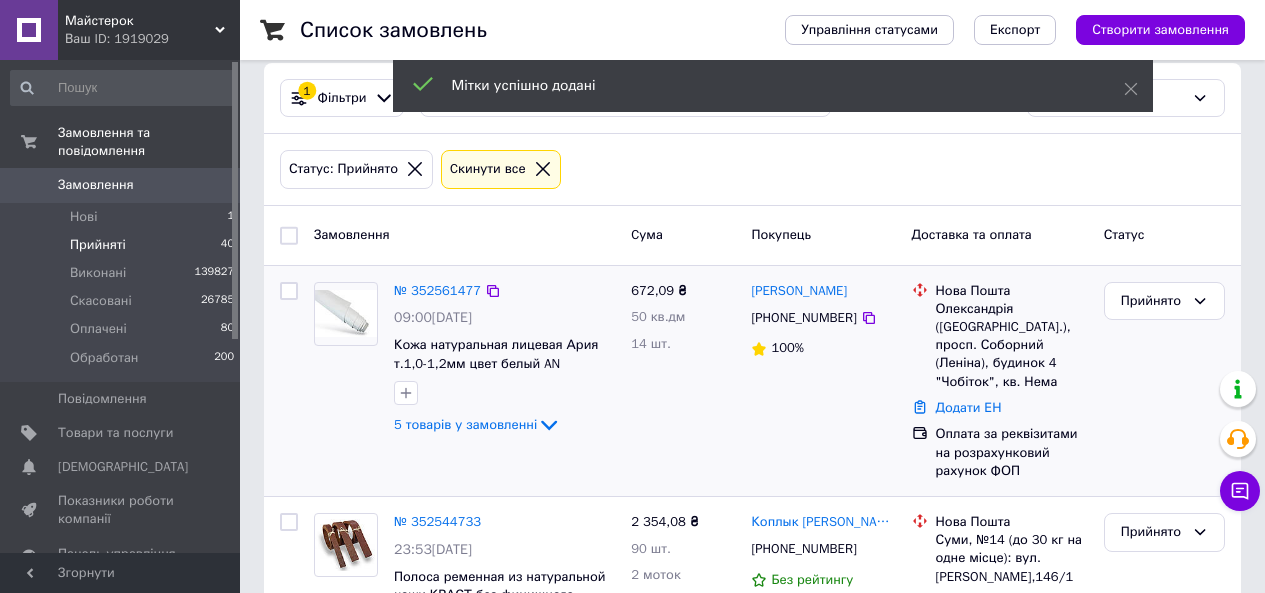 click at bounding box center (289, 291) 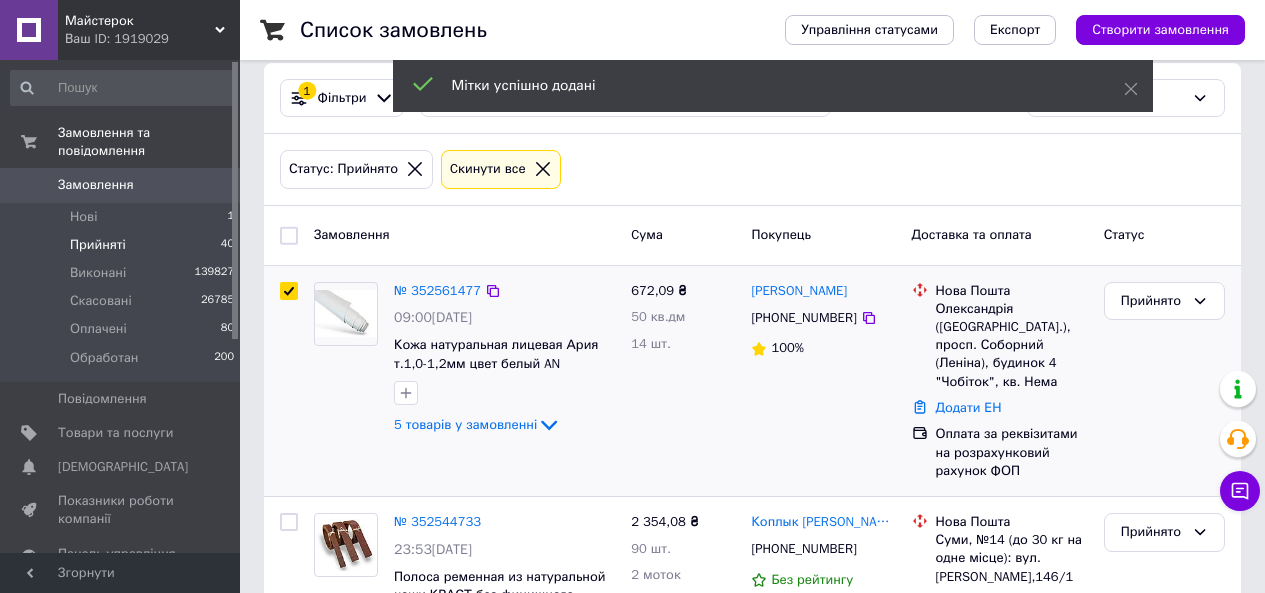 checkbox on "true" 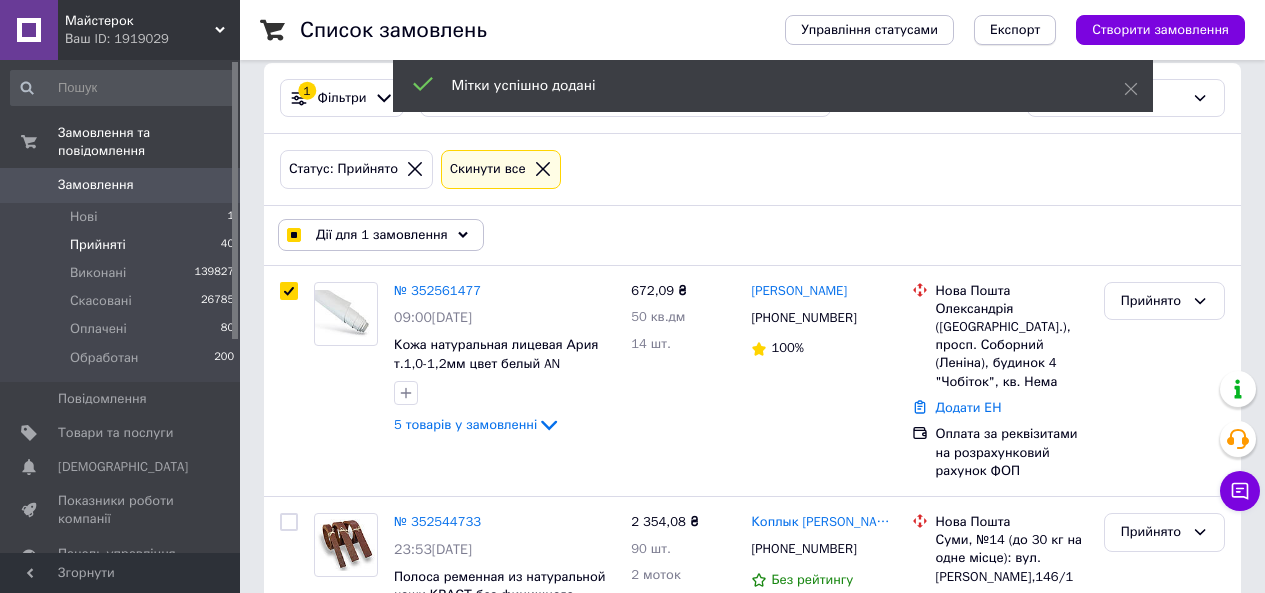 click on "Експорт" at bounding box center [1015, 30] 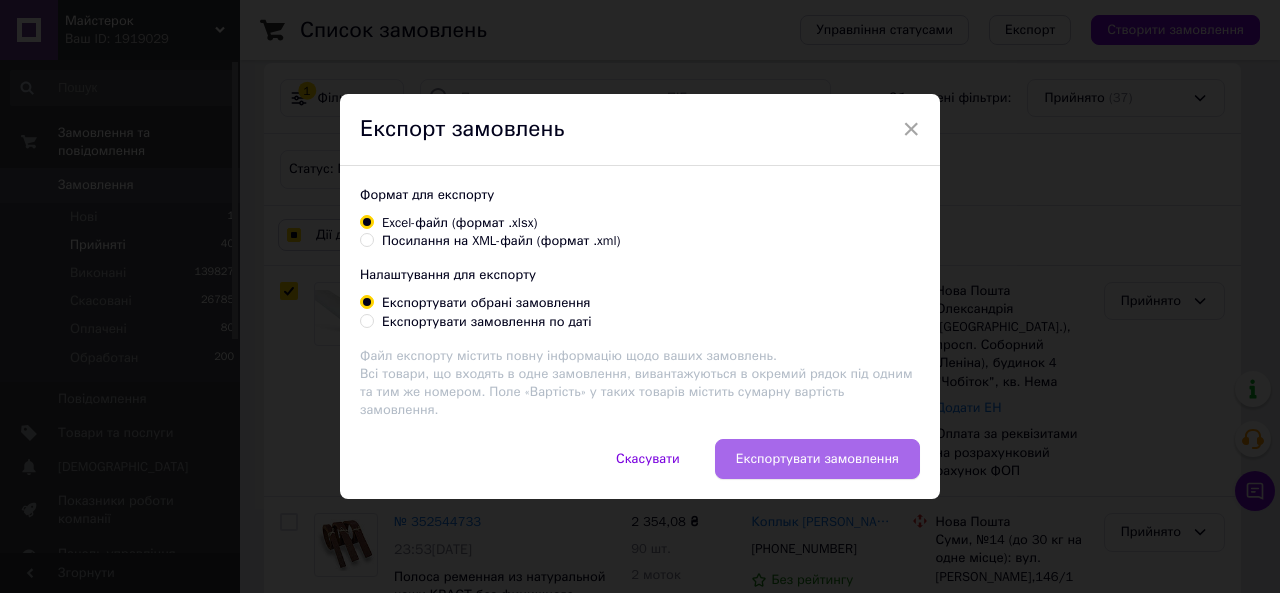 click on "Експортувати замовлення" at bounding box center [817, 459] 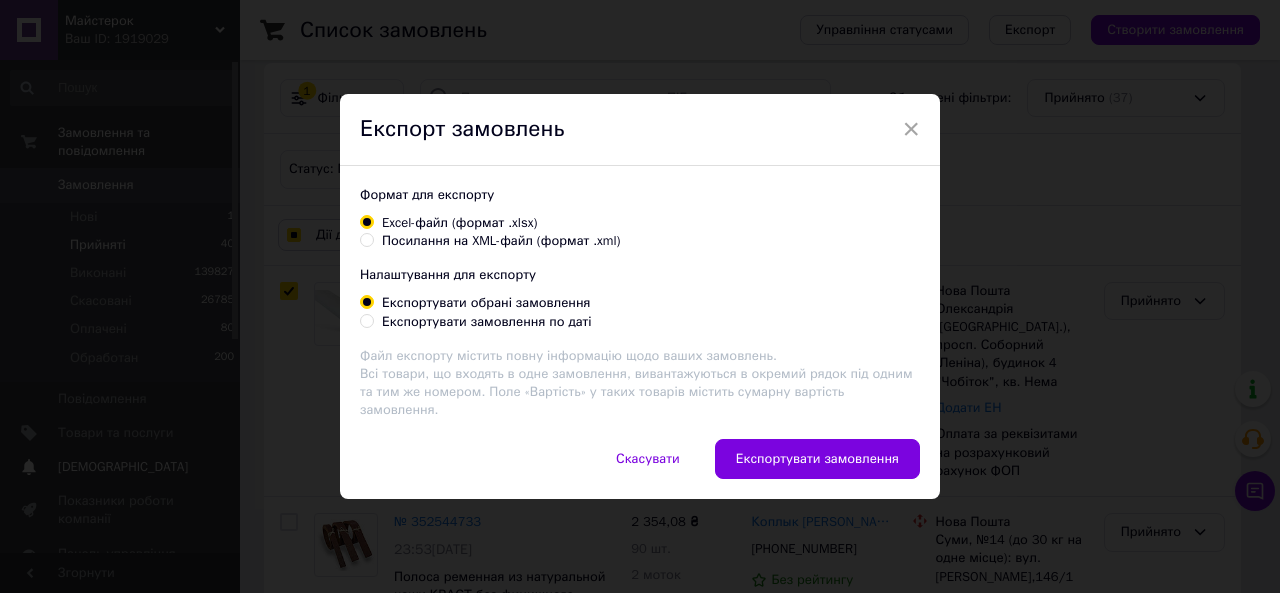 checkbox on "true" 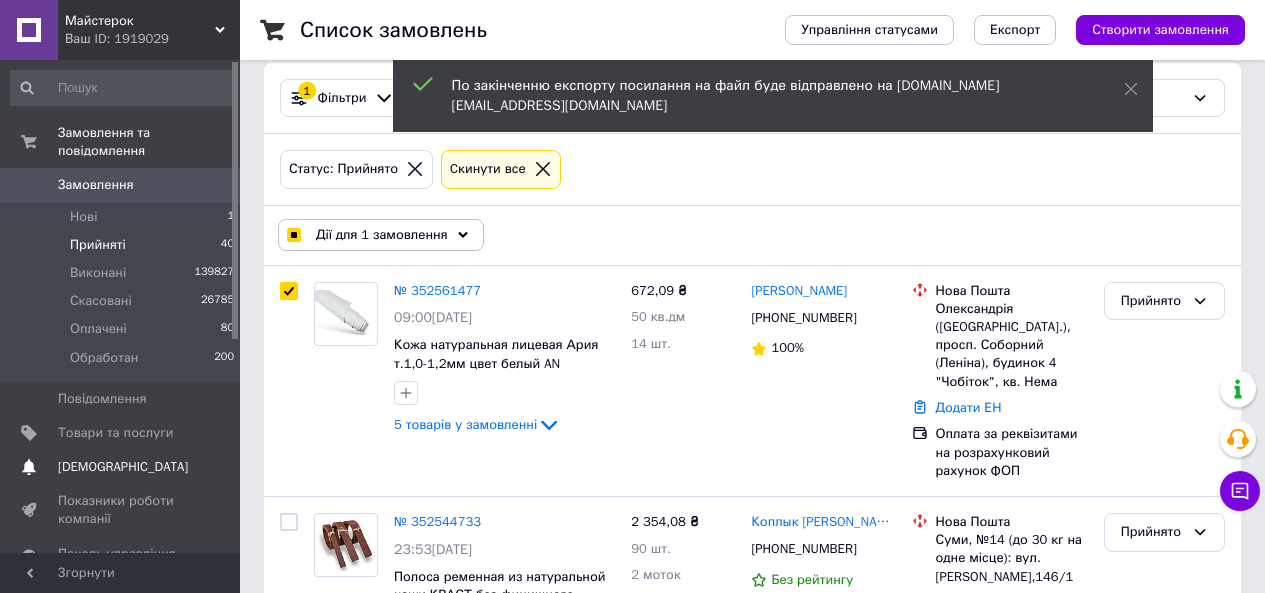 click on "[DEMOGRAPHIC_DATA]" at bounding box center [121, 467] 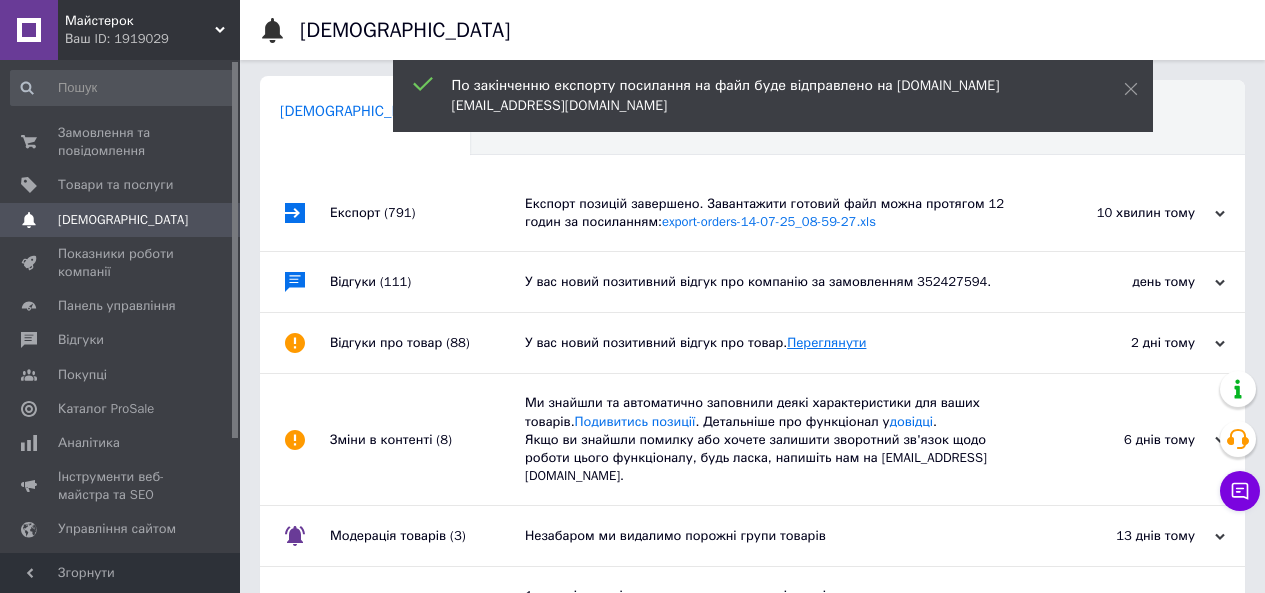 click on "Переглянути" at bounding box center (826, 342) 